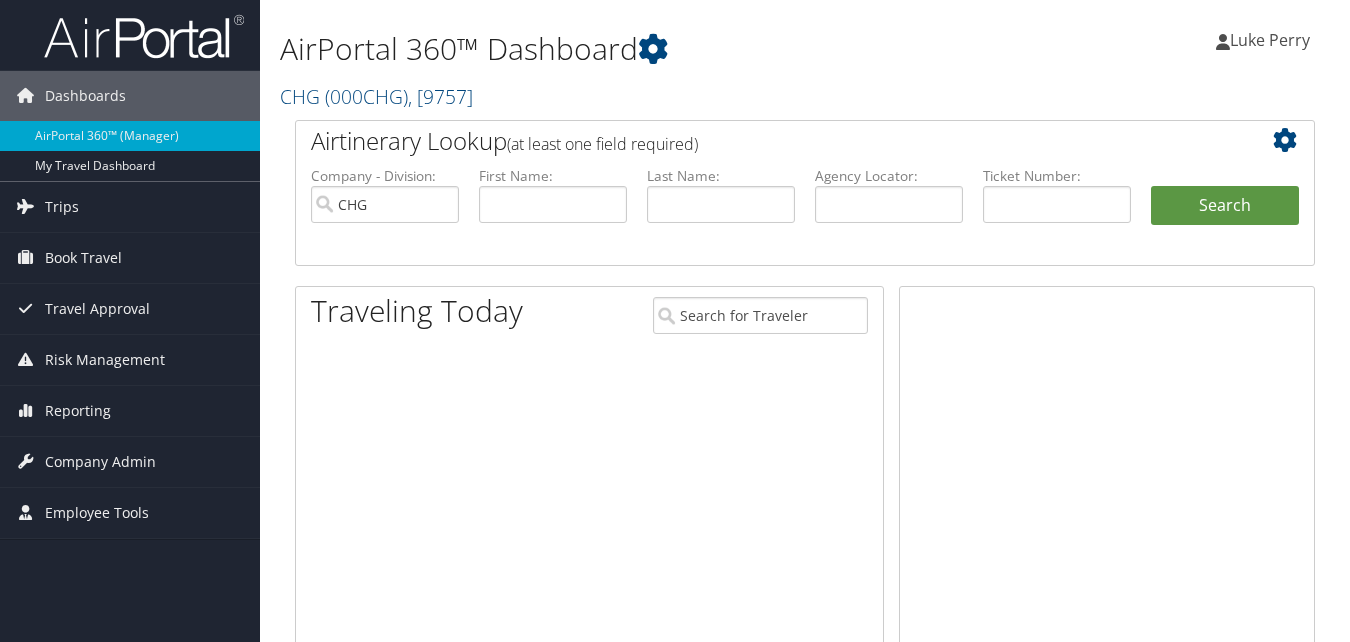 scroll, scrollTop: 0, scrollLeft: 0, axis: both 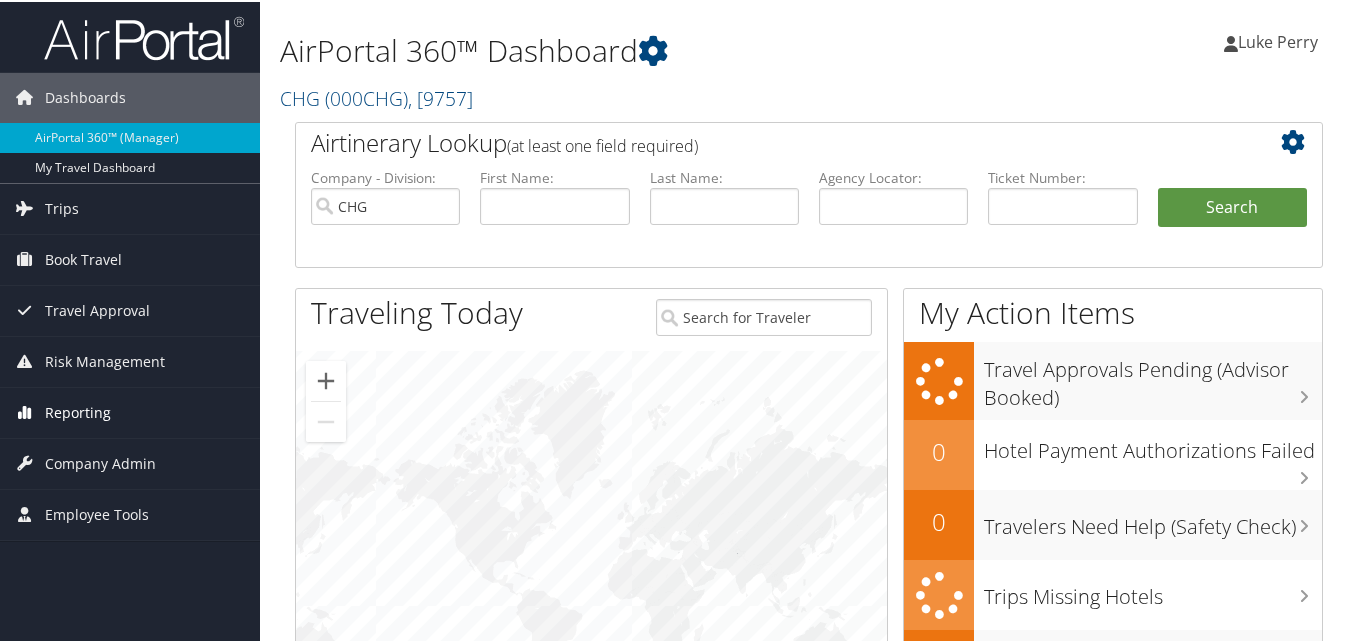 click on "Reporting" at bounding box center (78, 411) 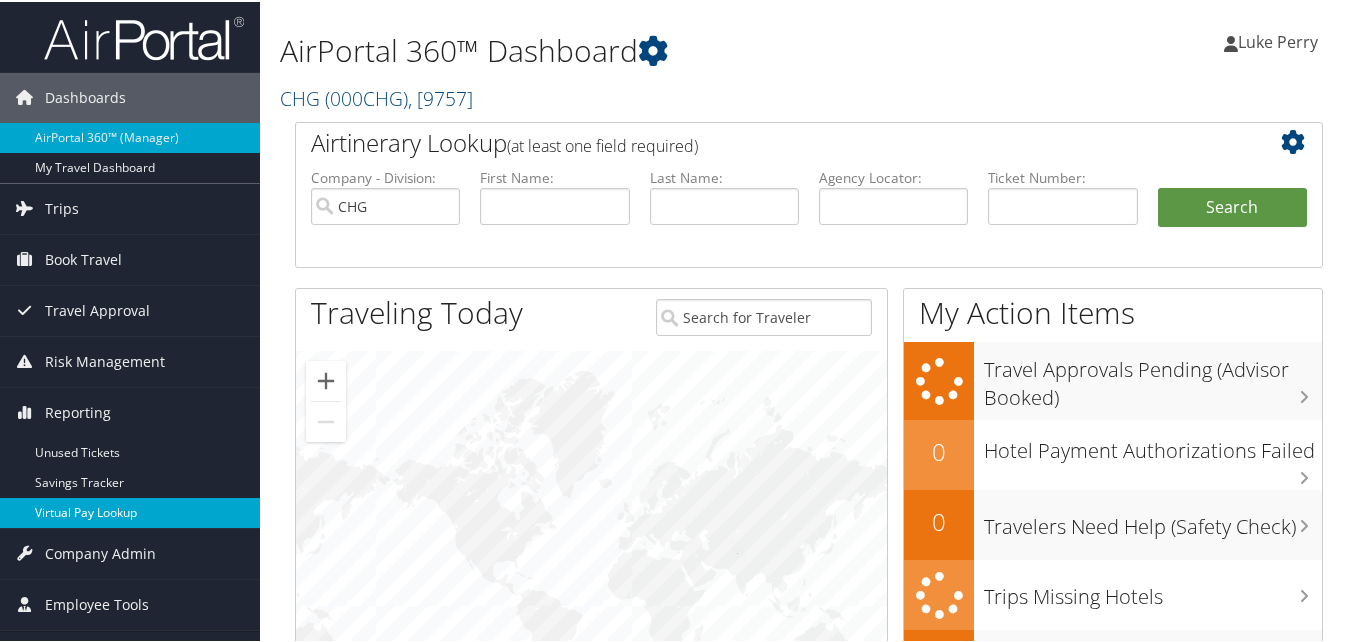 click on "Virtual Pay Lookup" at bounding box center (130, 511) 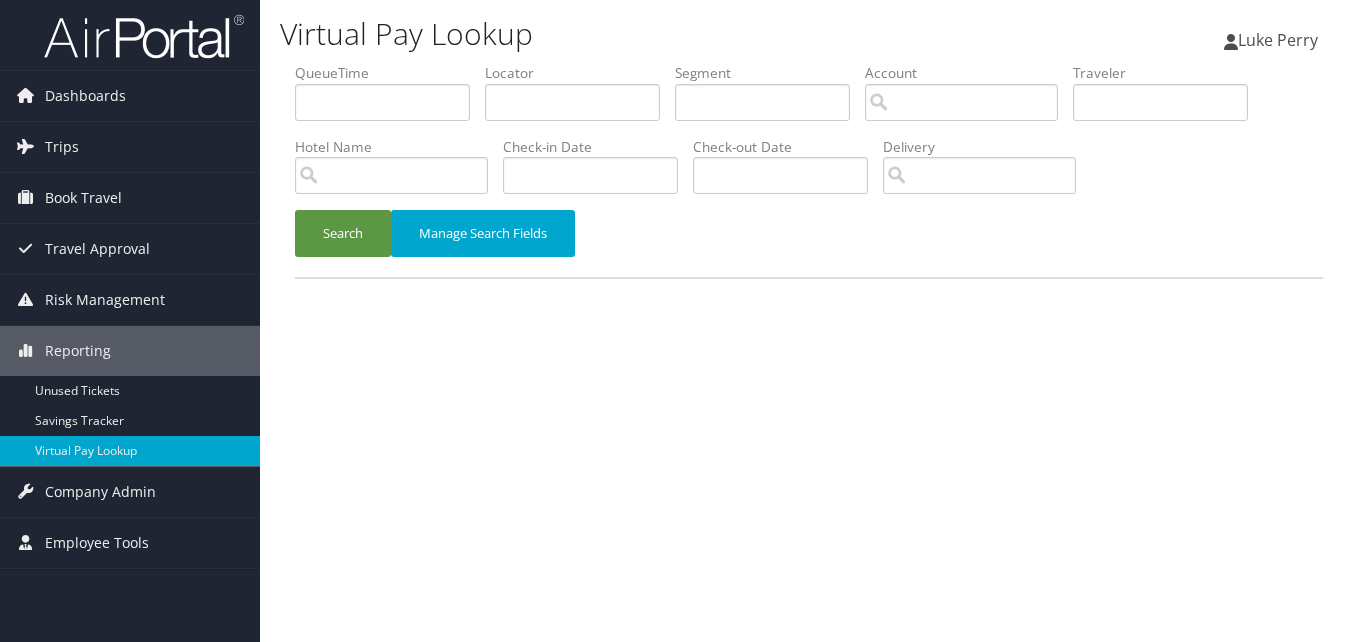 scroll, scrollTop: 0, scrollLeft: 0, axis: both 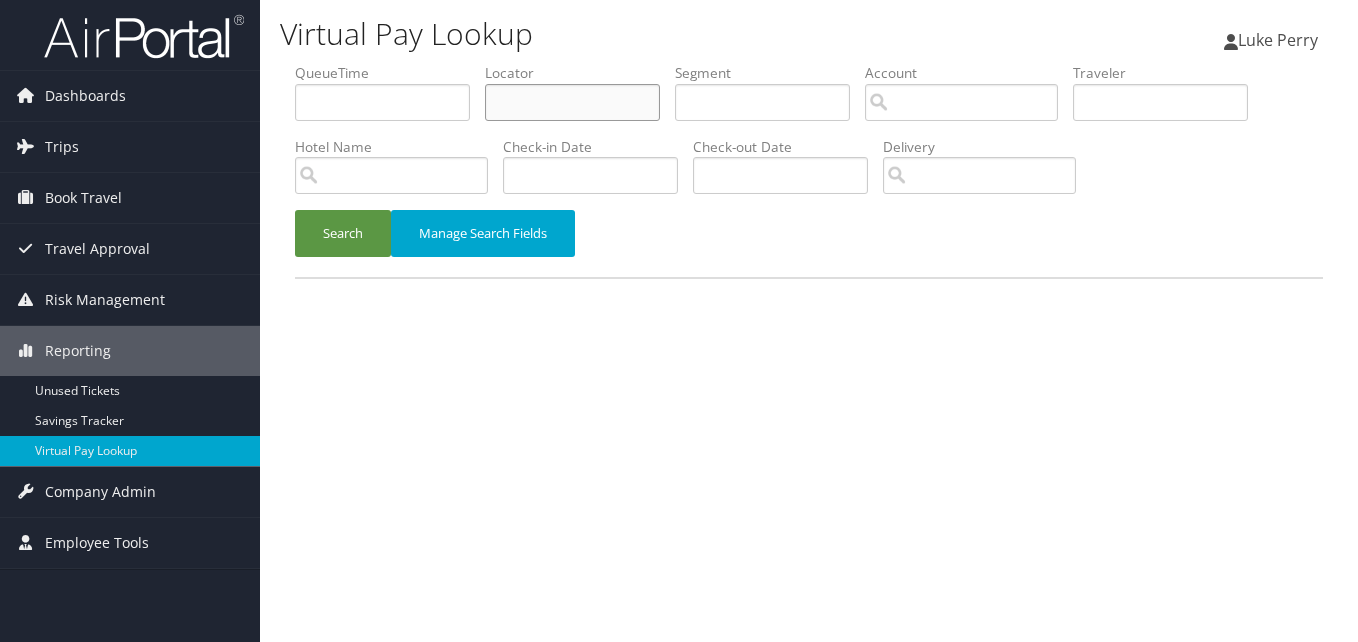 click at bounding box center (572, 102) 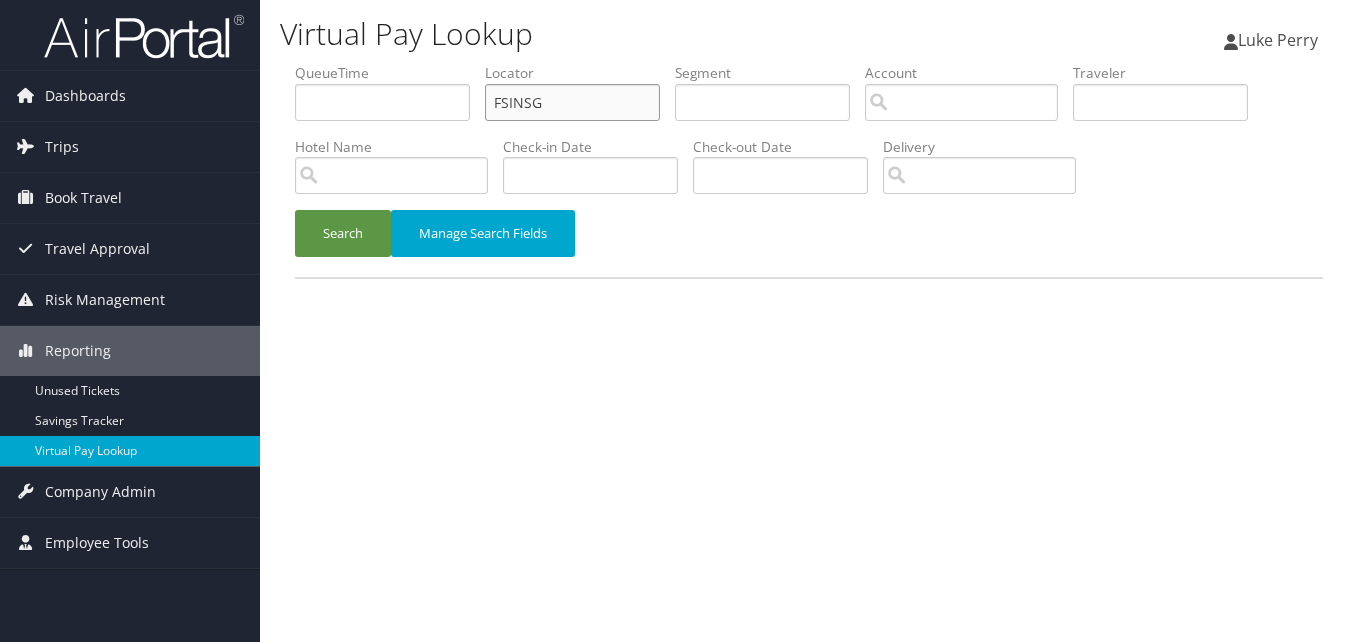 type on "FSINSG" 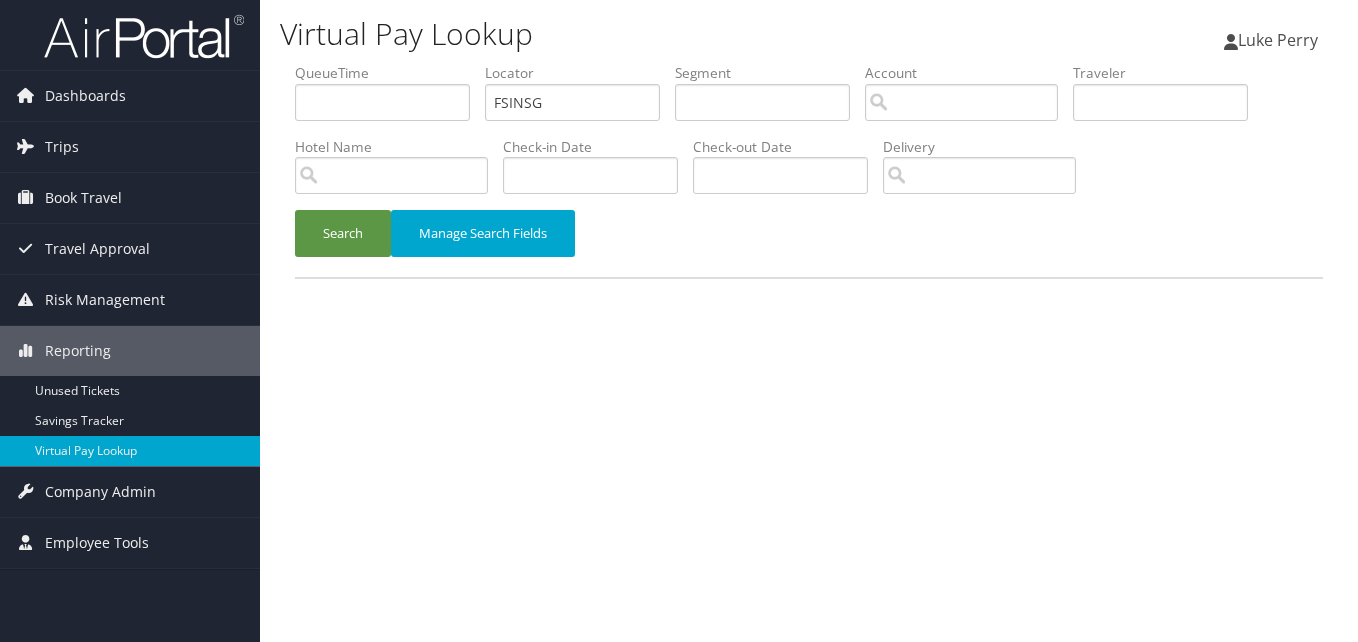 click on "Search Manage Search Fields" at bounding box center (809, 243) 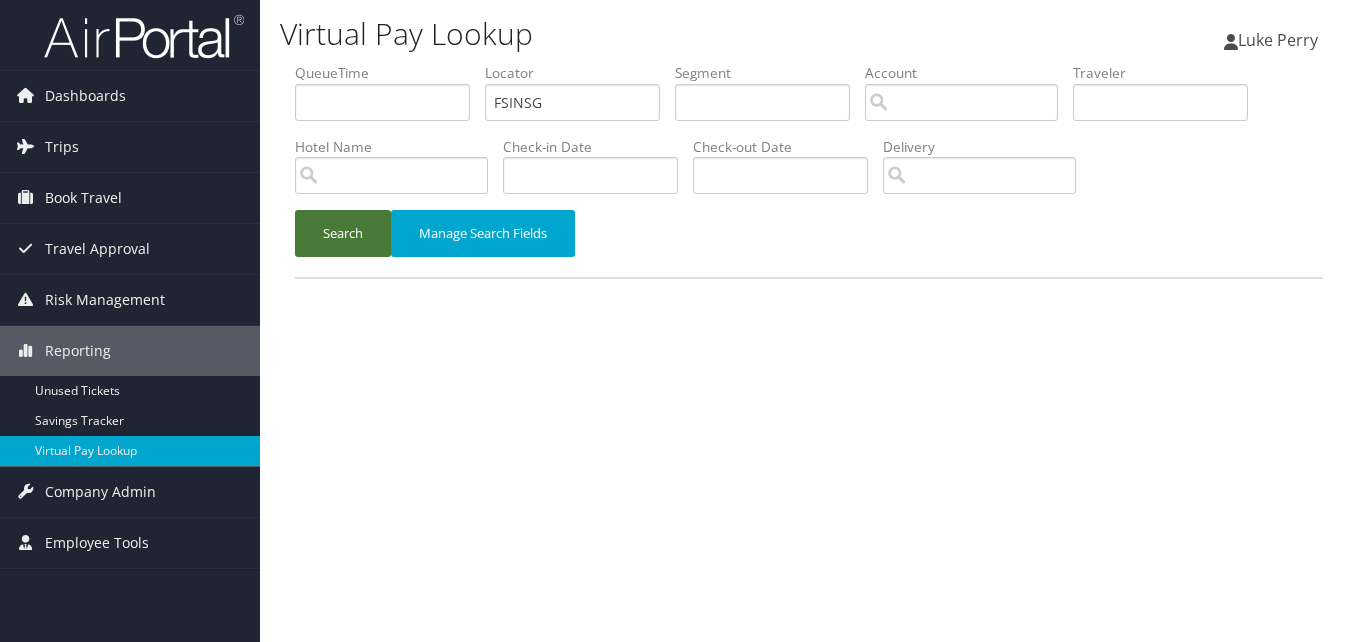 click on "Search" at bounding box center [343, 233] 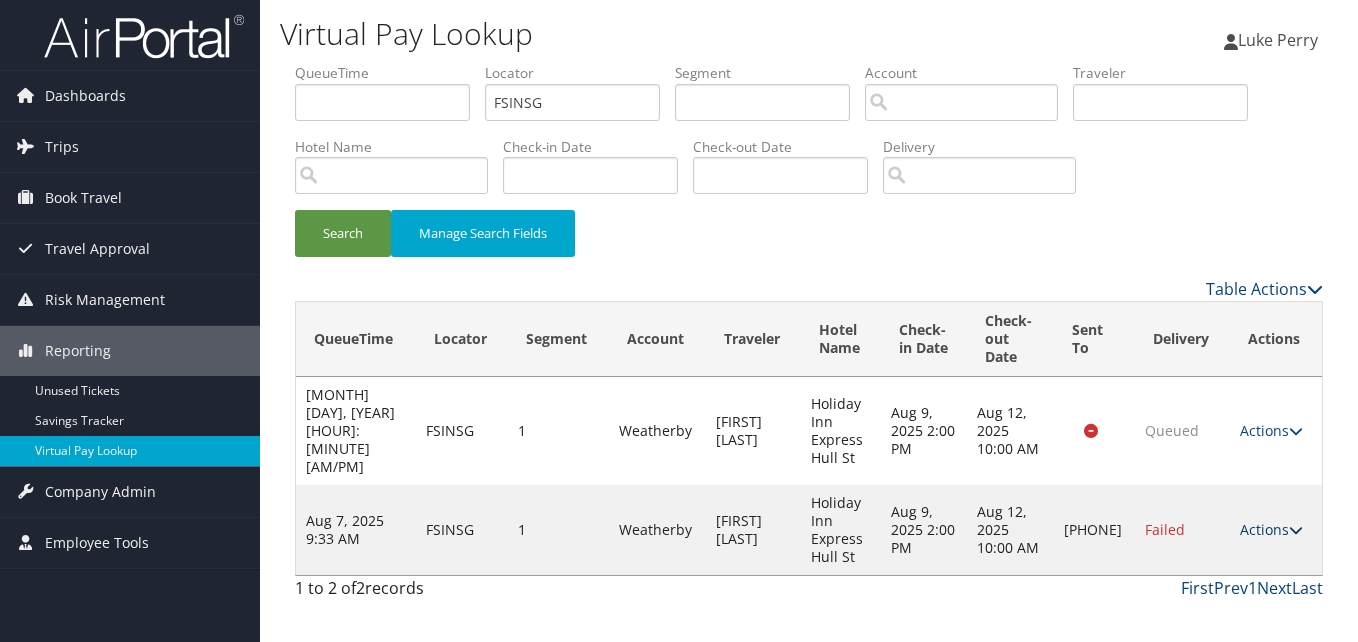 click on "Actions" at bounding box center (1271, 529) 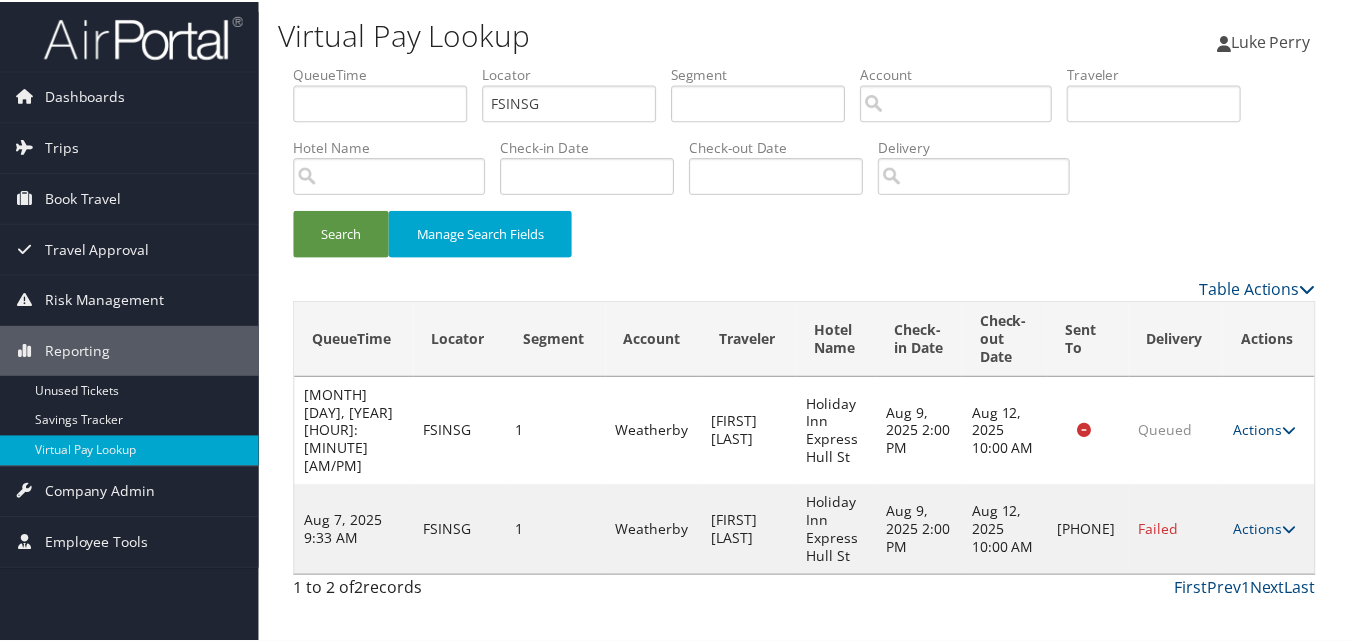 scroll, scrollTop: 19, scrollLeft: 0, axis: vertical 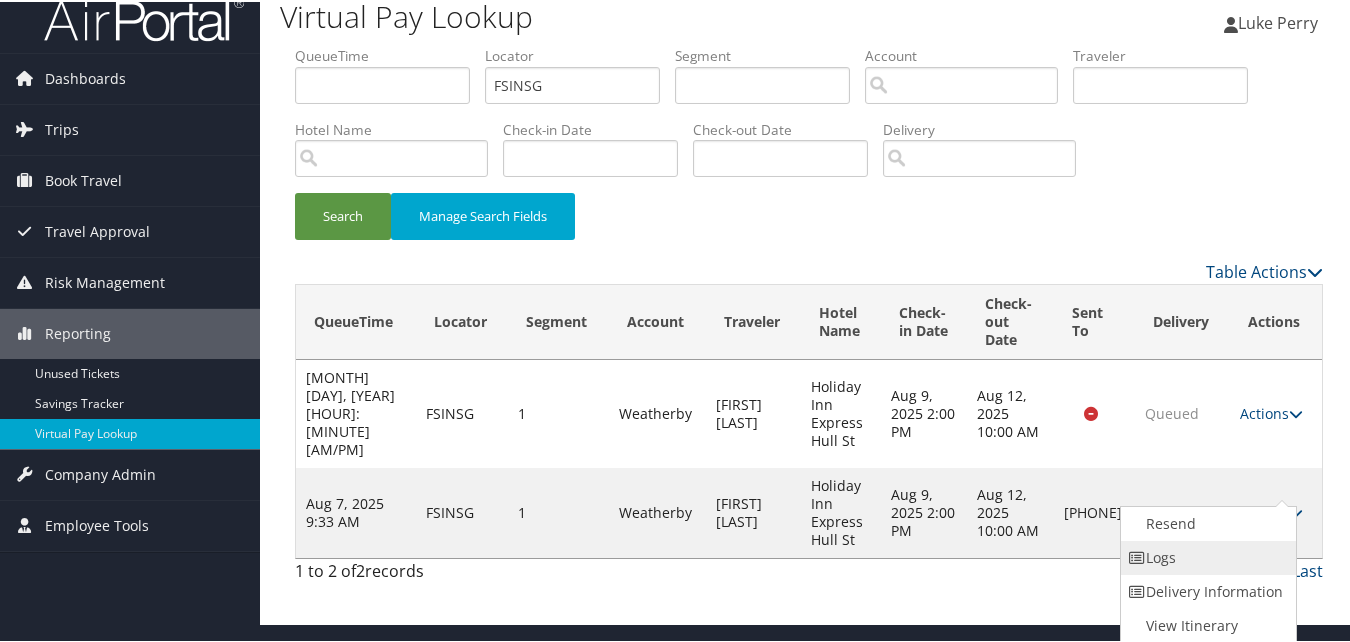 click on "Logs" at bounding box center [1206, 556] 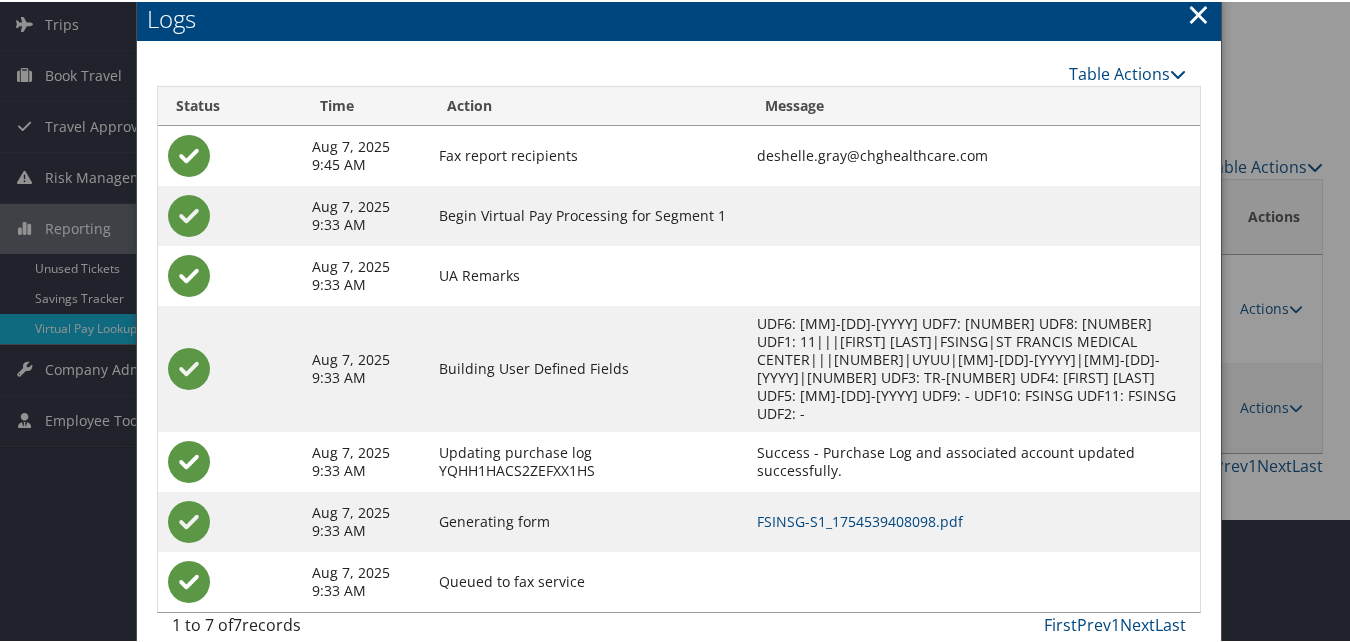 scroll, scrollTop: 130, scrollLeft: 0, axis: vertical 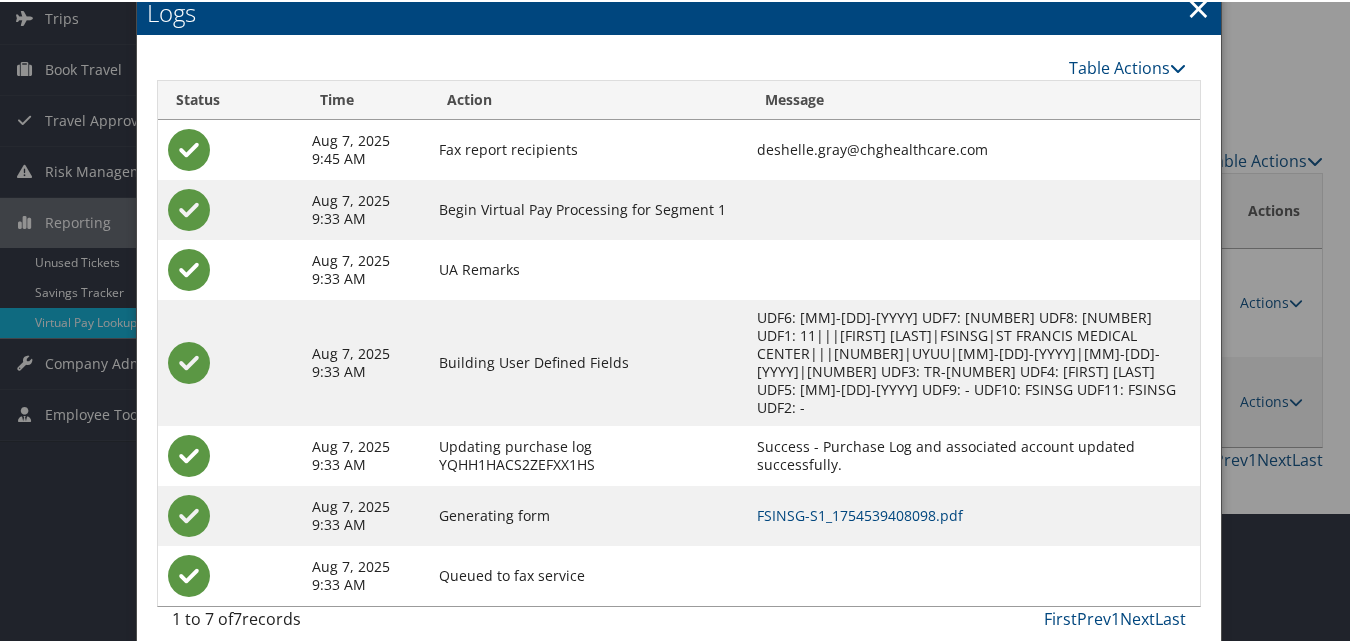 drag, startPoint x: 936, startPoint y: 514, endPoint x: 908, endPoint y: 506, distance: 29.12044 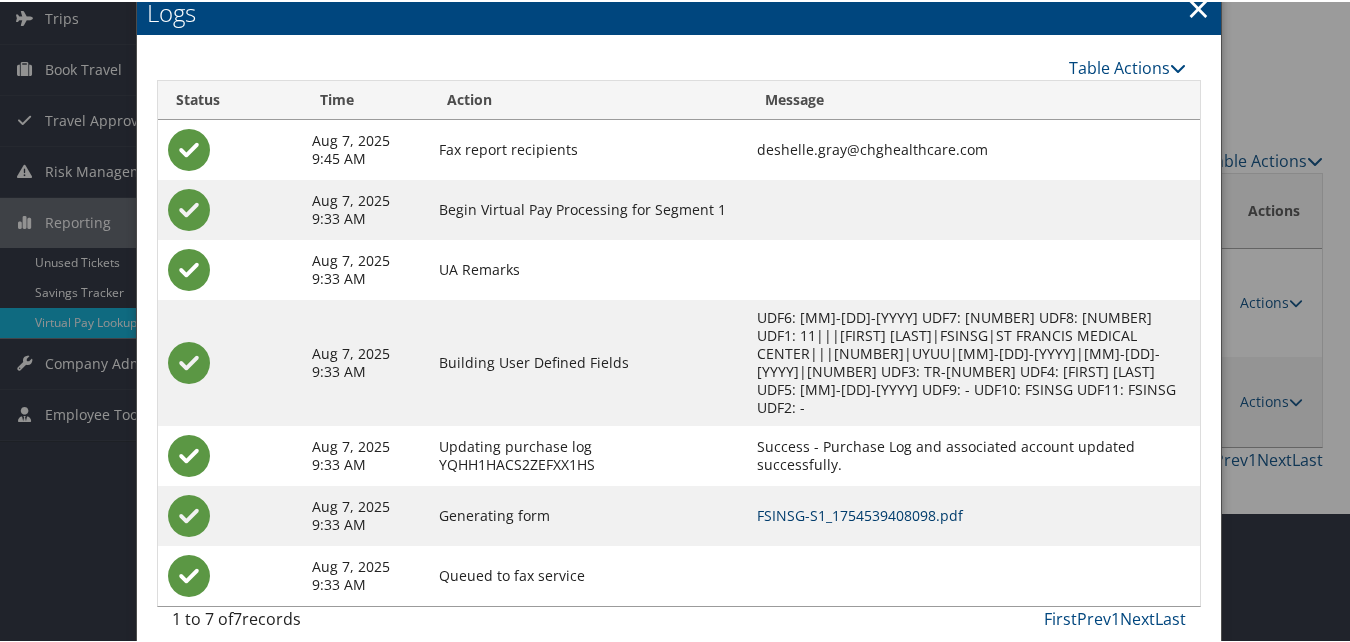 click on "FSINSG-S1_1754539408098.pdf" at bounding box center (860, 513) 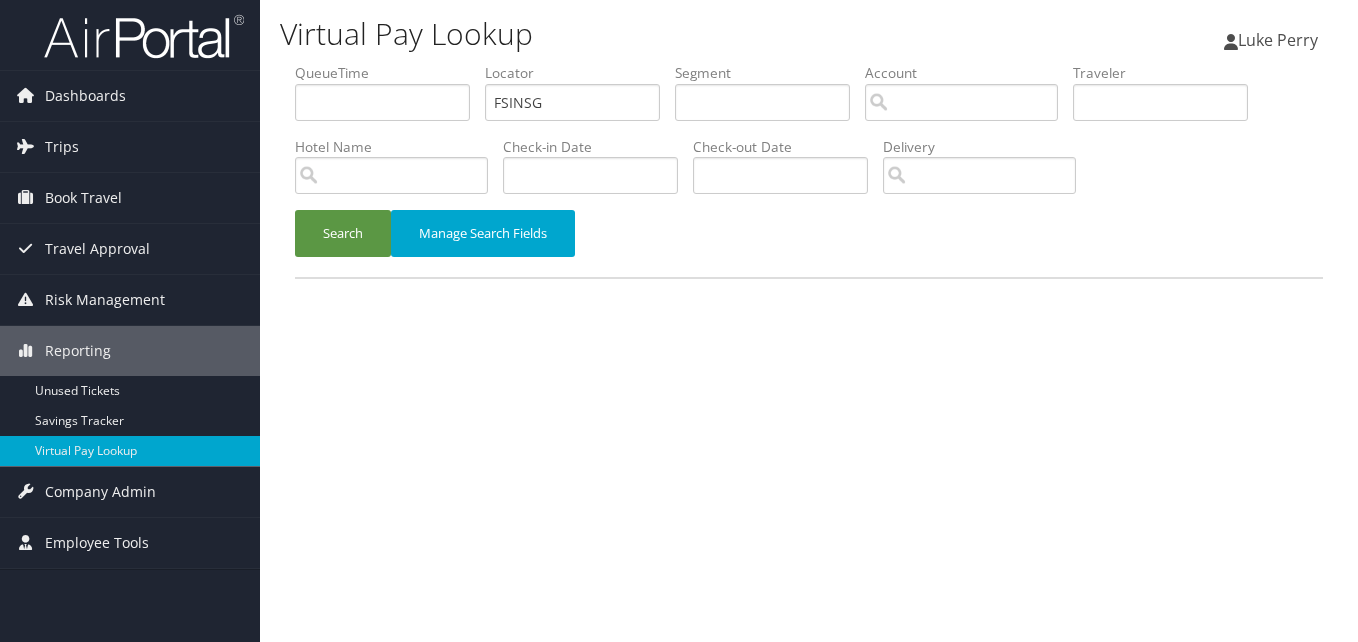 scroll, scrollTop: 0, scrollLeft: 0, axis: both 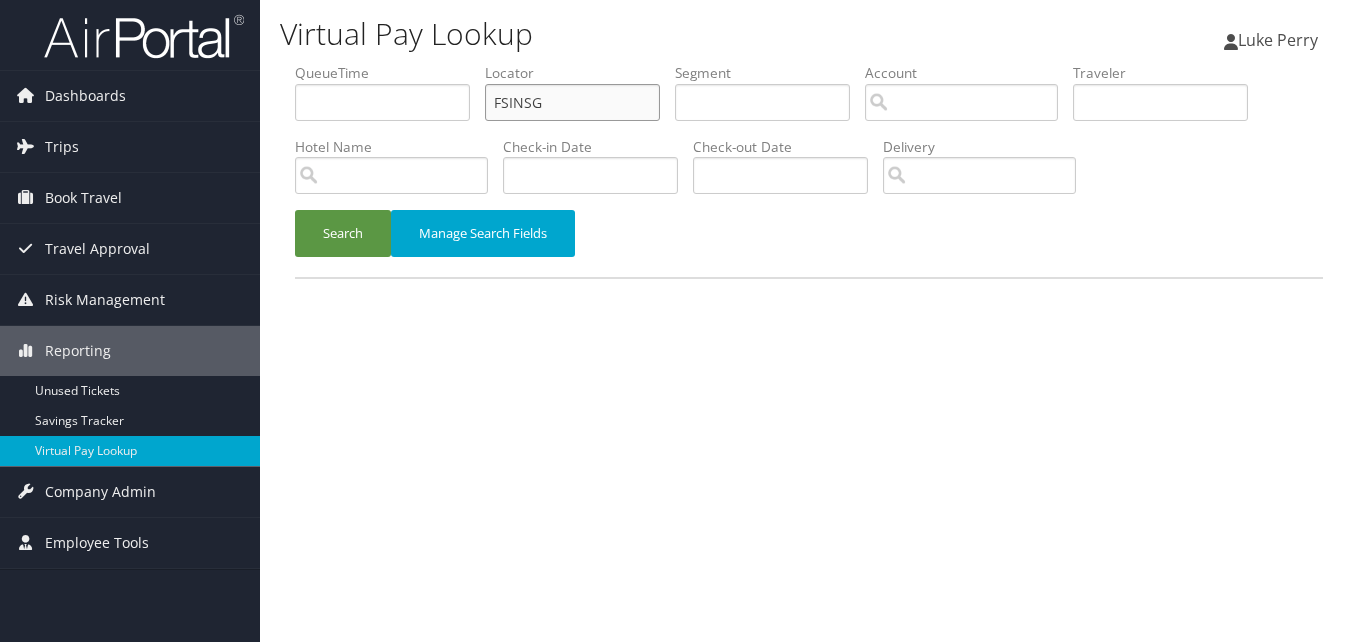 drag, startPoint x: 554, startPoint y: 115, endPoint x: 357, endPoint y: 140, distance: 198.57996 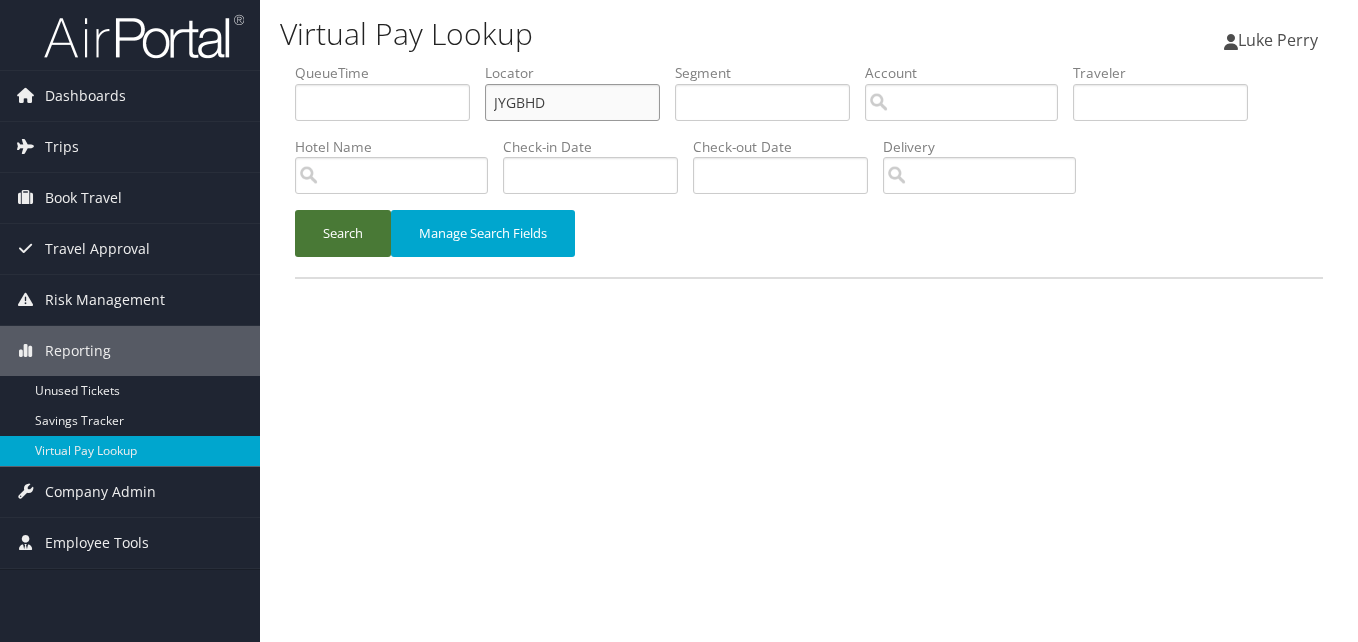 type on "JYGBHD" 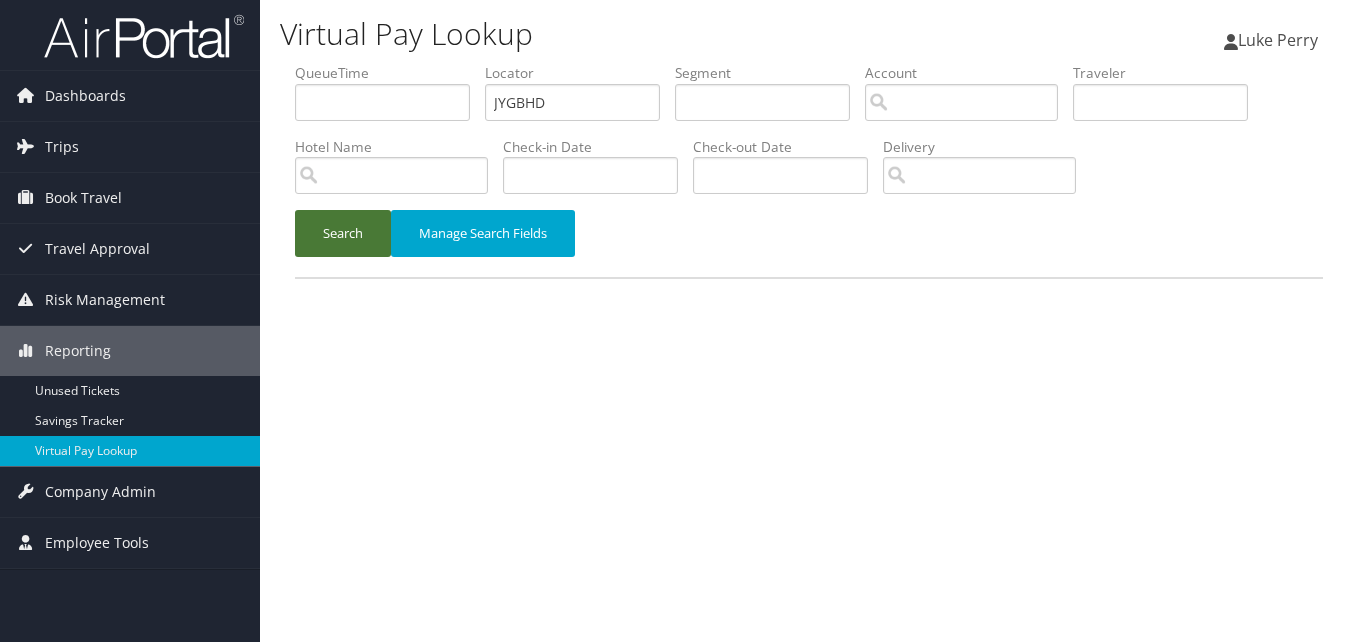 click on "Search" at bounding box center [343, 233] 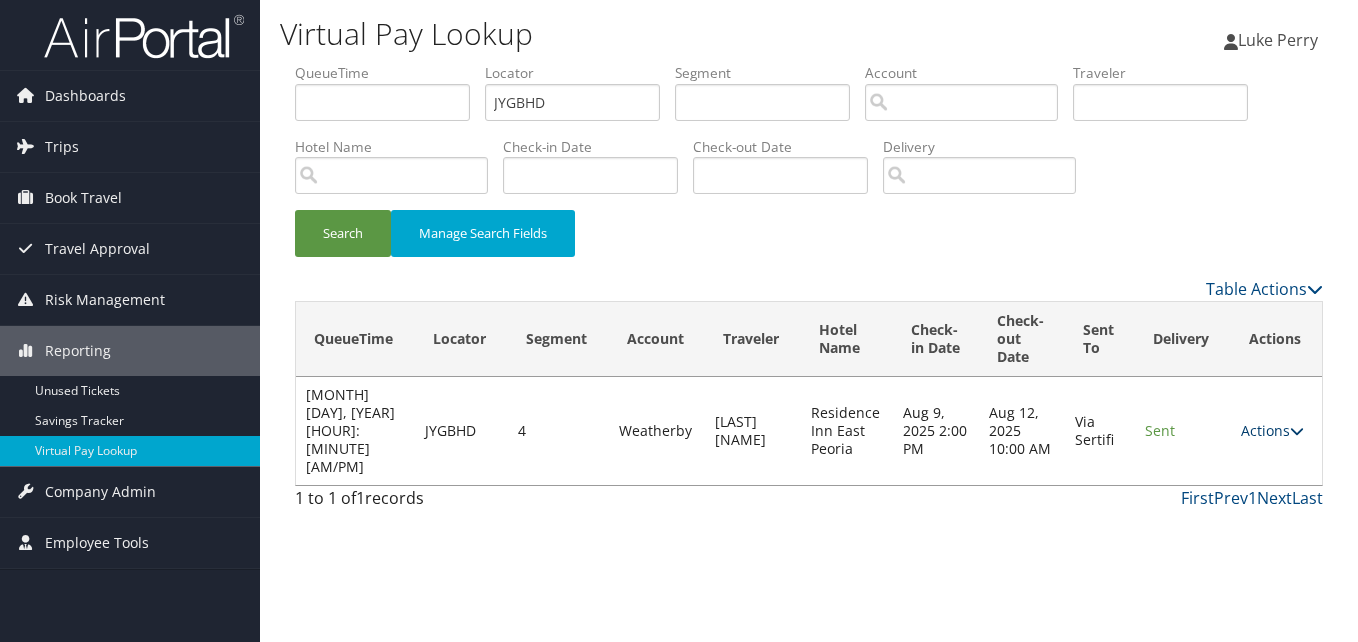 click on "Actions" at bounding box center [1272, 430] 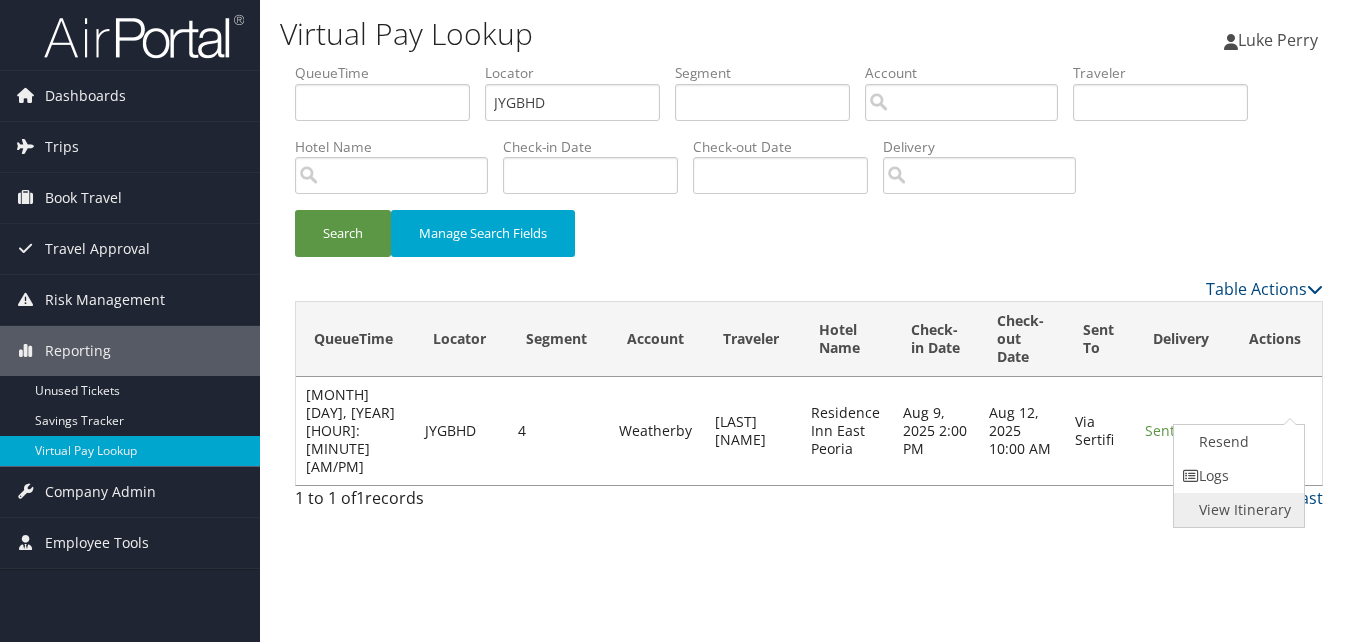 click on "View Itinerary" at bounding box center (1237, 510) 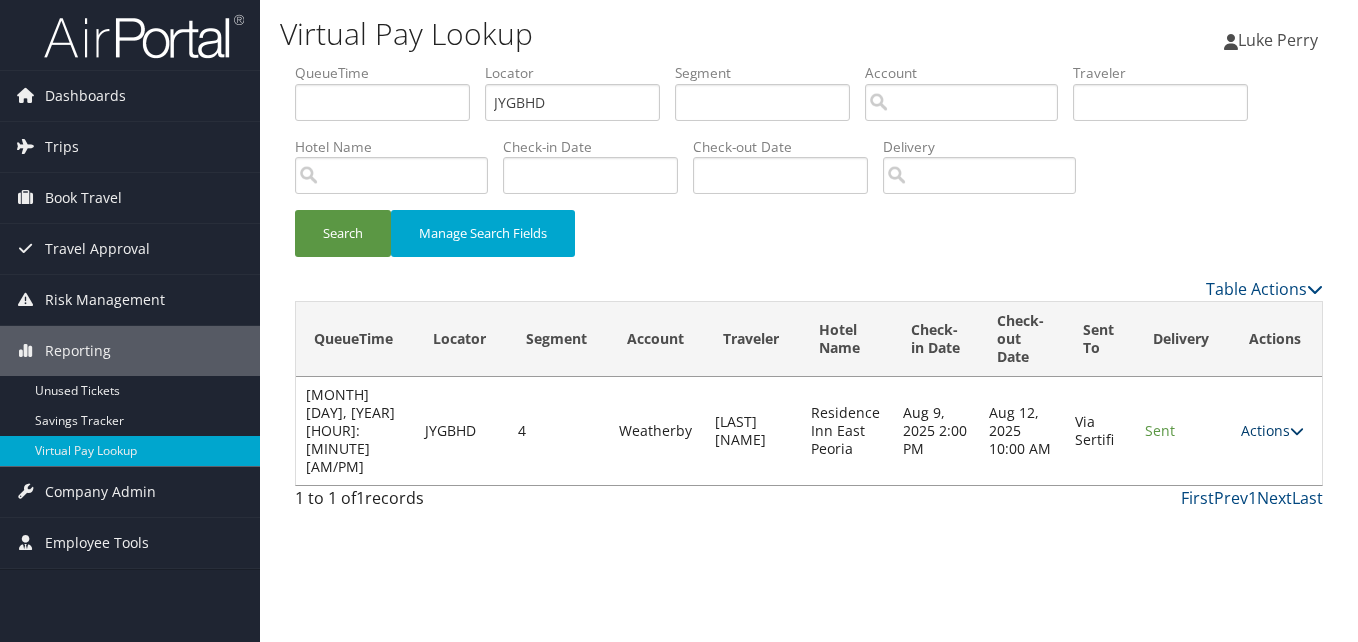 click on "Actions" at bounding box center (1272, 430) 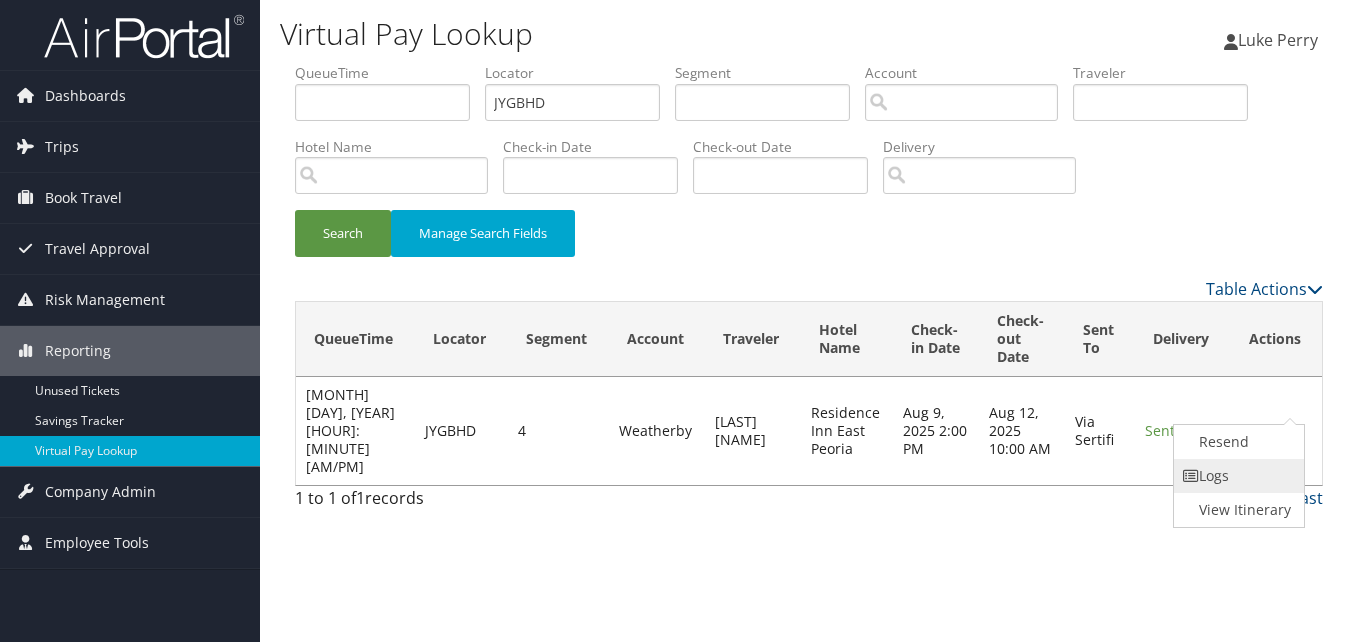 click on "Logs" at bounding box center [1237, 476] 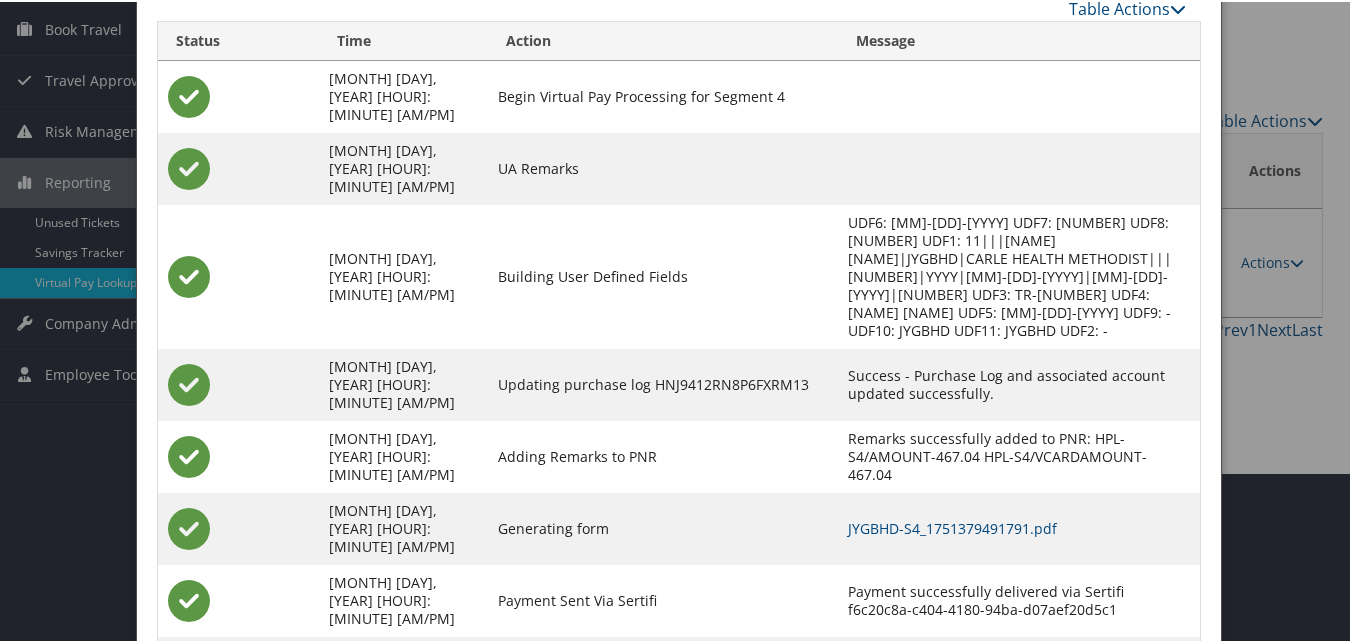 scroll, scrollTop: 171, scrollLeft: 0, axis: vertical 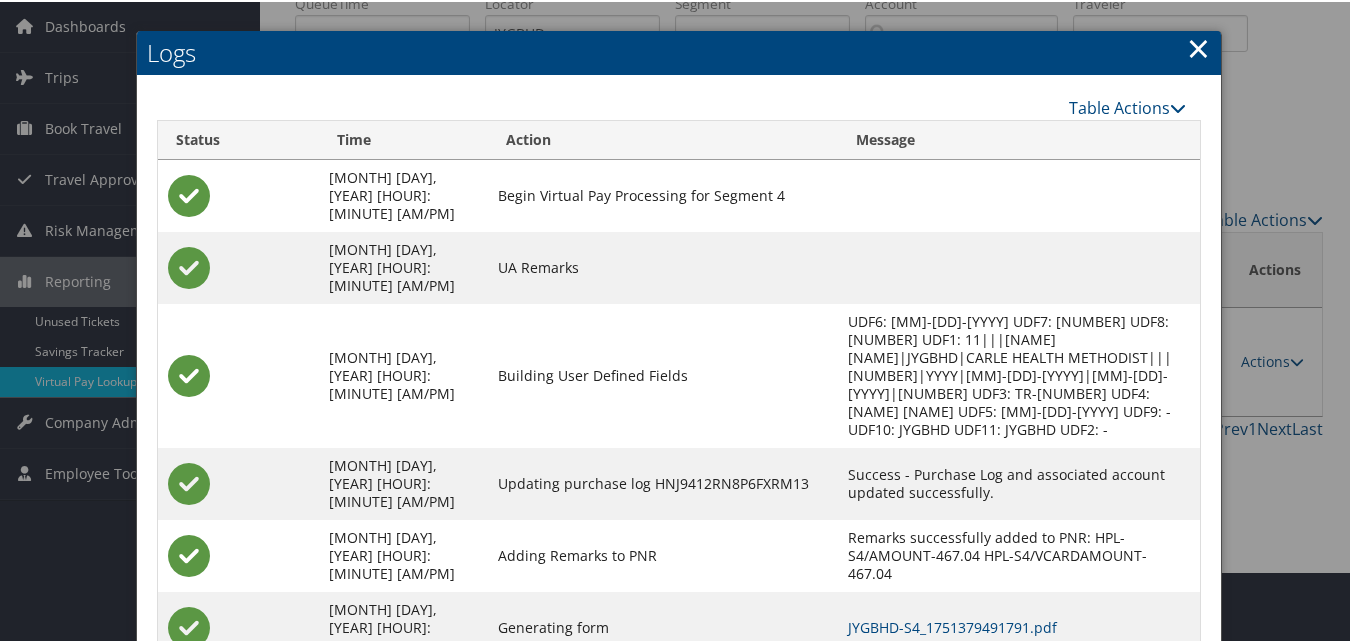 click at bounding box center [679, 321] 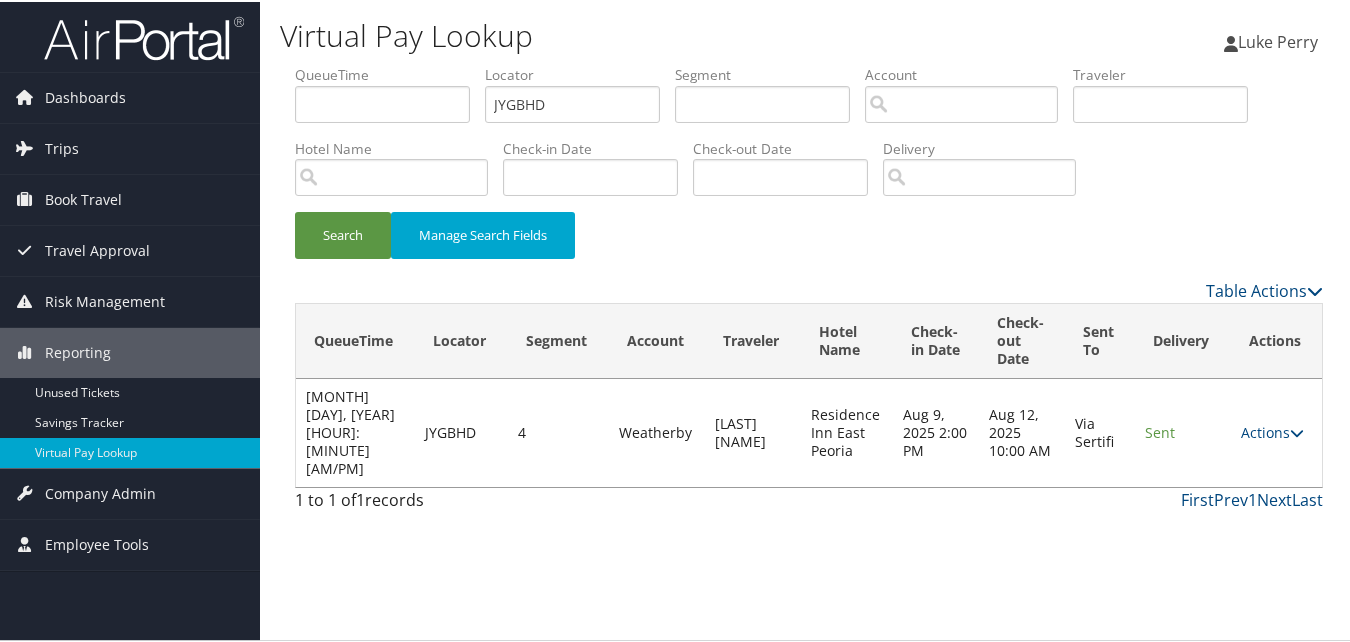 scroll, scrollTop: 0, scrollLeft: 0, axis: both 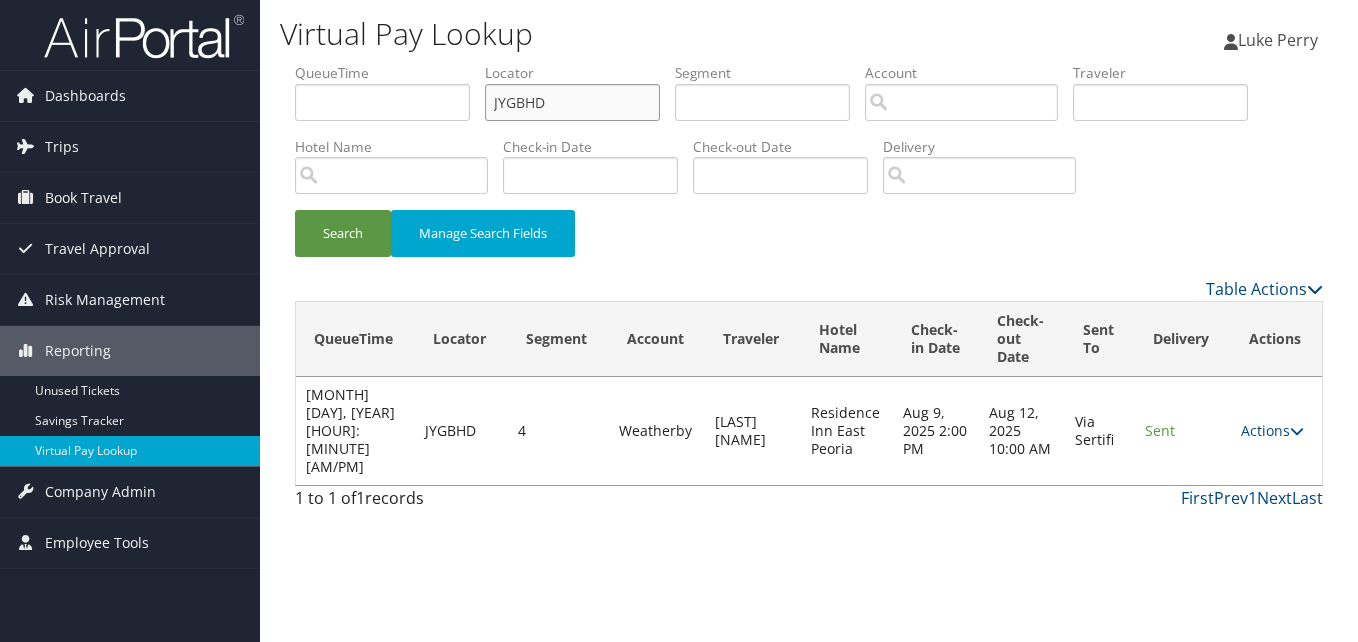 drag, startPoint x: 548, startPoint y: 121, endPoint x: 360, endPoint y: 136, distance: 188.59746 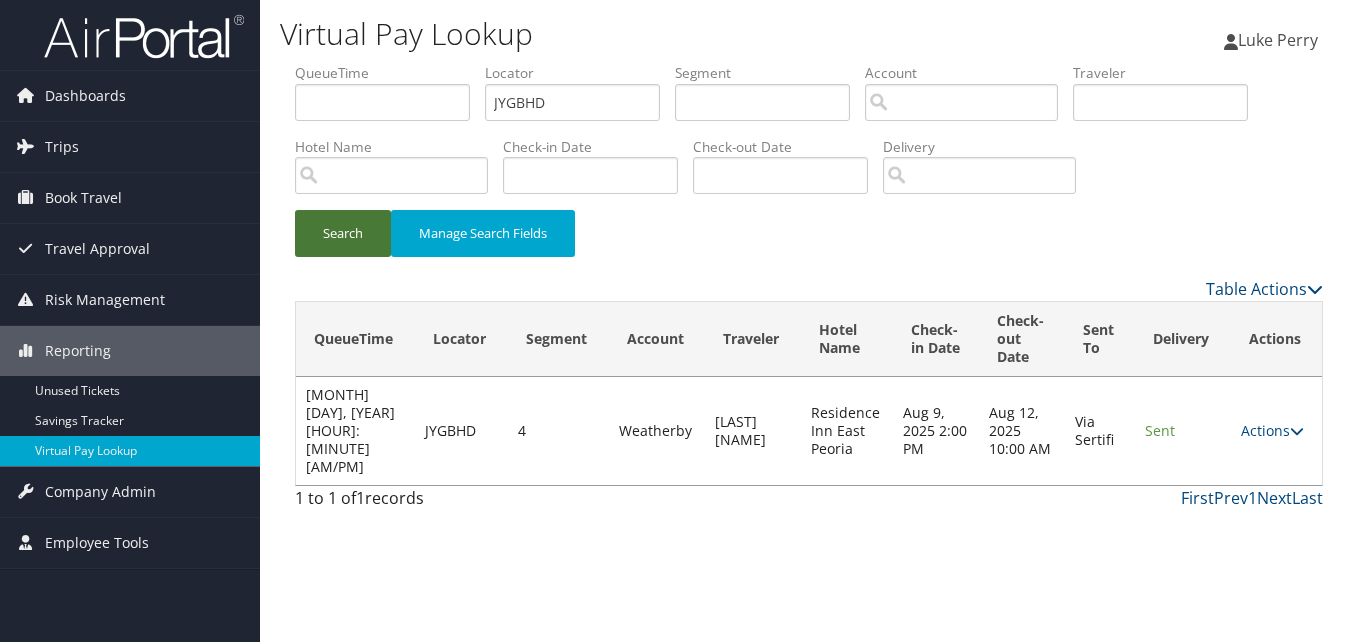 click on "Search" at bounding box center [343, 233] 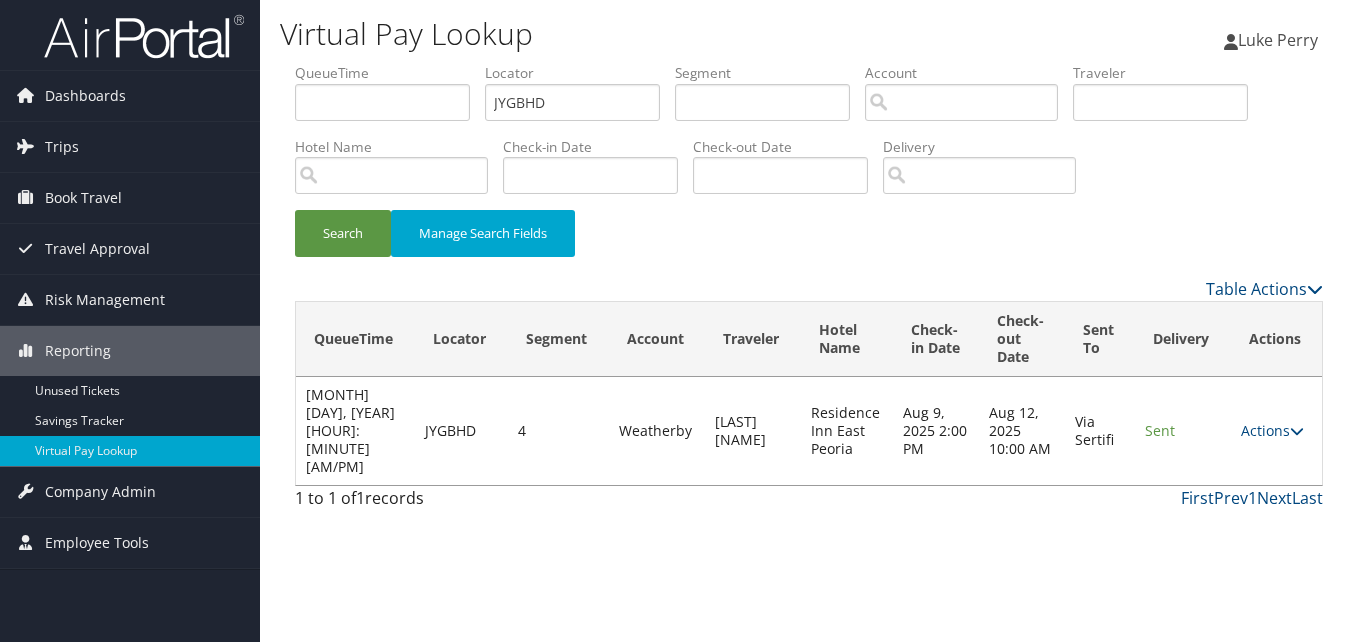click on "Actions   Resend  Logs  View Itinerary" at bounding box center [1276, 431] 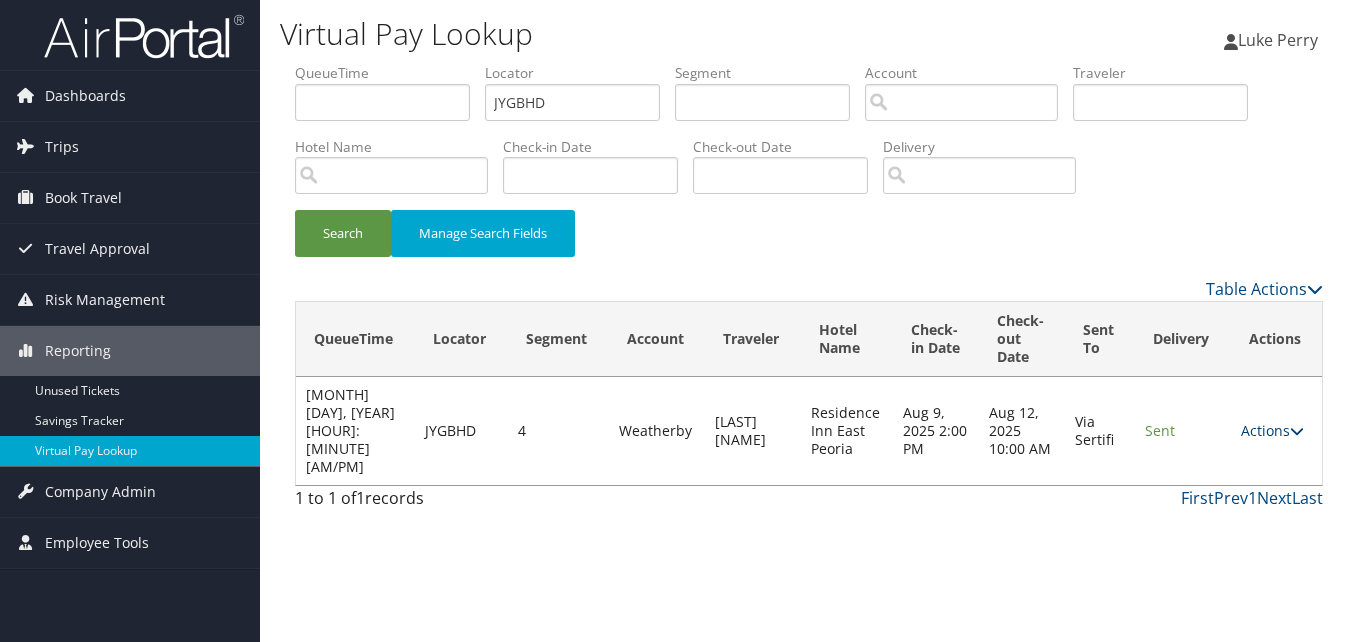 click on "Actions" at bounding box center (1272, 430) 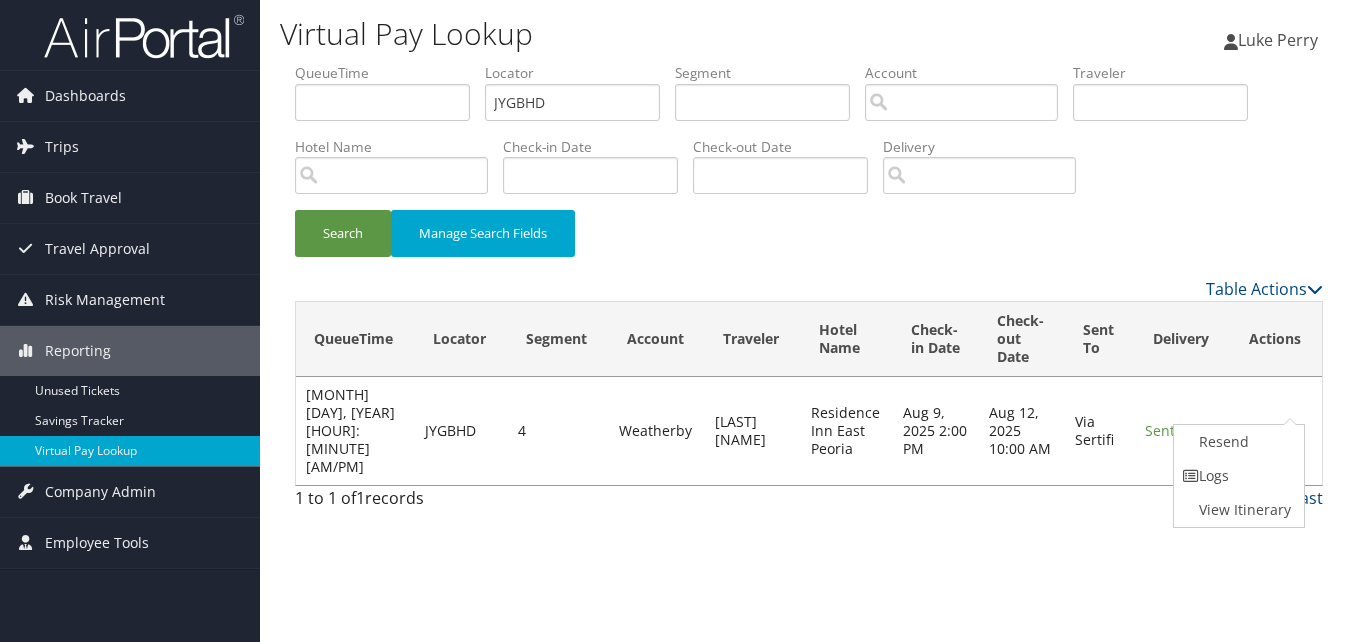 click on "Logs" at bounding box center [1237, 476] 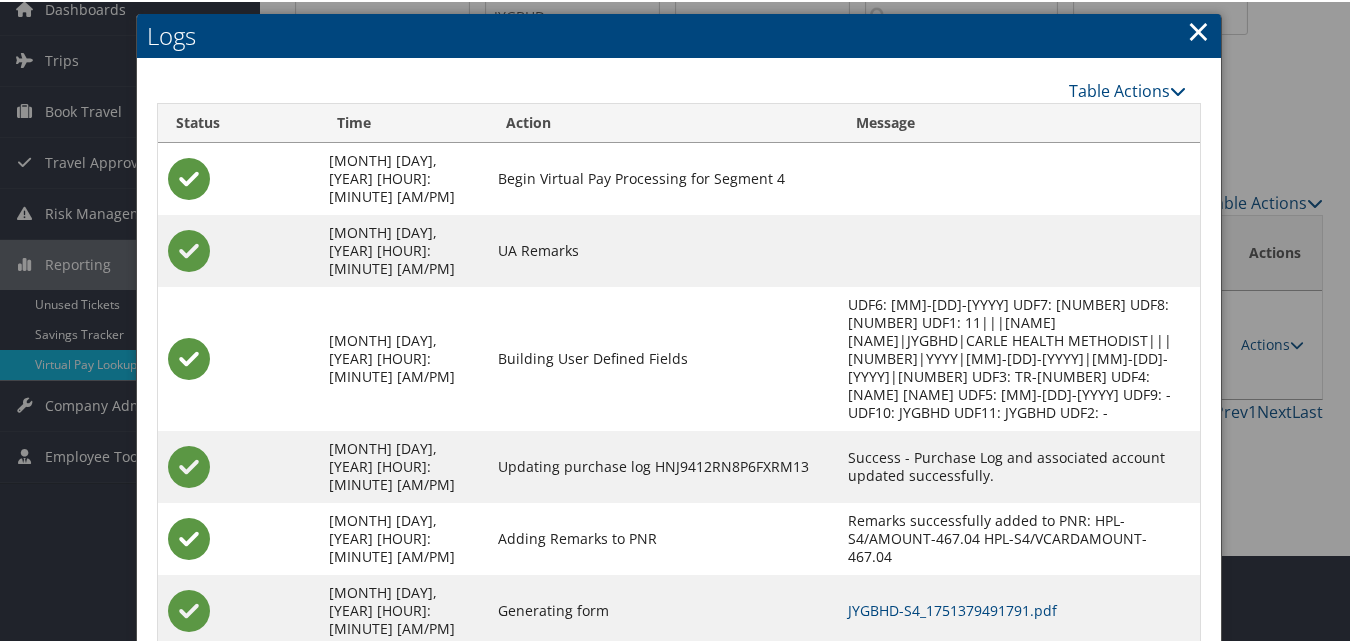 scroll, scrollTop: 171, scrollLeft: 0, axis: vertical 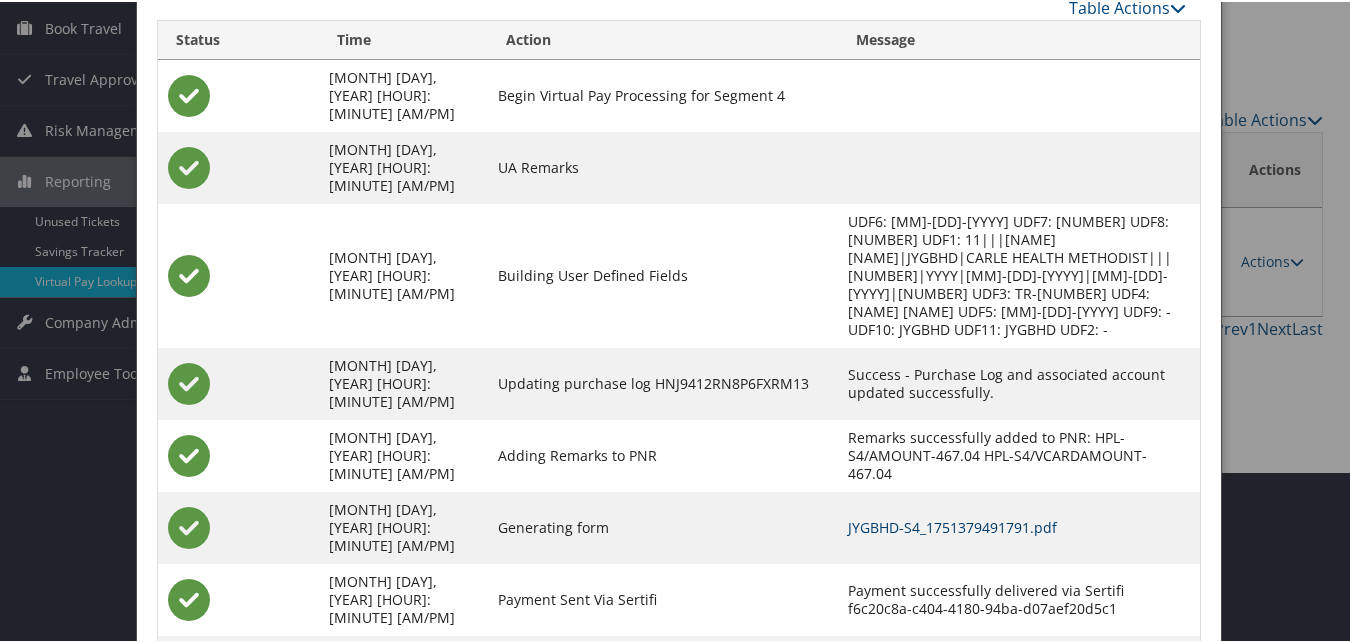 click on "JYGBHD-S4_1751379491791.pdf" at bounding box center (952, 525) 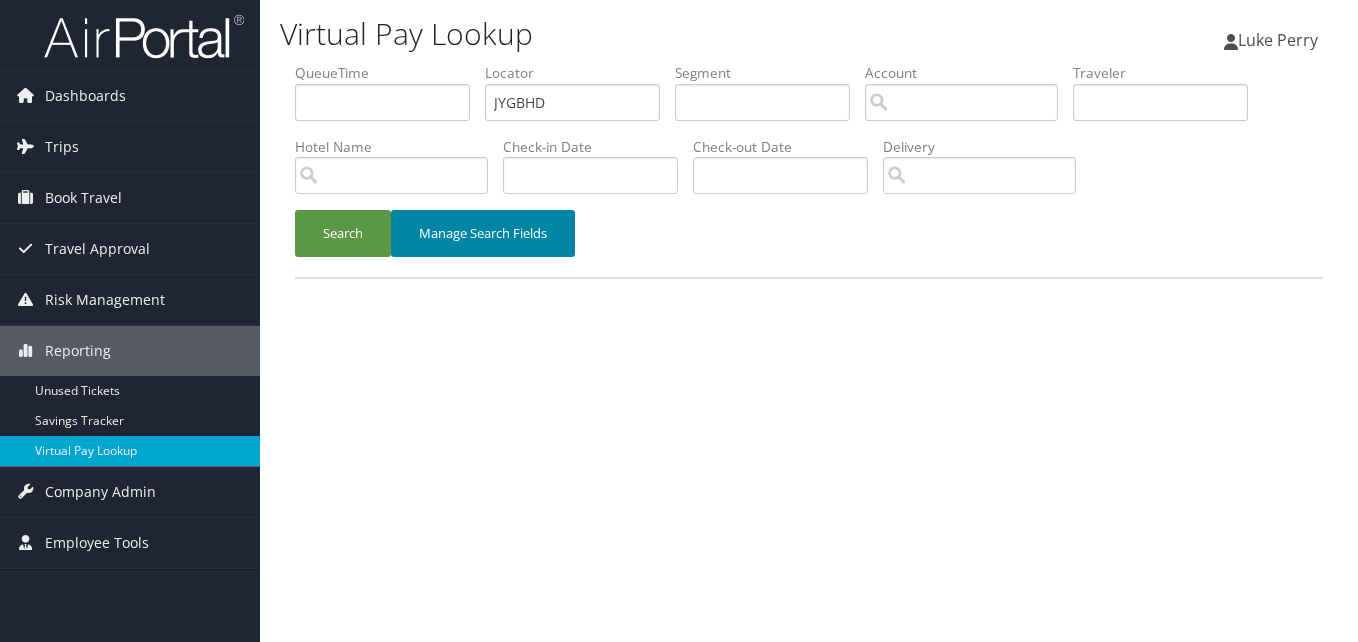 scroll, scrollTop: 0, scrollLeft: 0, axis: both 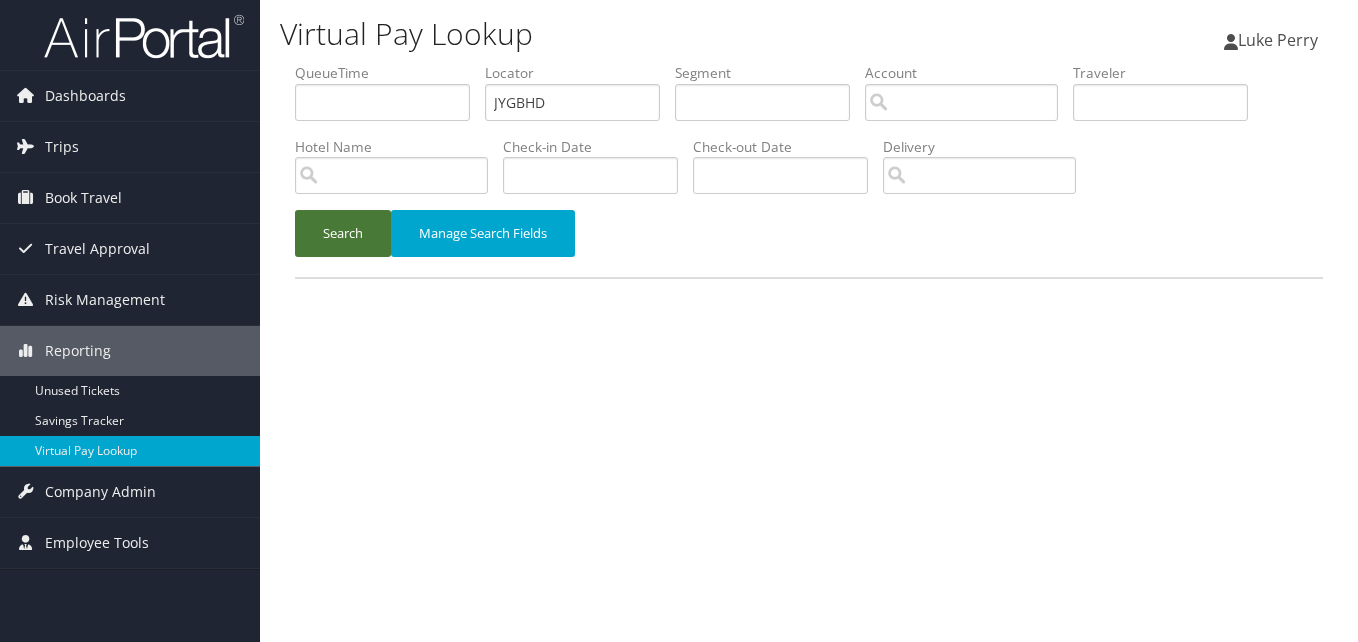 click on "Search" at bounding box center [343, 233] 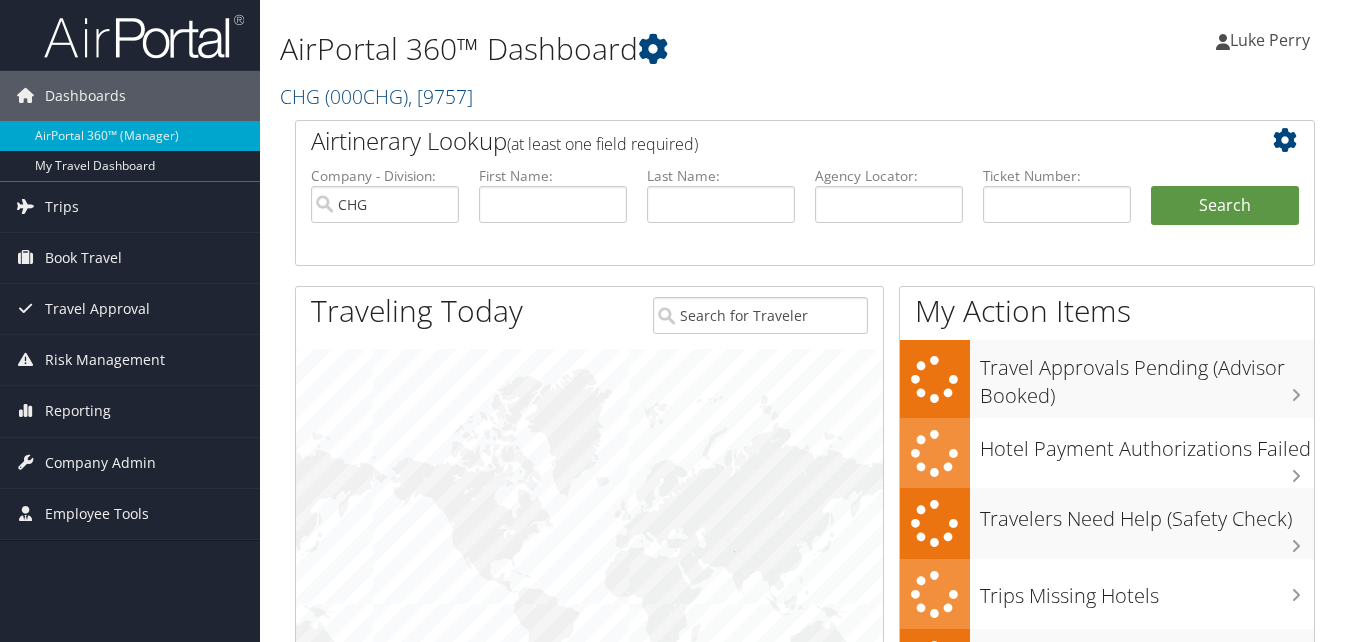 scroll, scrollTop: 0, scrollLeft: 0, axis: both 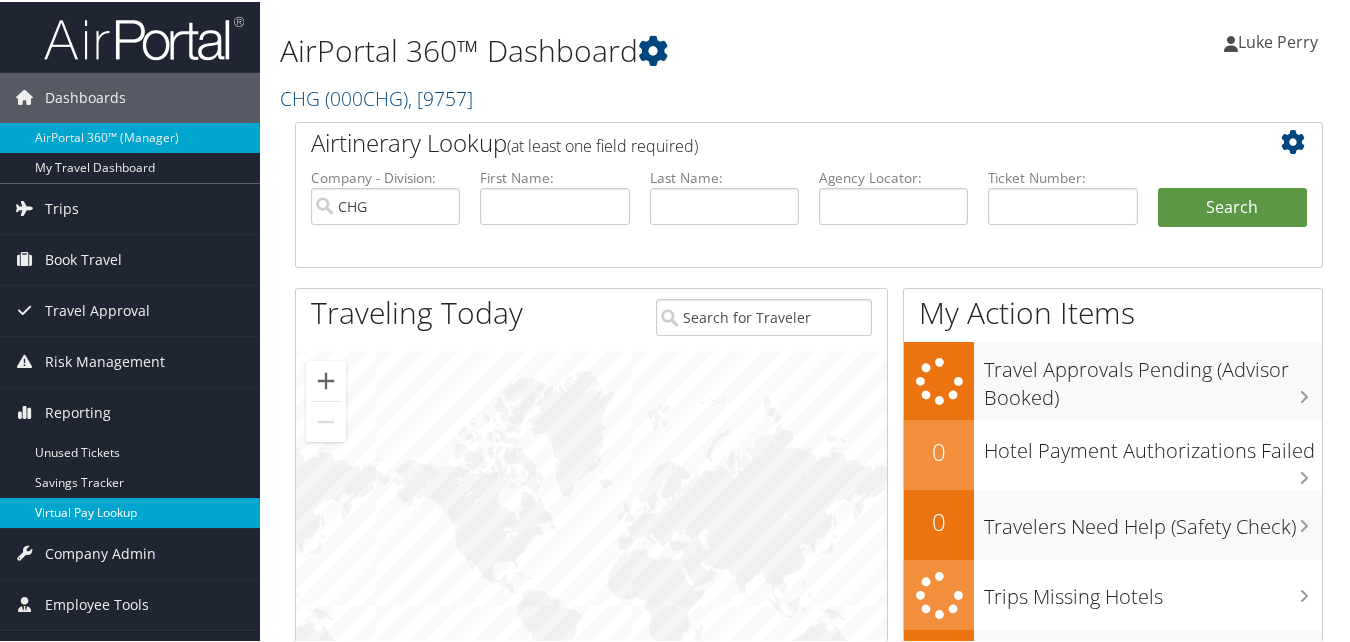 click on "Virtual Pay Lookup" at bounding box center (130, 511) 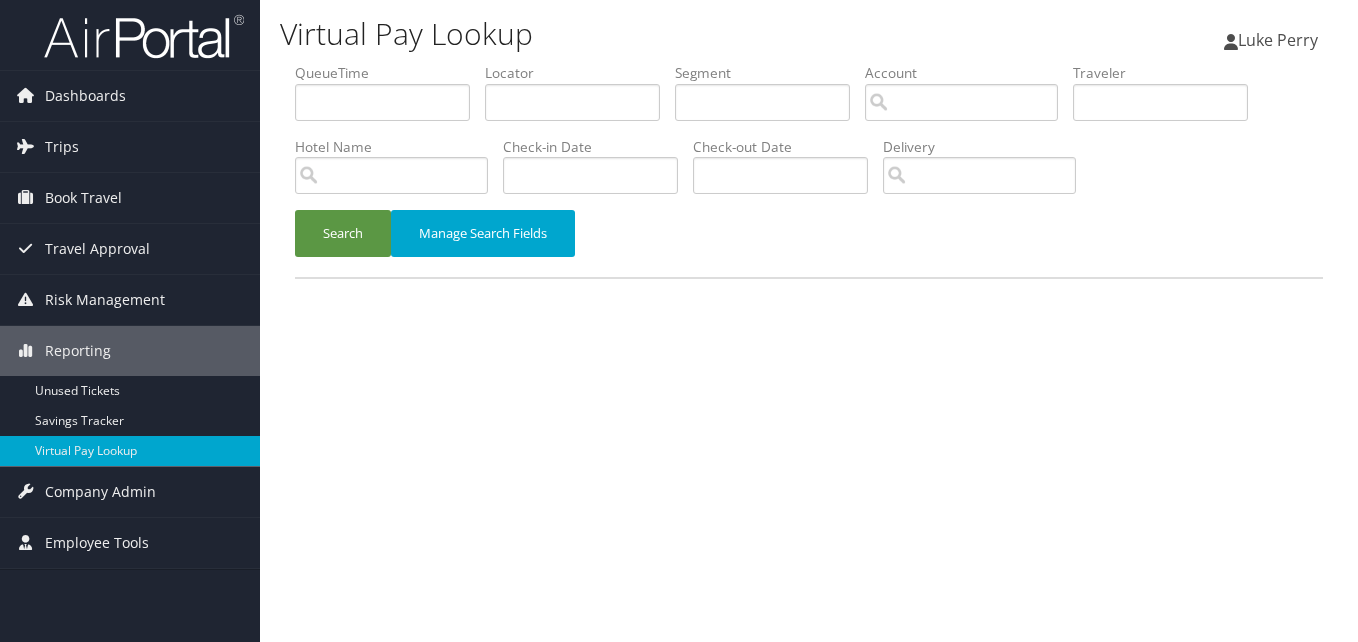 scroll, scrollTop: 0, scrollLeft: 0, axis: both 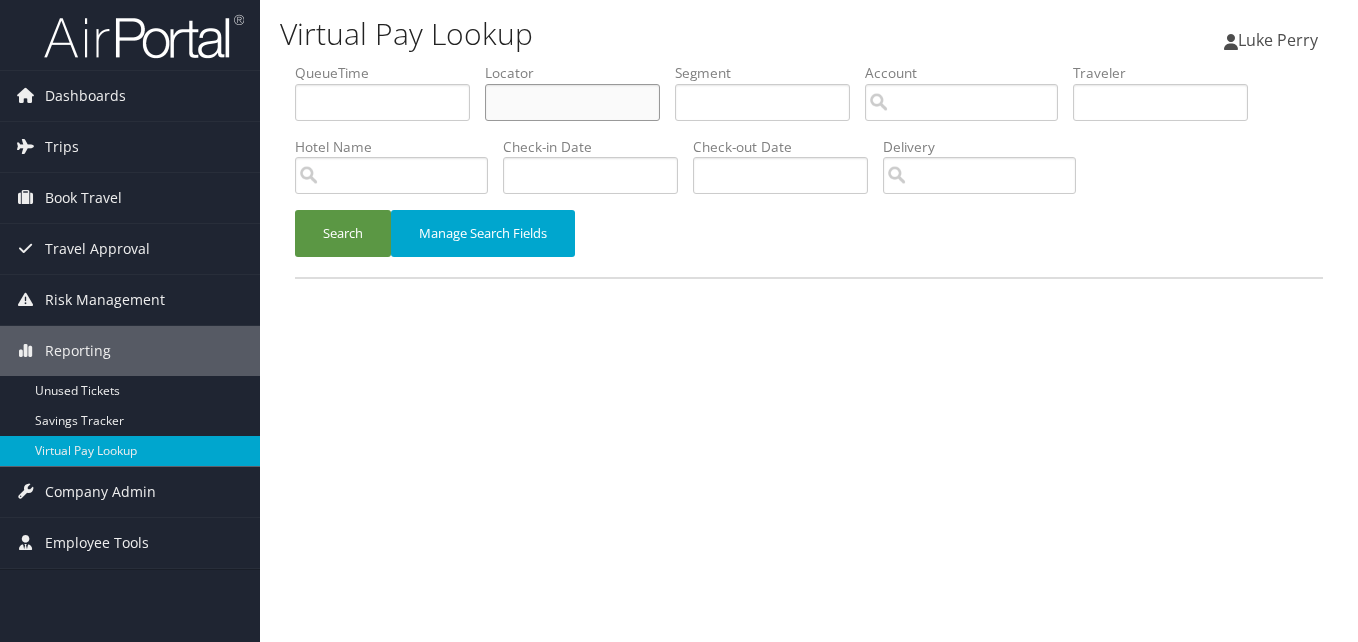 click at bounding box center (572, 102) 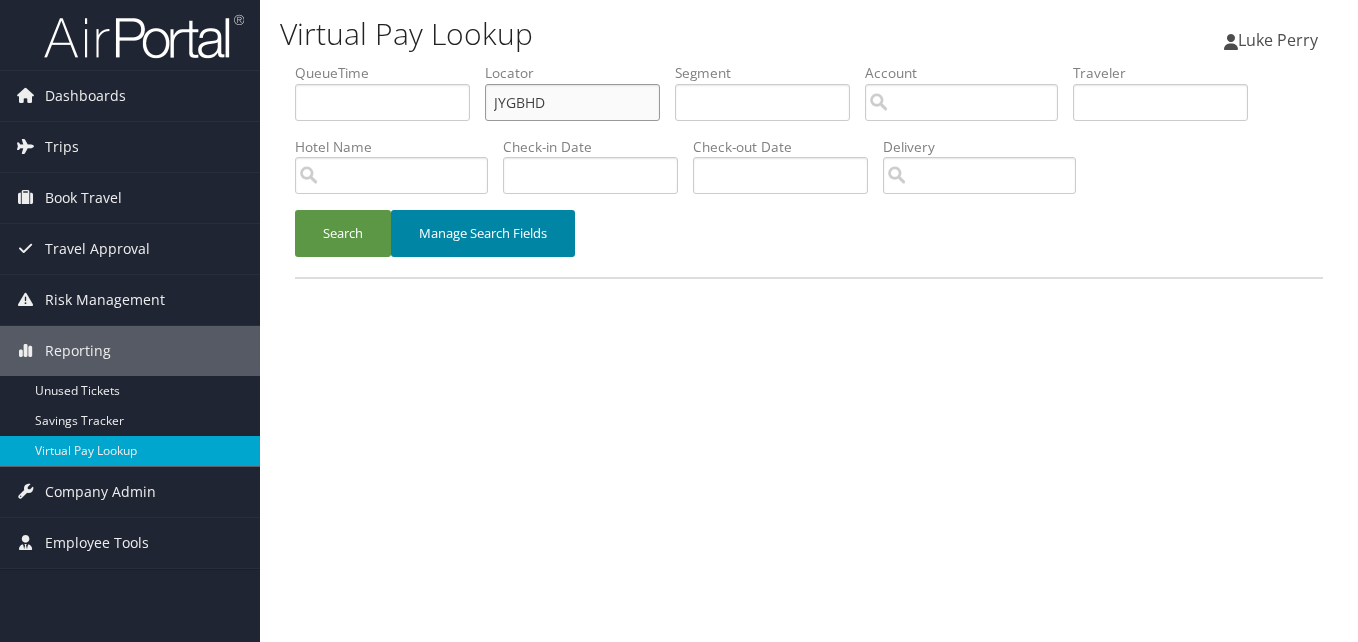 type on "JYGBHD" 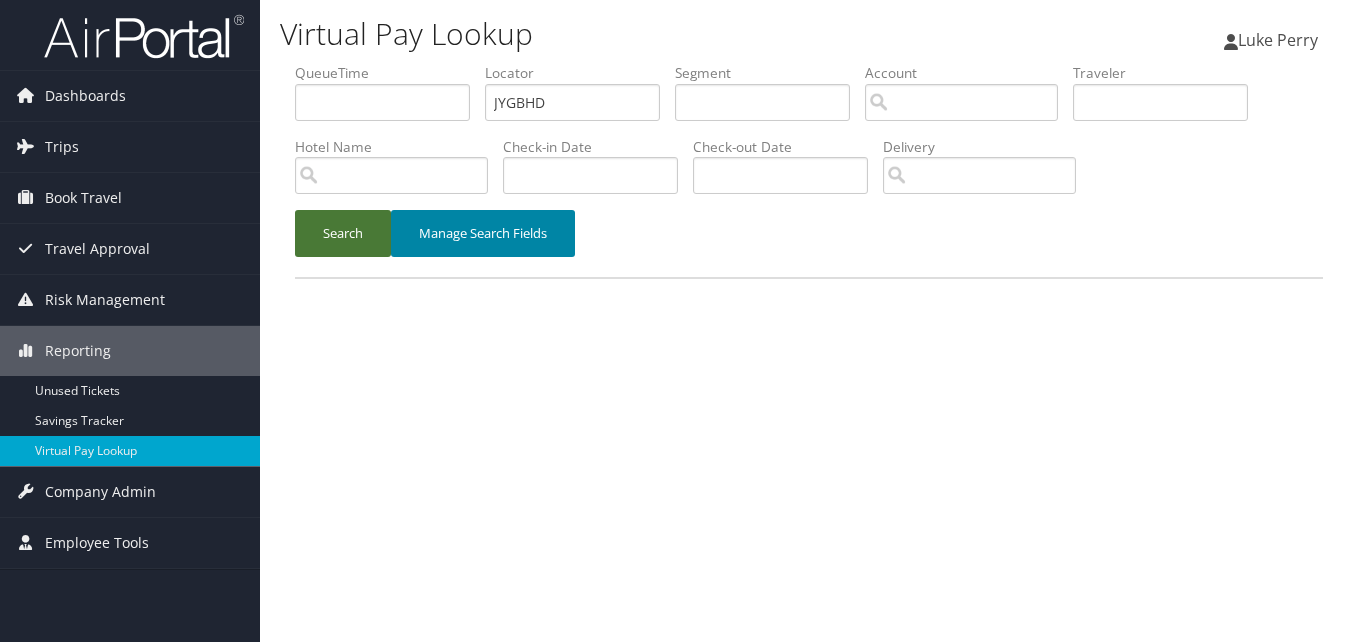 click on "Search Manage Search Fields" at bounding box center [809, 243] 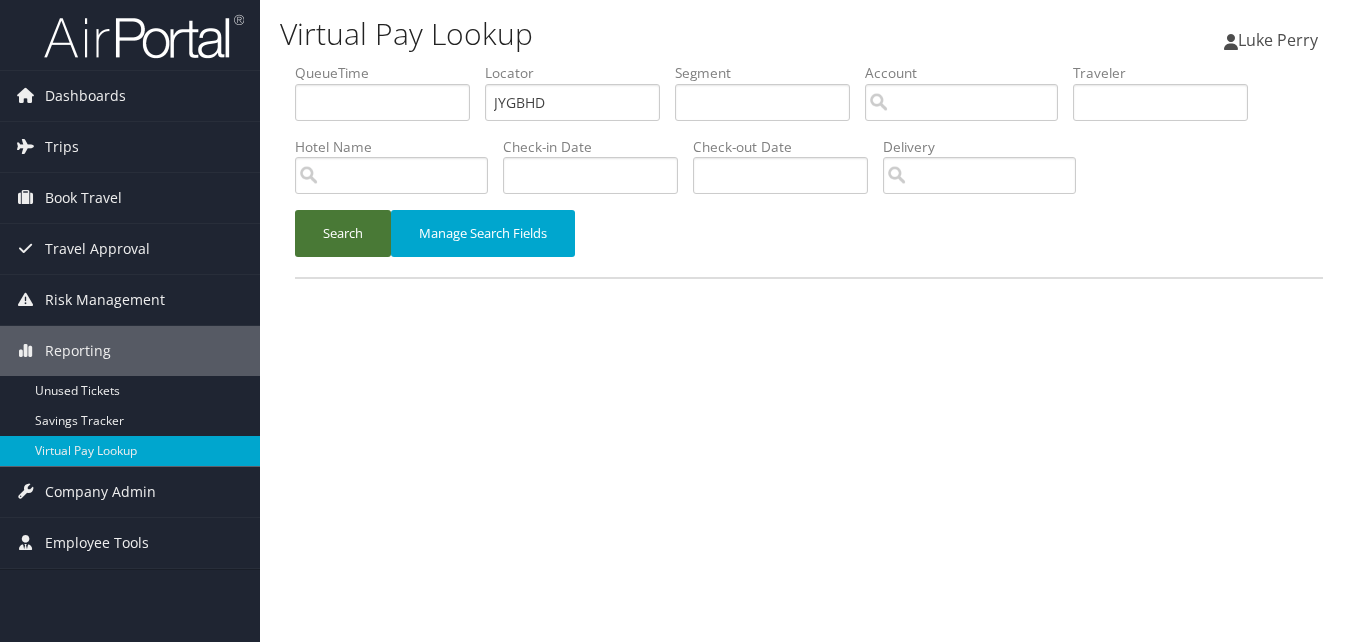 click on "Search" at bounding box center (343, 233) 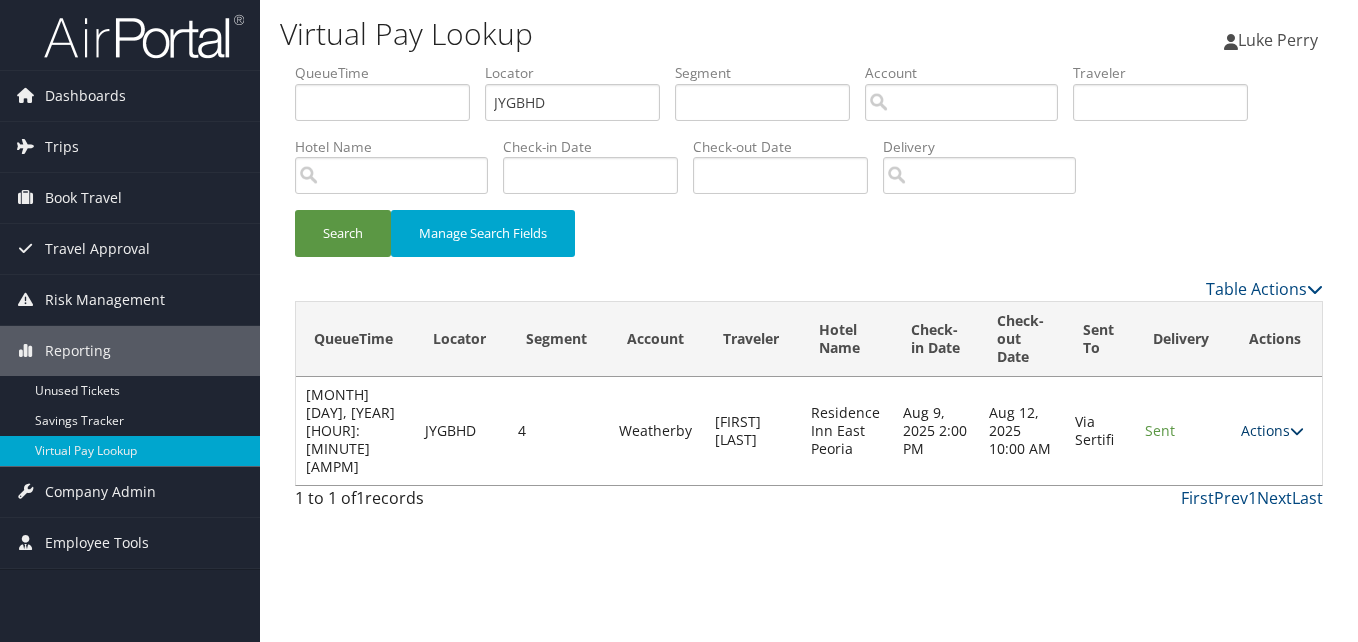 click on "Actions" at bounding box center (1272, 430) 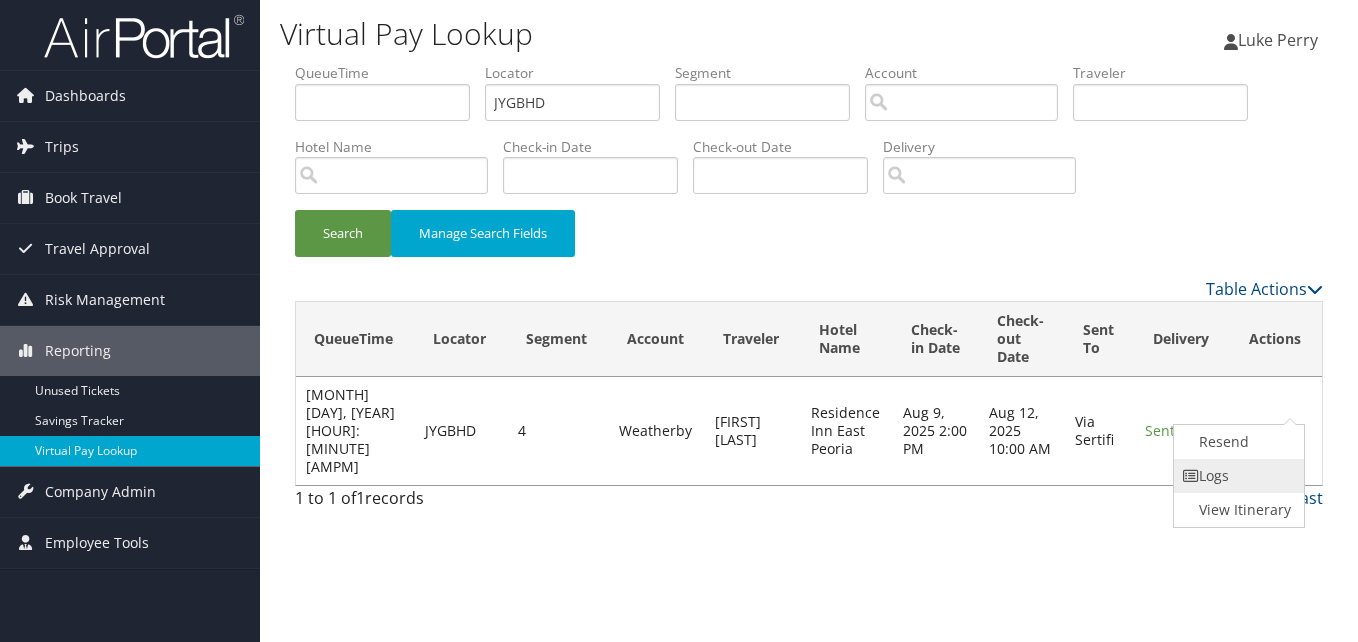 click on "Logs" at bounding box center [1237, 476] 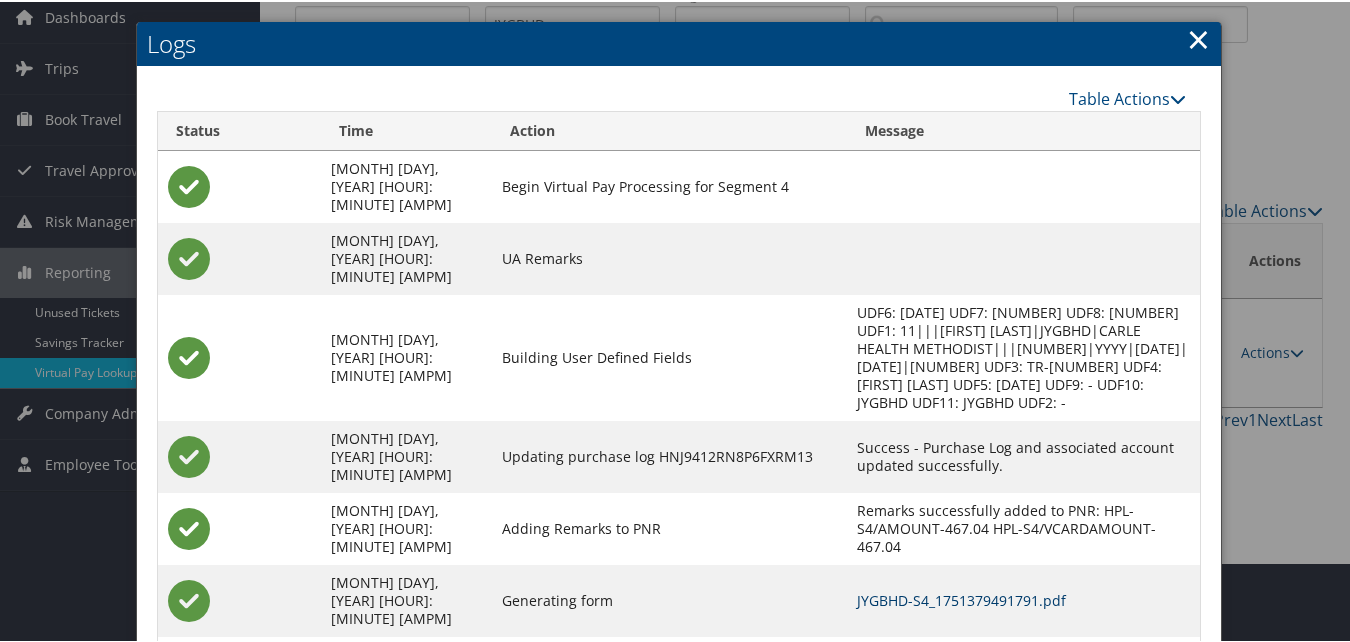 scroll, scrollTop: 171, scrollLeft: 0, axis: vertical 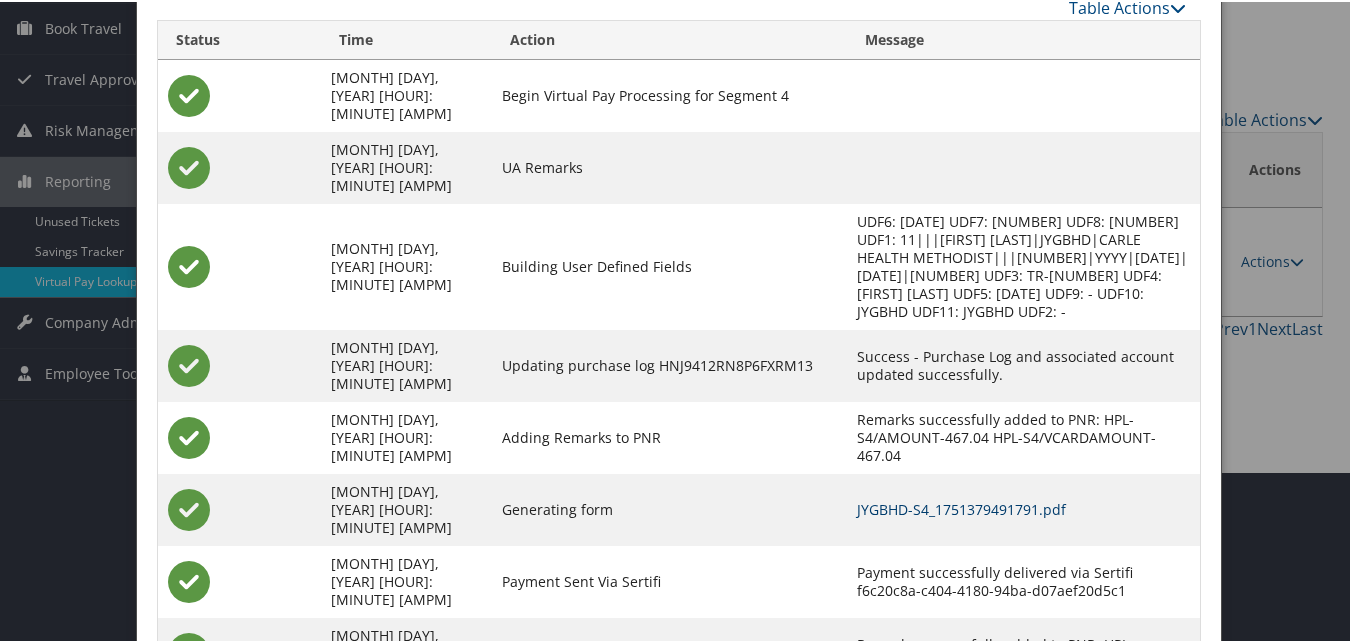 click on "JYGBHD-S4_1751379491791.pdf" at bounding box center (961, 507) 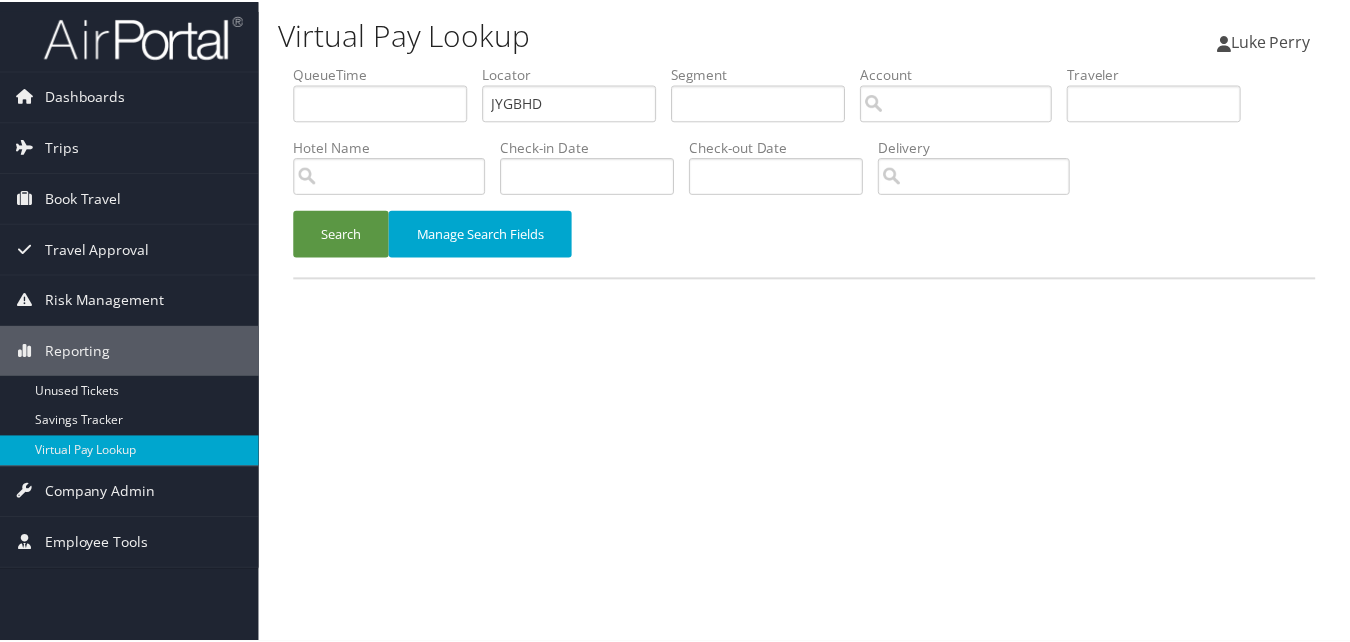 scroll, scrollTop: 0, scrollLeft: 0, axis: both 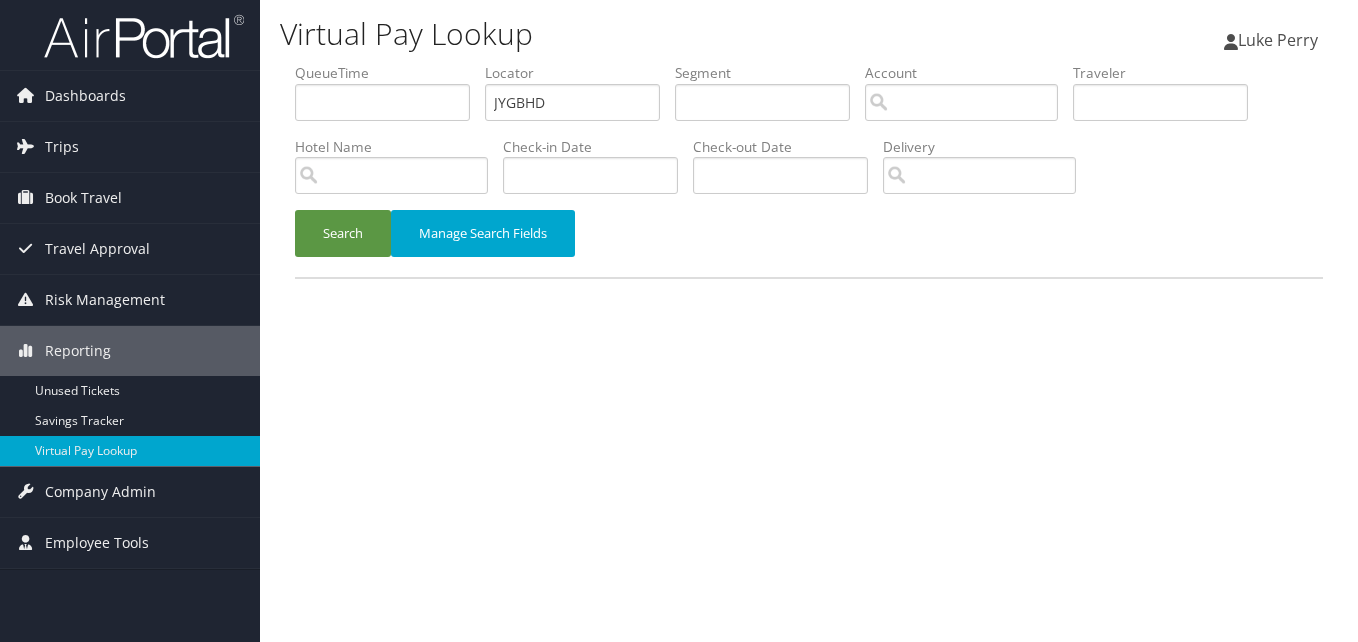 click on "Book Travel Approval Request (Beta)" at bounding box center (130, 198) 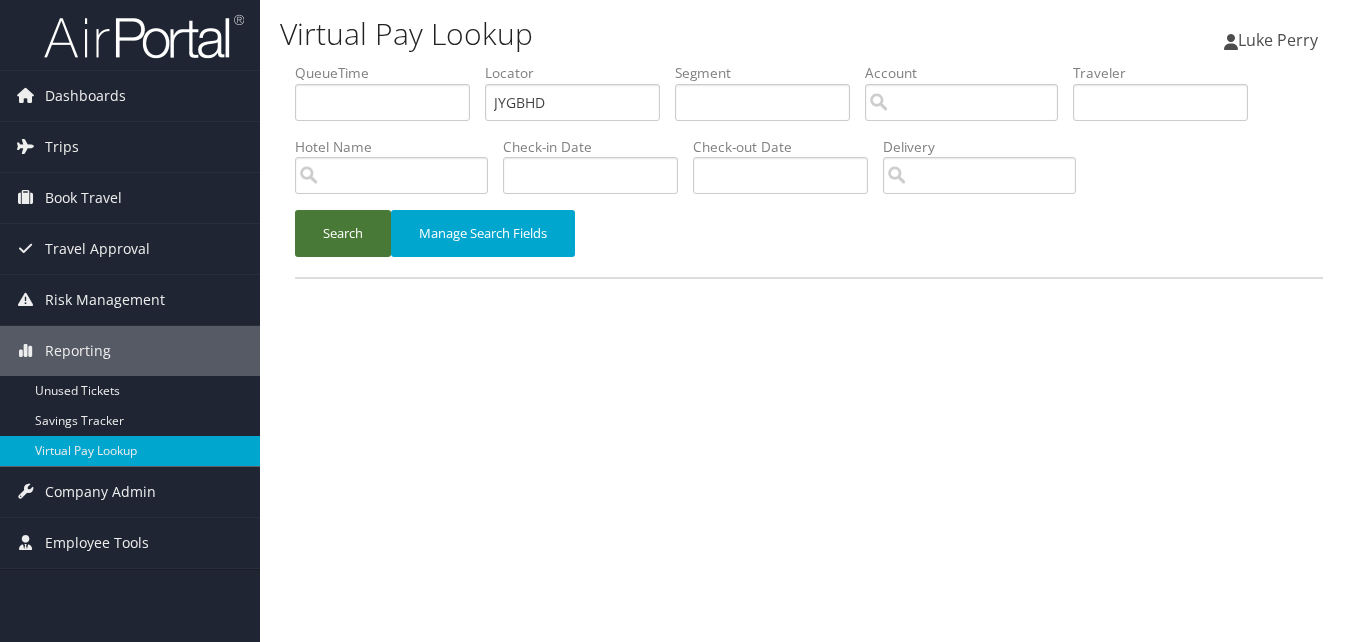 click on "Search" at bounding box center [343, 233] 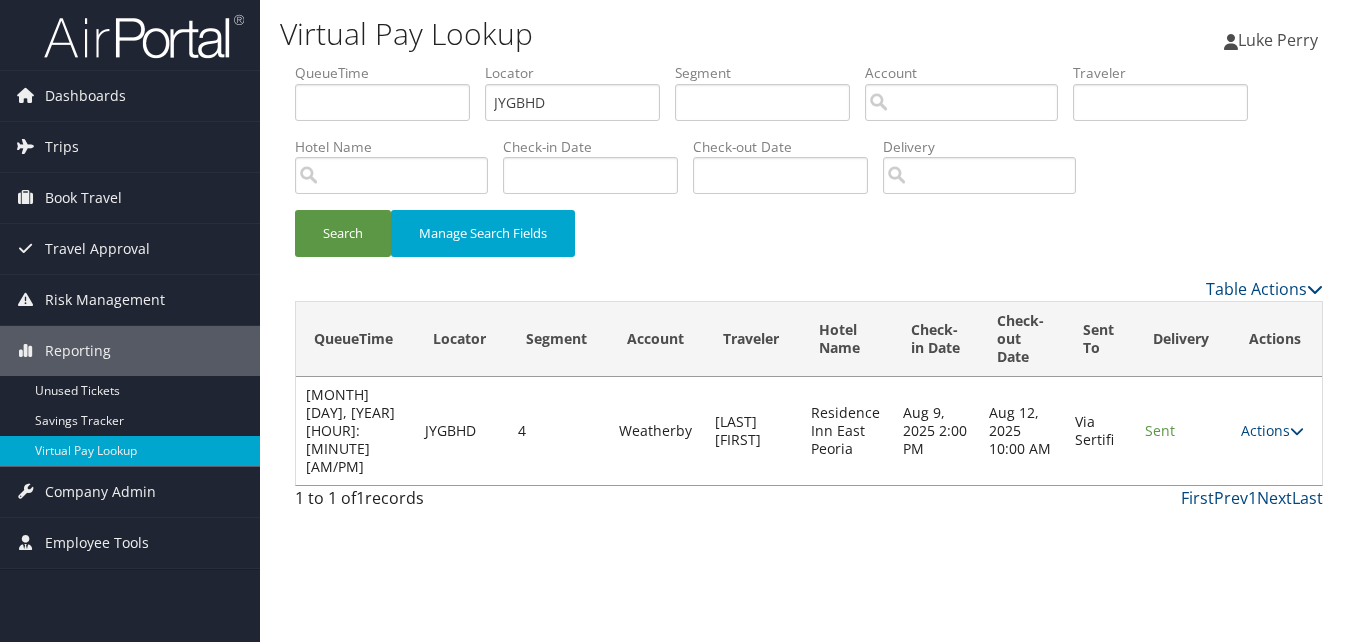 drag, startPoint x: 601, startPoint y: 514, endPoint x: 603, endPoint y: 504, distance: 10.198039 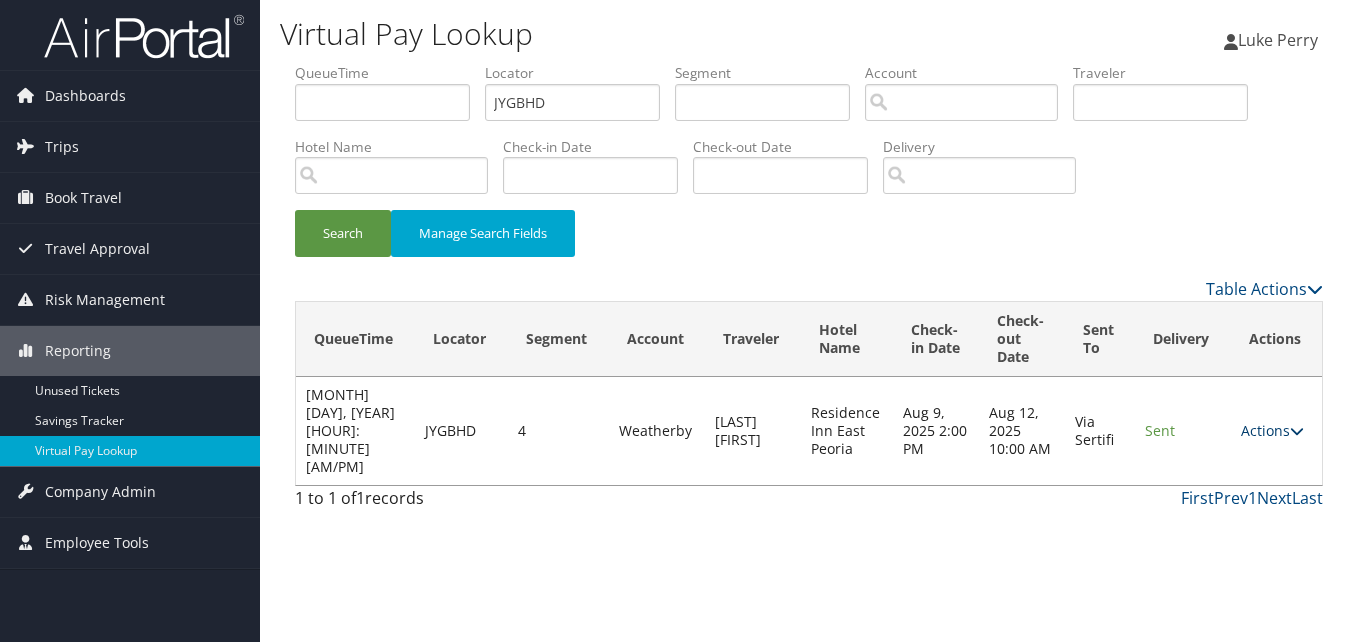 click on "Actions" at bounding box center [1272, 430] 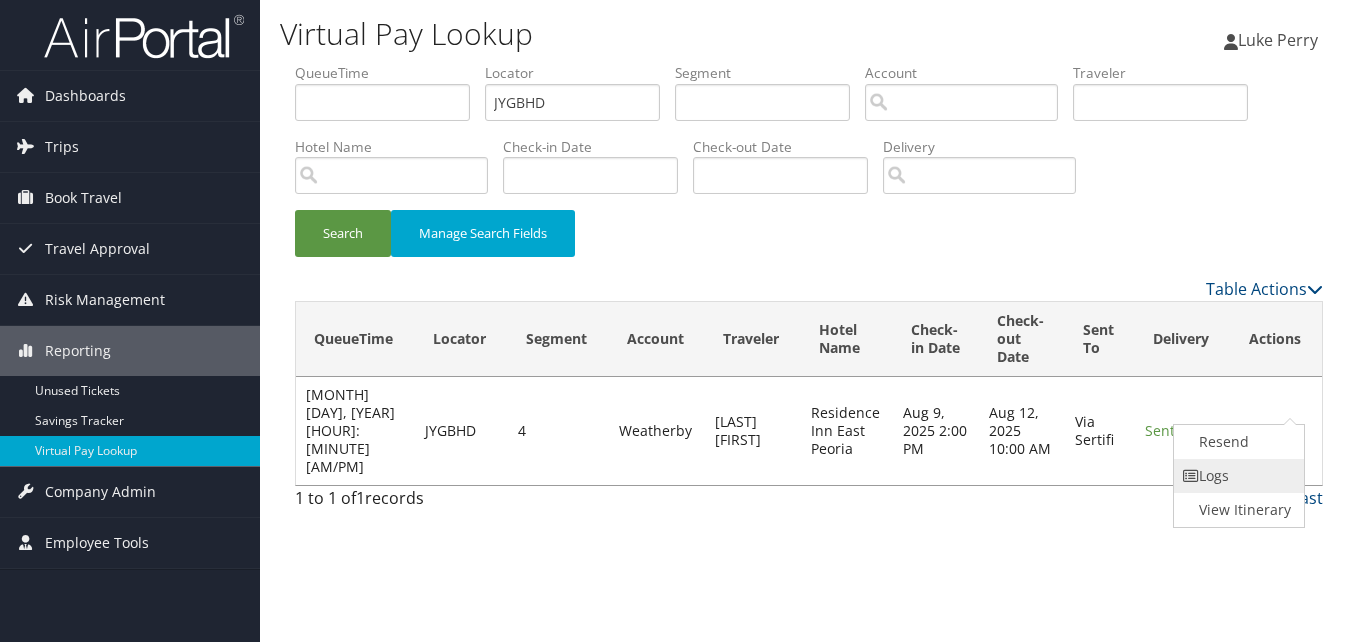 click on "Logs" at bounding box center [1237, 476] 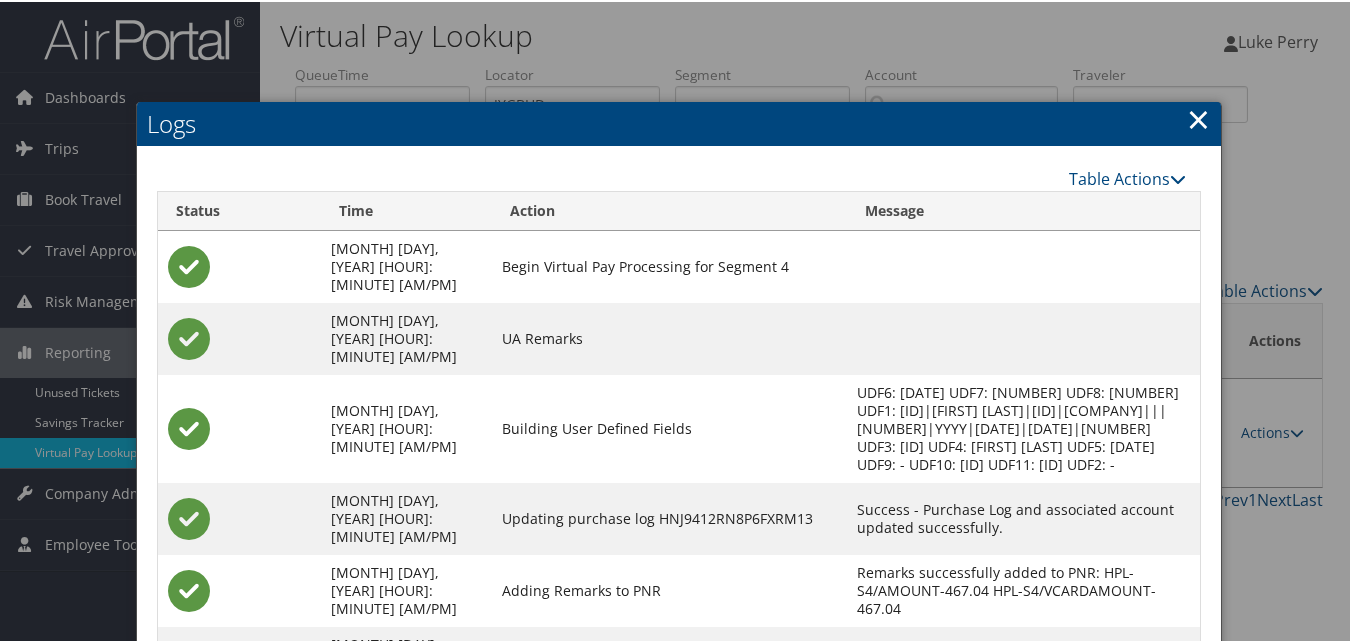 click on "JYGBHD-S4_1751379491791.pdf" at bounding box center (961, 660) 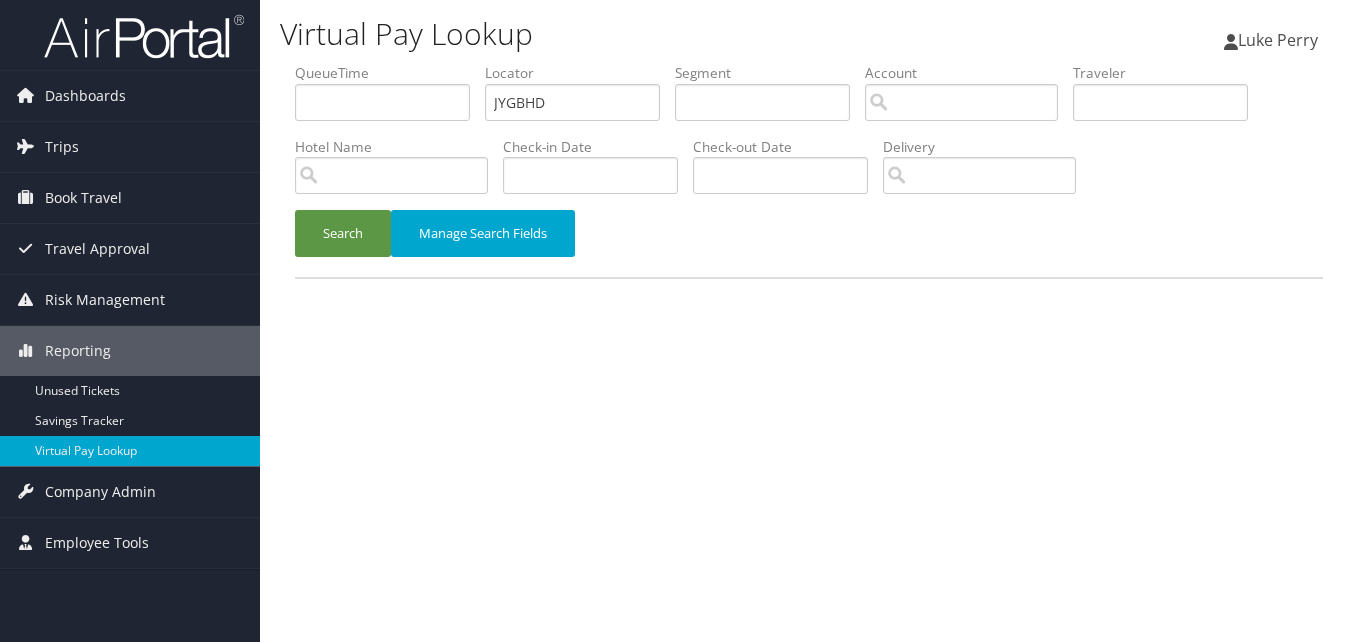 scroll, scrollTop: 0, scrollLeft: 0, axis: both 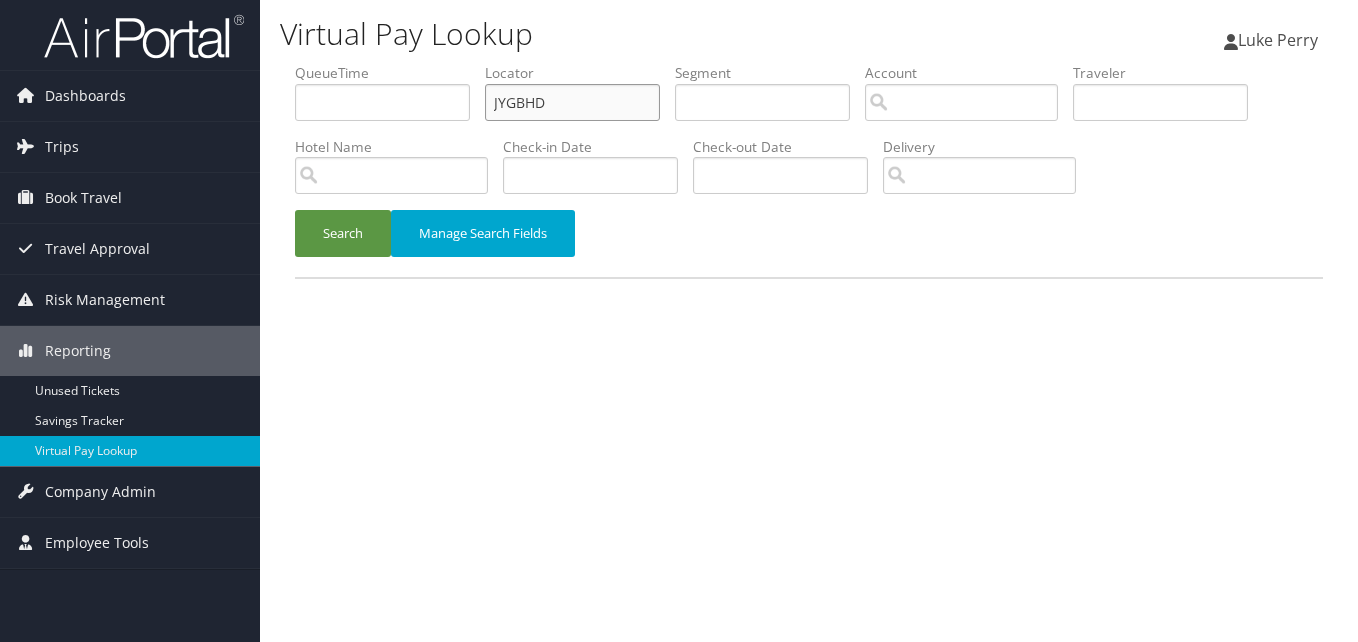 drag, startPoint x: 552, startPoint y: 120, endPoint x: 406, endPoint y: 188, distance: 161.05899 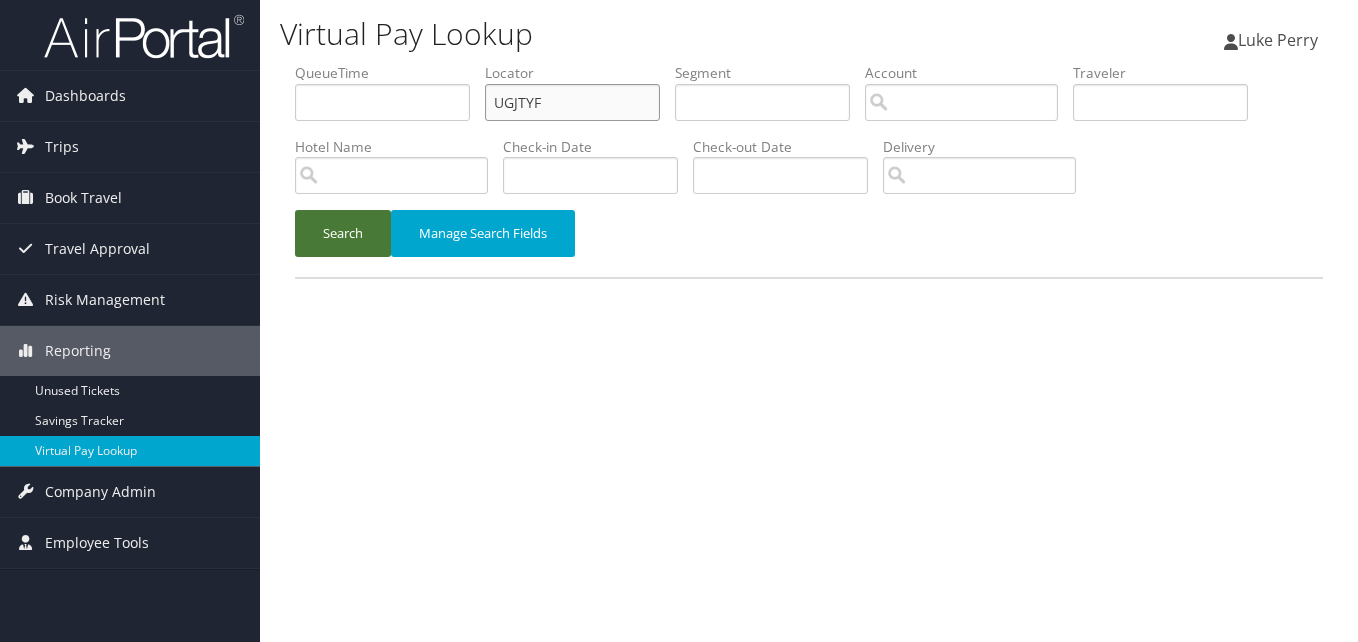 type on "UGJTYF" 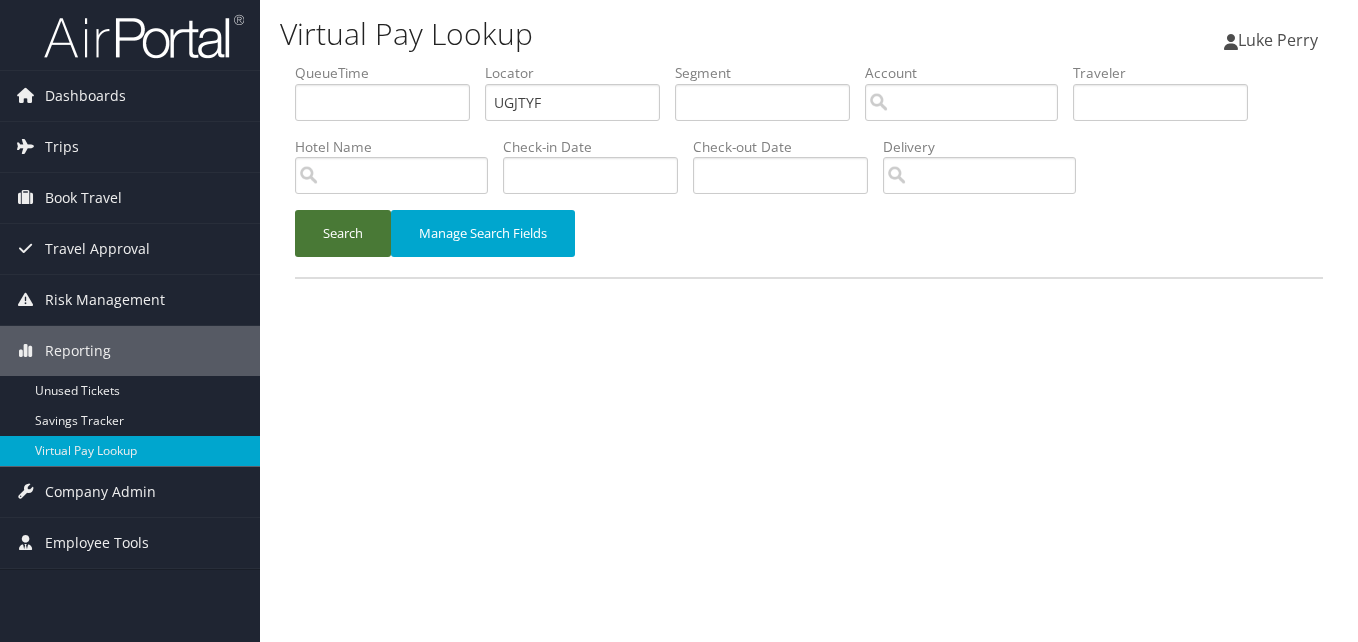 click on "Search" at bounding box center [343, 233] 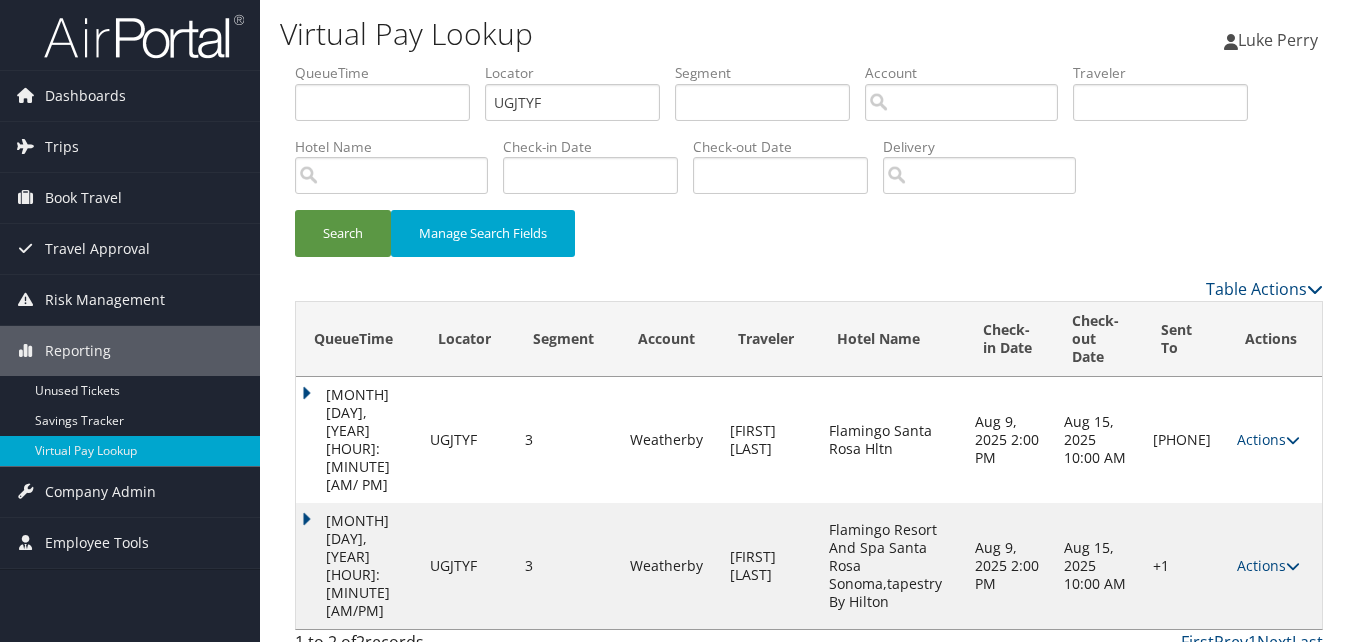 drag, startPoint x: 1281, startPoint y: 504, endPoint x: 1266, endPoint y: 505, distance: 15.033297 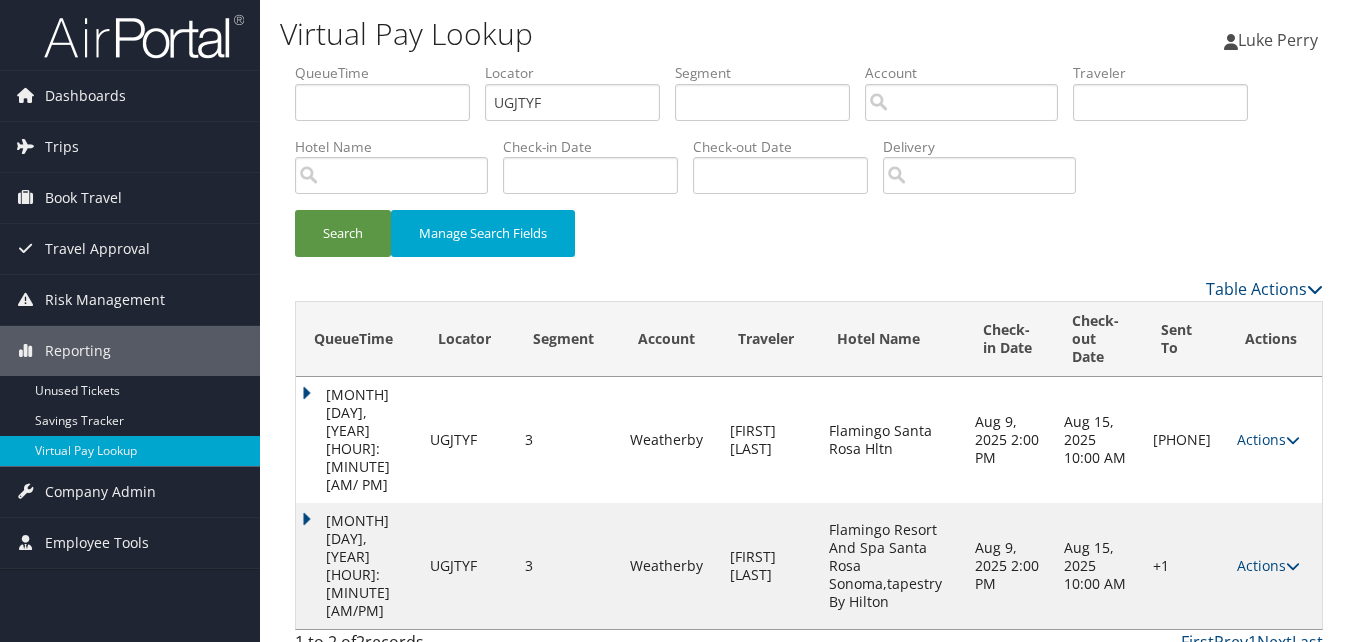 click on "Actions" at bounding box center [1268, 565] 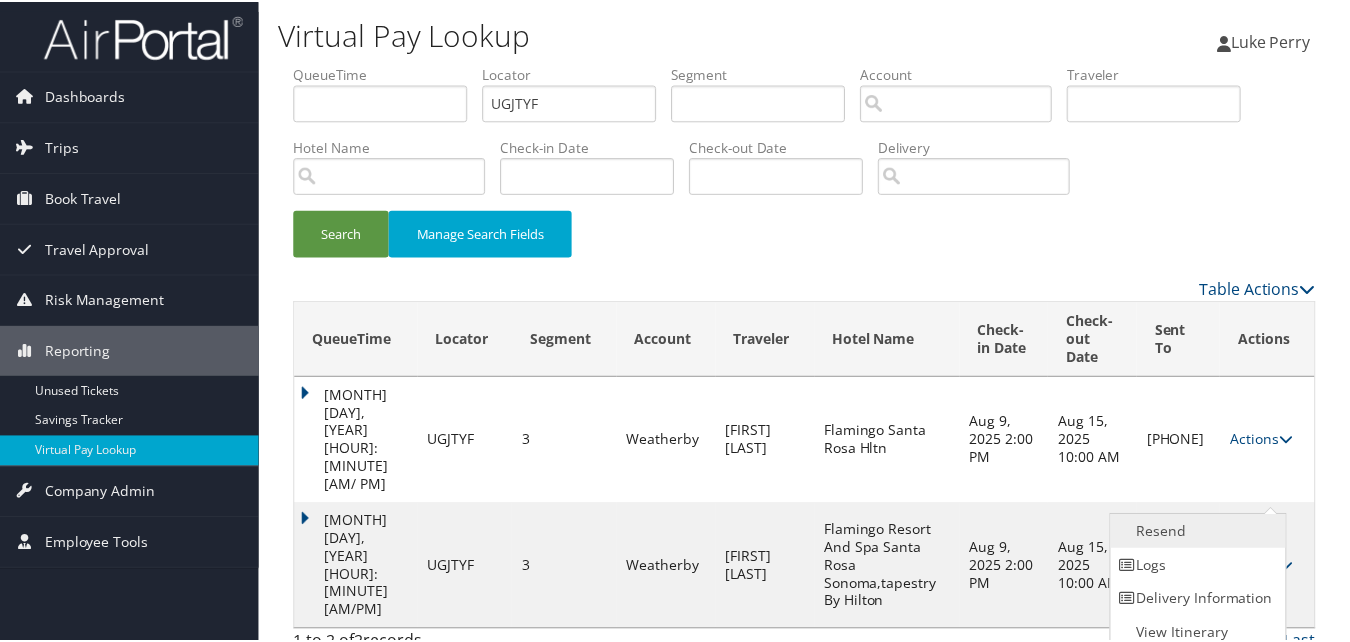 scroll, scrollTop: 10, scrollLeft: 0, axis: vertical 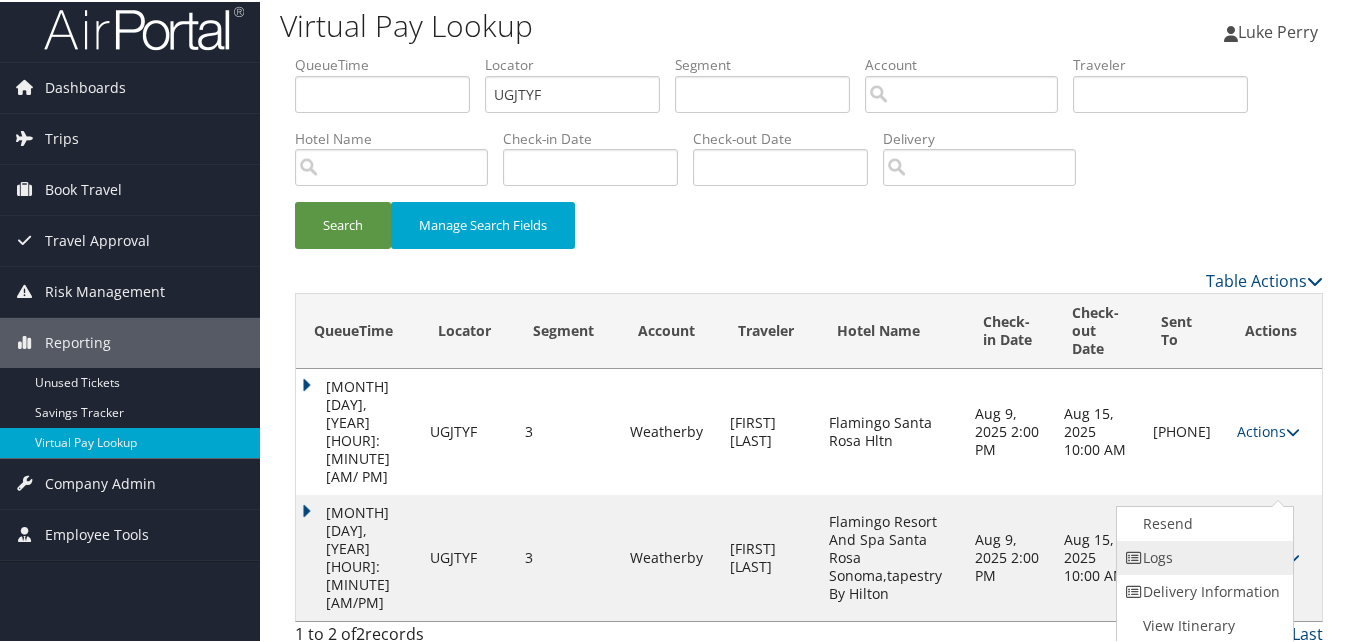 click on "Logs" at bounding box center (1202, 556) 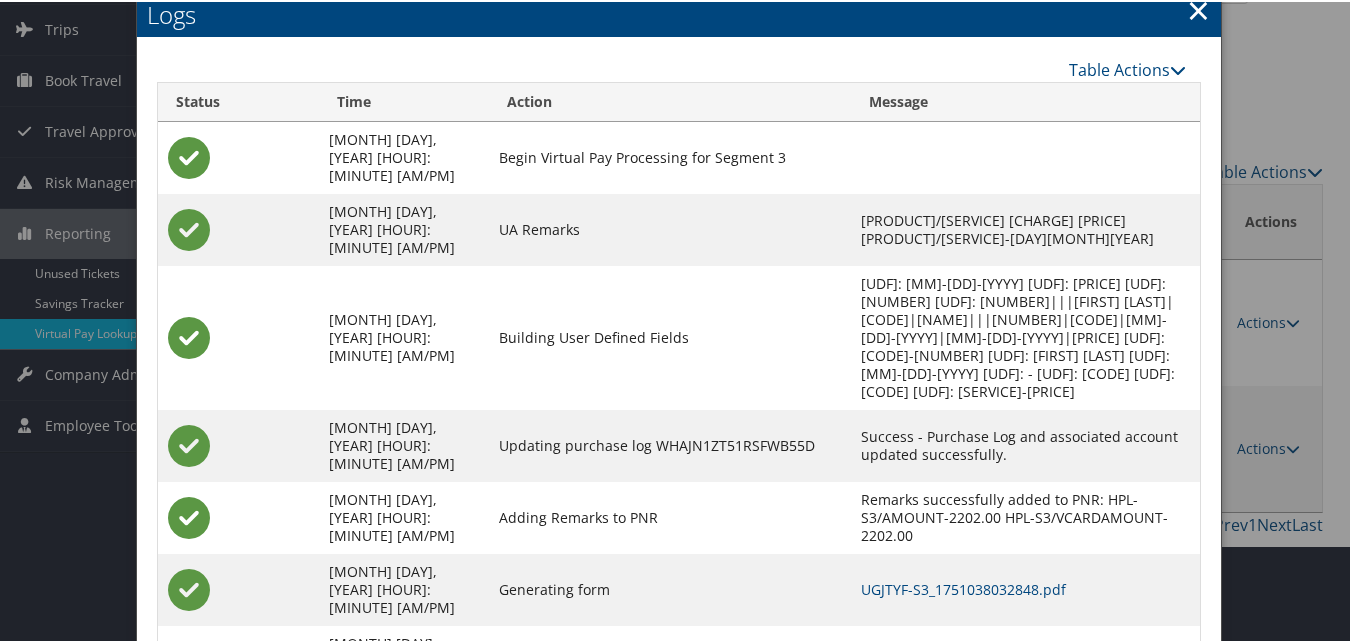 scroll, scrollTop: 121, scrollLeft: 0, axis: vertical 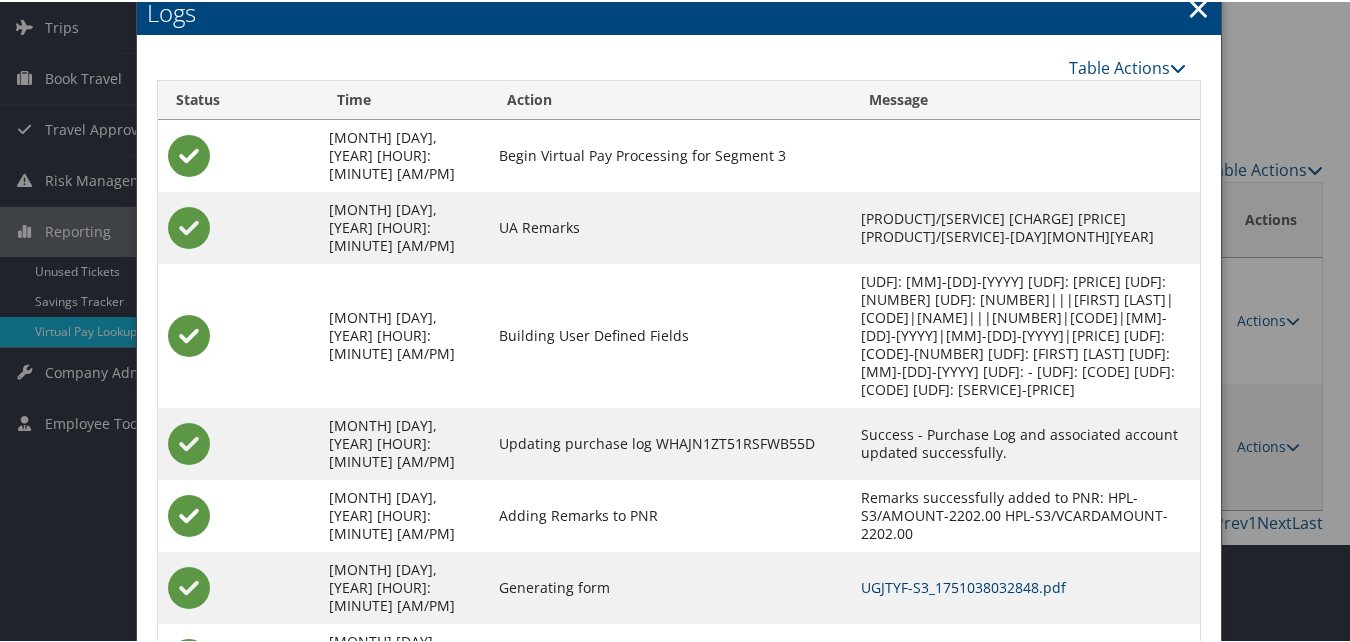 drag, startPoint x: 857, startPoint y: 491, endPoint x: 869, endPoint y: 505, distance: 18.439089 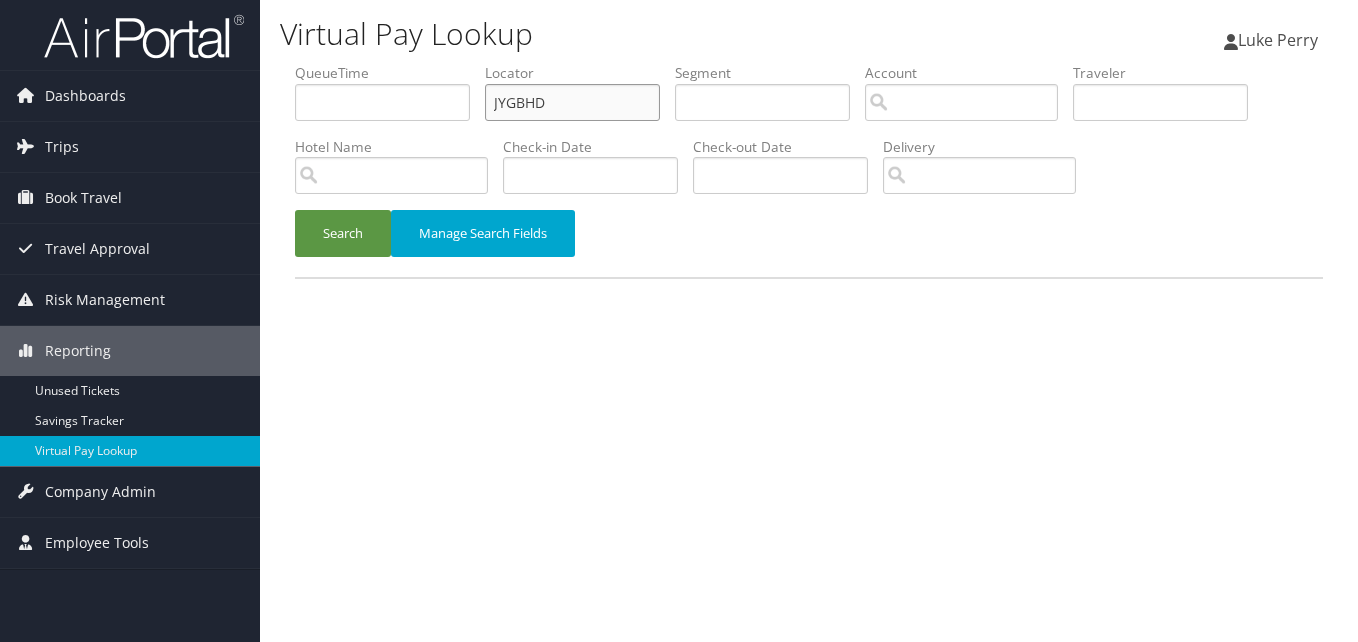 scroll, scrollTop: 0, scrollLeft: 0, axis: both 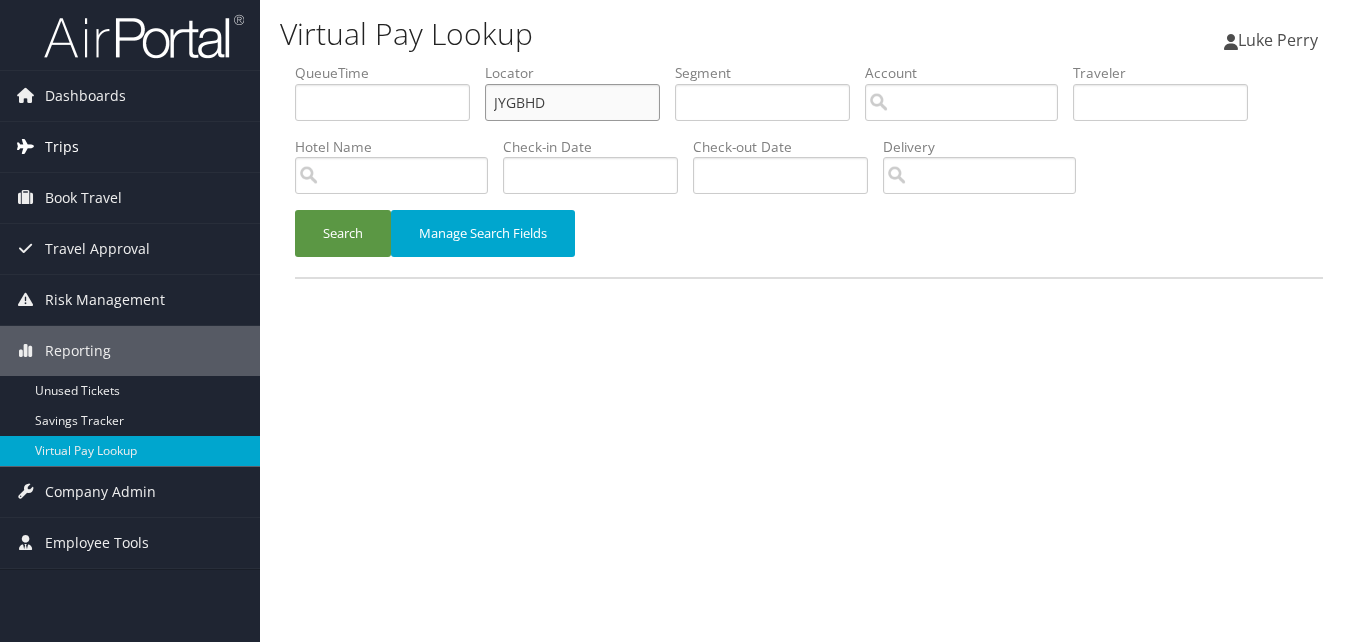 drag, startPoint x: 0, startPoint y: 0, endPoint x: 211, endPoint y: 134, distance: 249.954 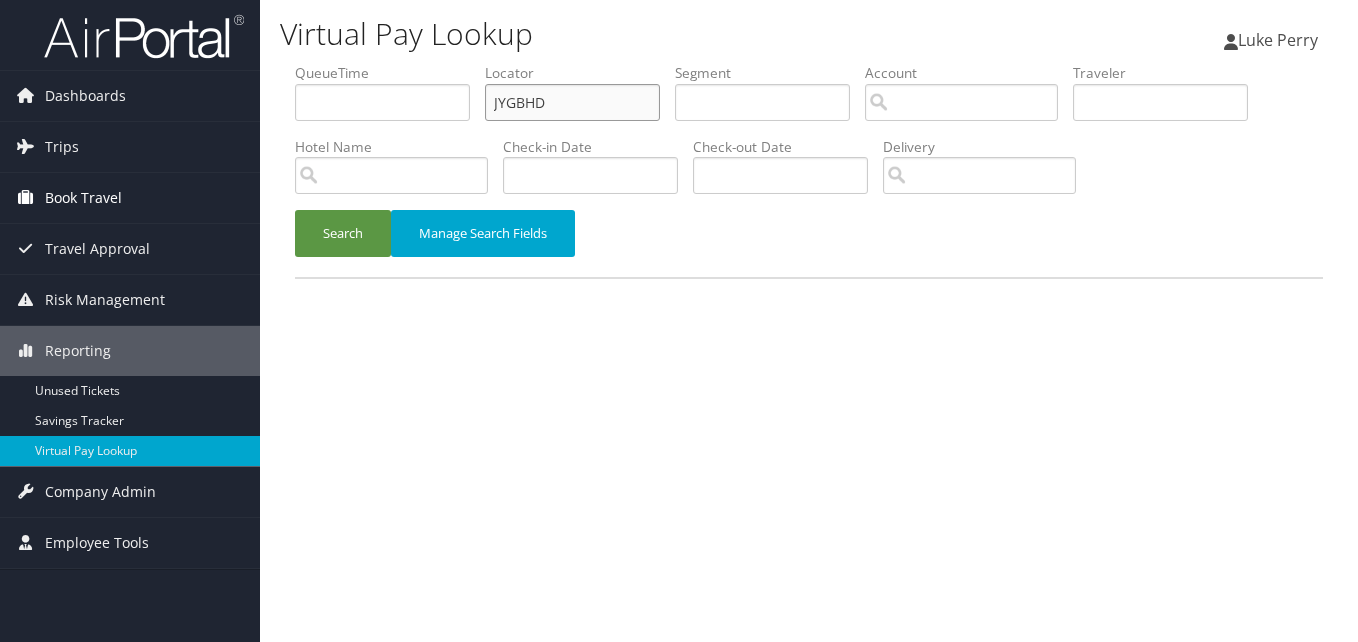 paste on "UECVXG" 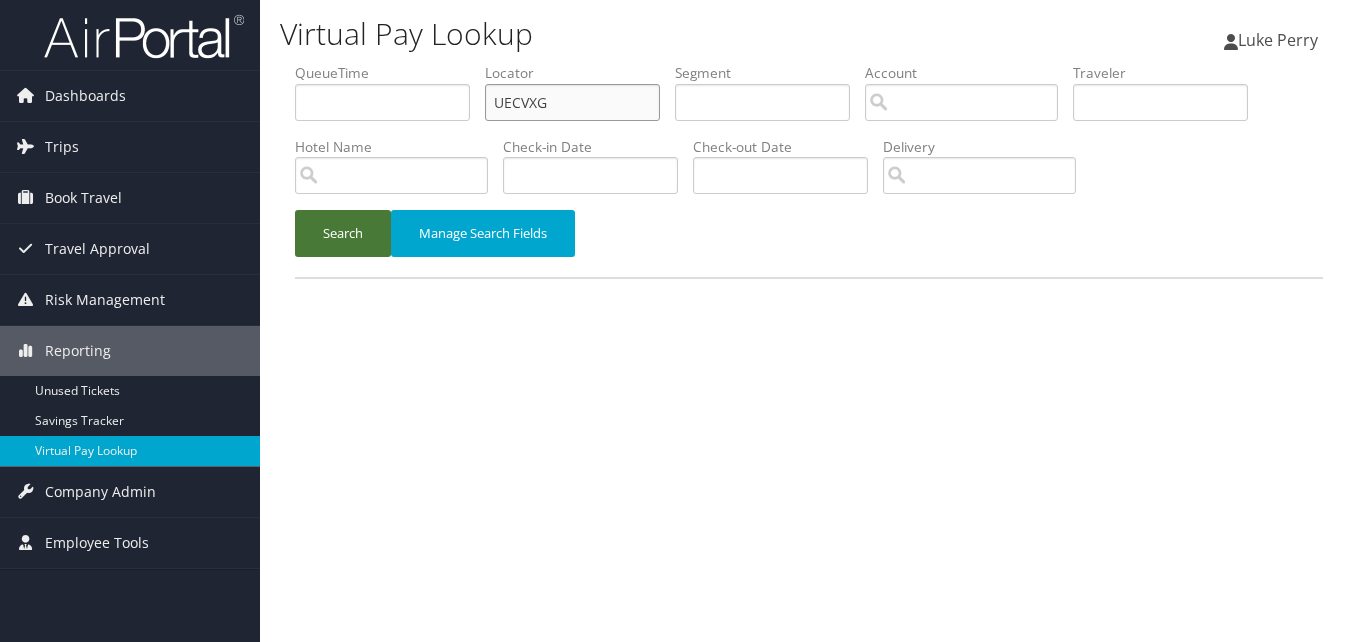 type on "UECVXG" 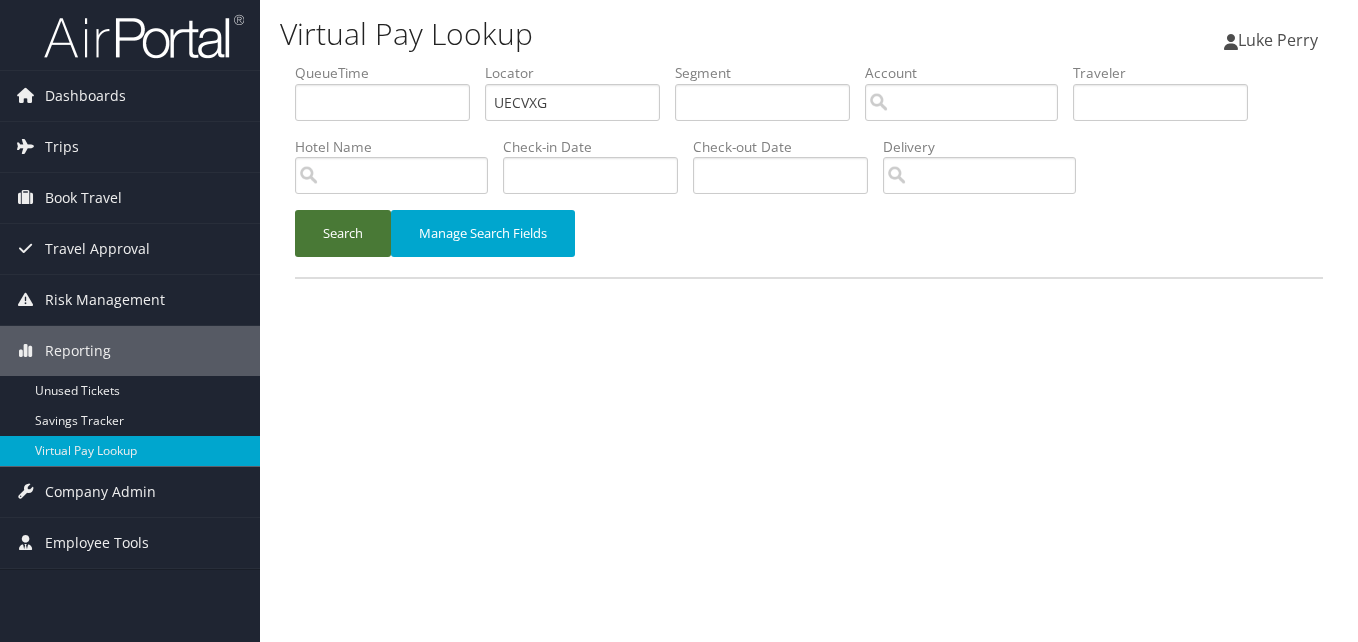 click on "Search" at bounding box center [343, 233] 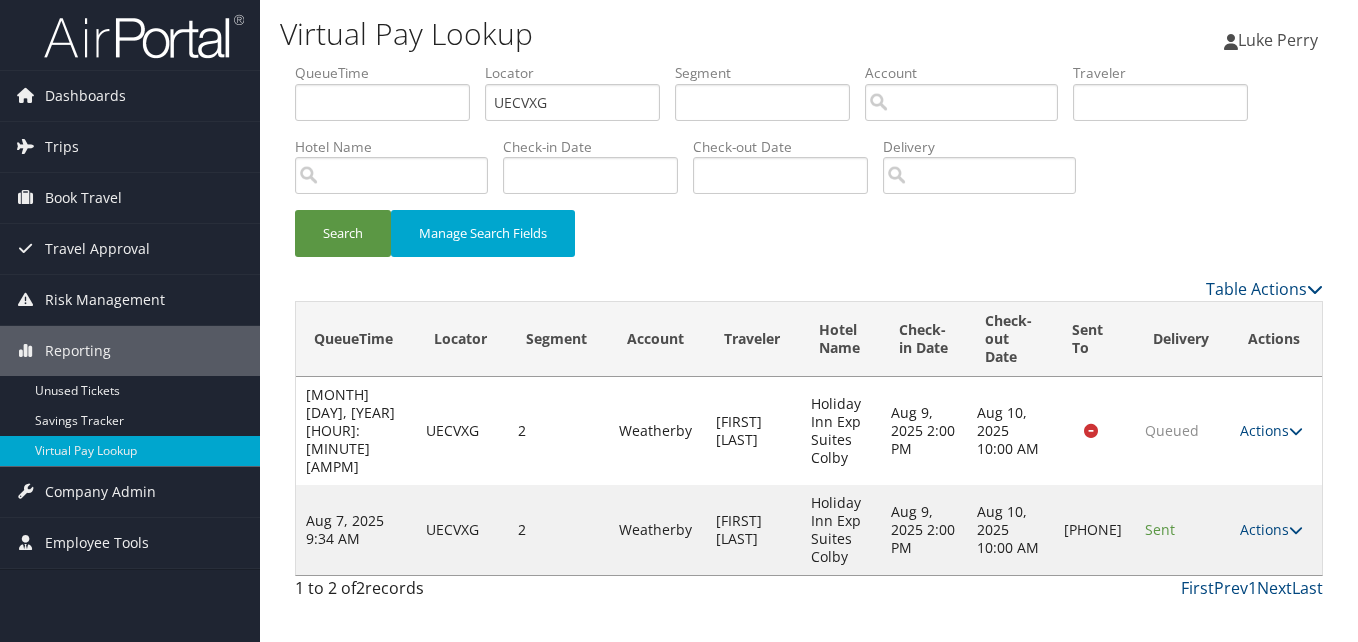 click on "Actions" at bounding box center (1271, 529) 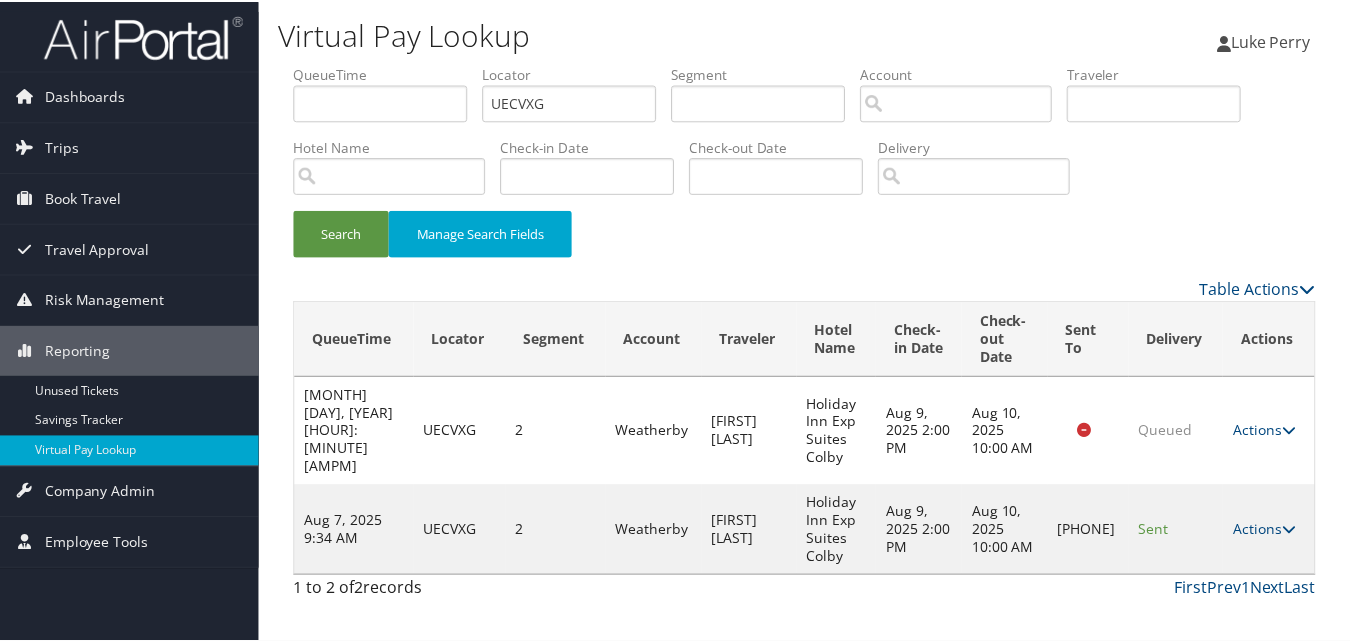 scroll, scrollTop: 19, scrollLeft: 0, axis: vertical 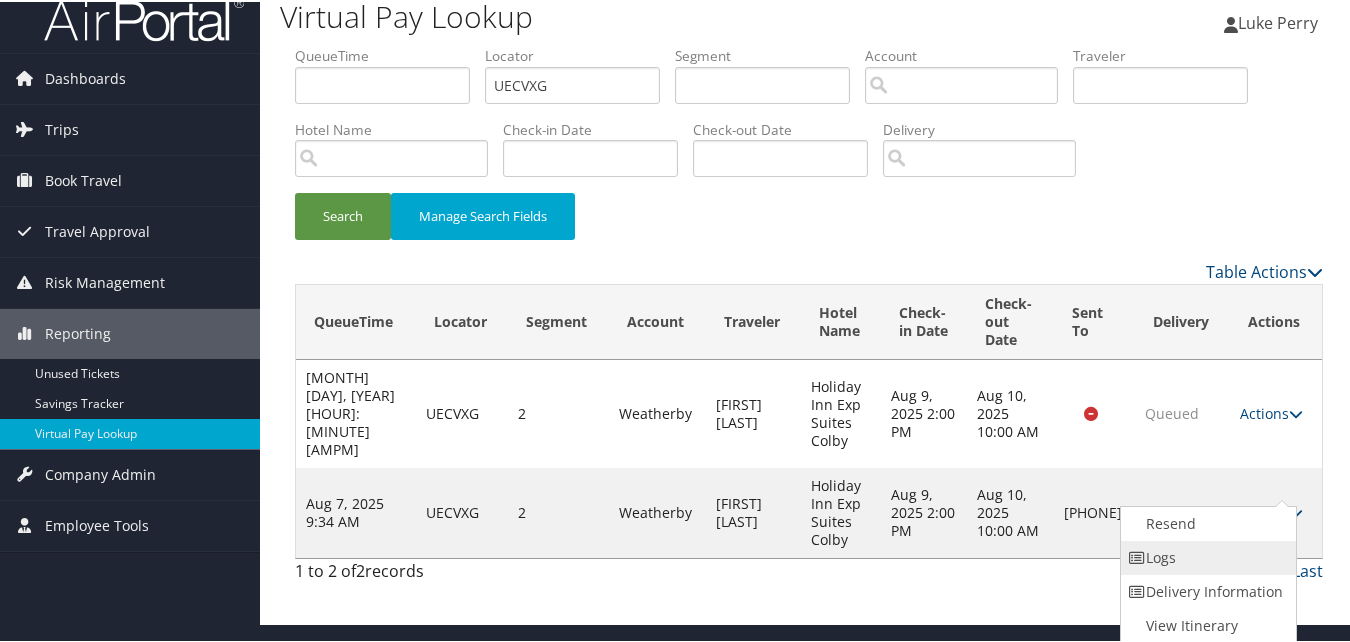click on "Logs" at bounding box center [1206, 556] 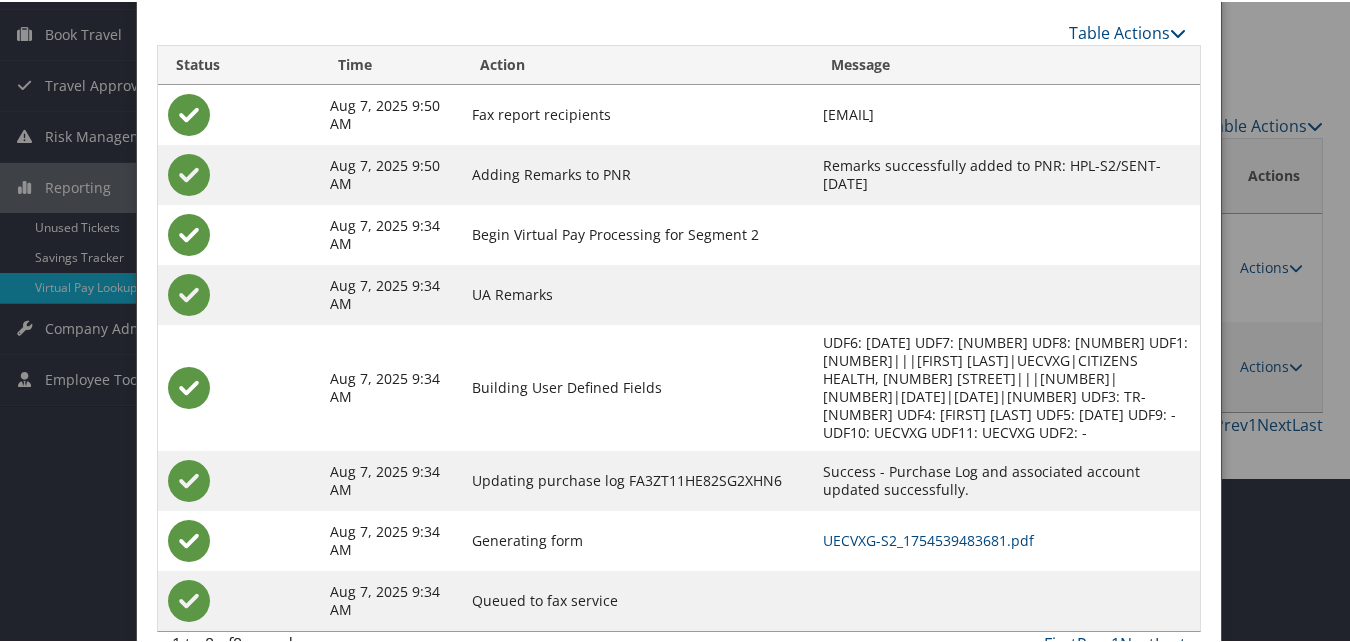 scroll, scrollTop: 172, scrollLeft: 0, axis: vertical 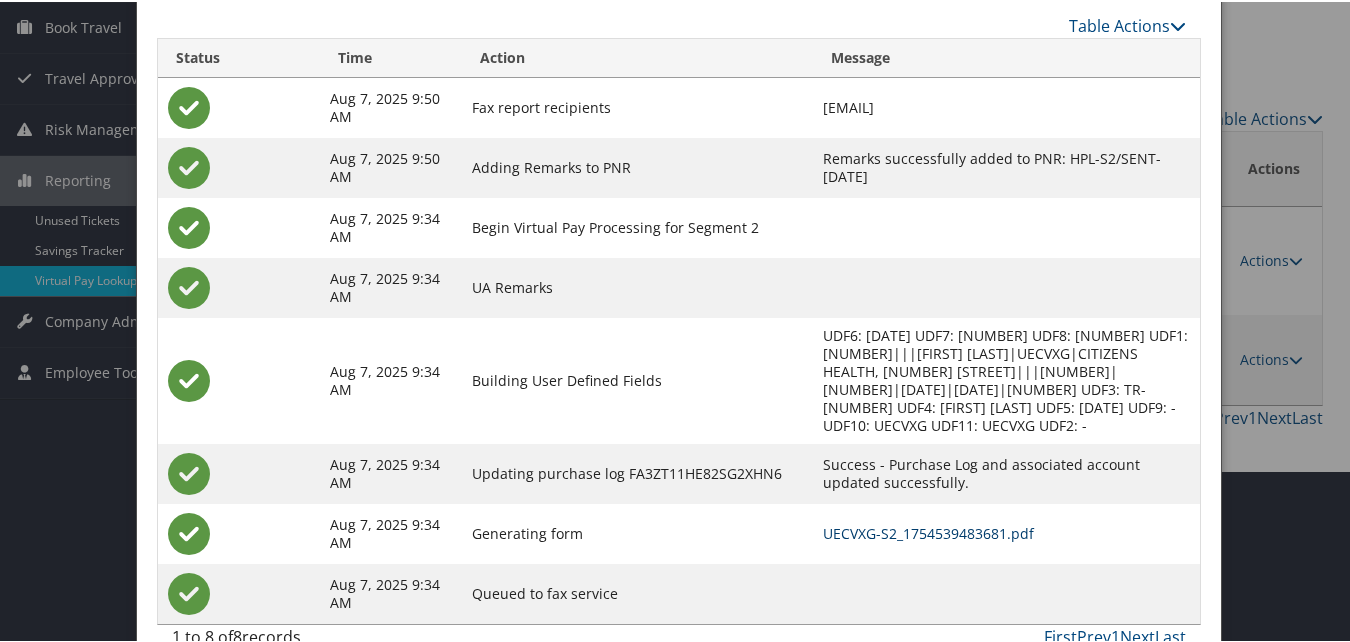 click on "UECVXG-S2_1754539483681.pdf" at bounding box center [928, 531] 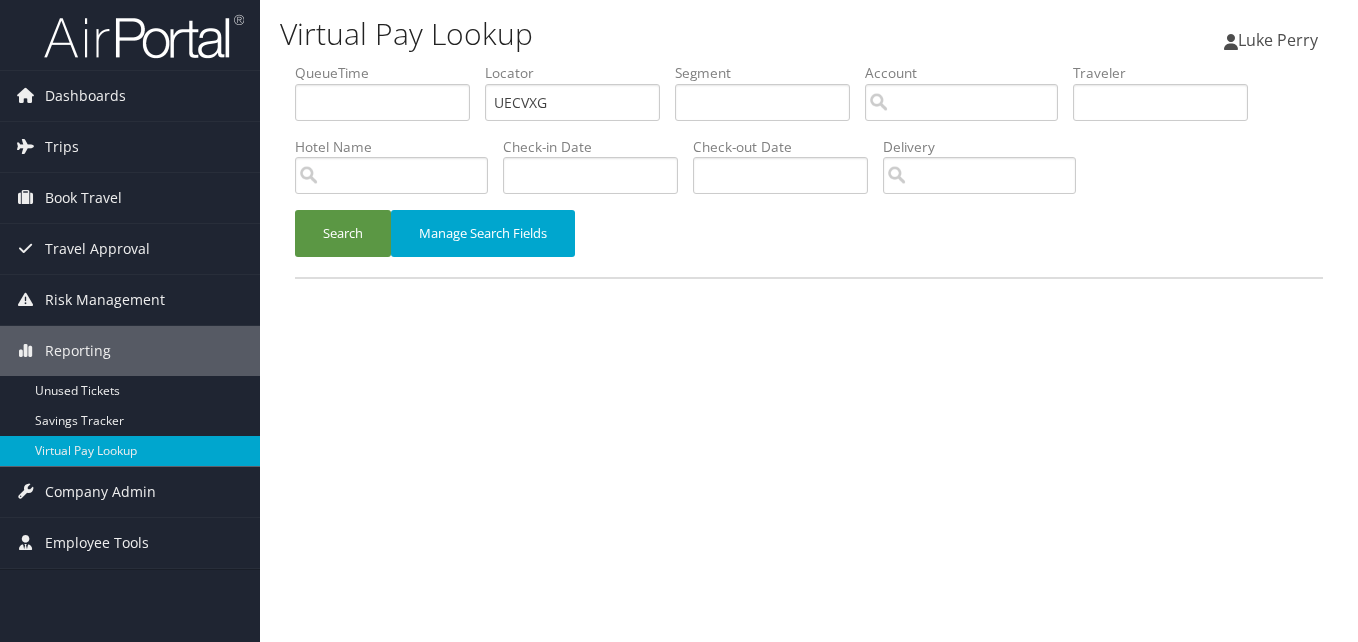 scroll, scrollTop: 0, scrollLeft: 0, axis: both 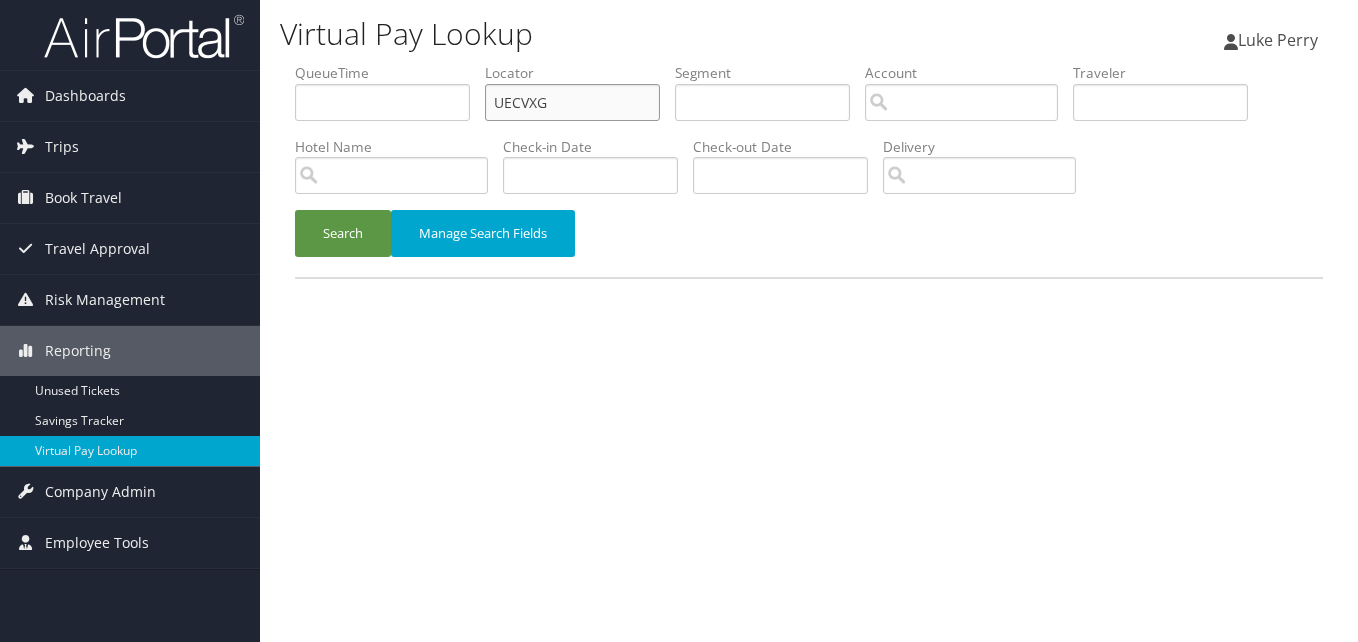drag, startPoint x: 569, startPoint y: 116, endPoint x: 285, endPoint y: 176, distance: 290.26883 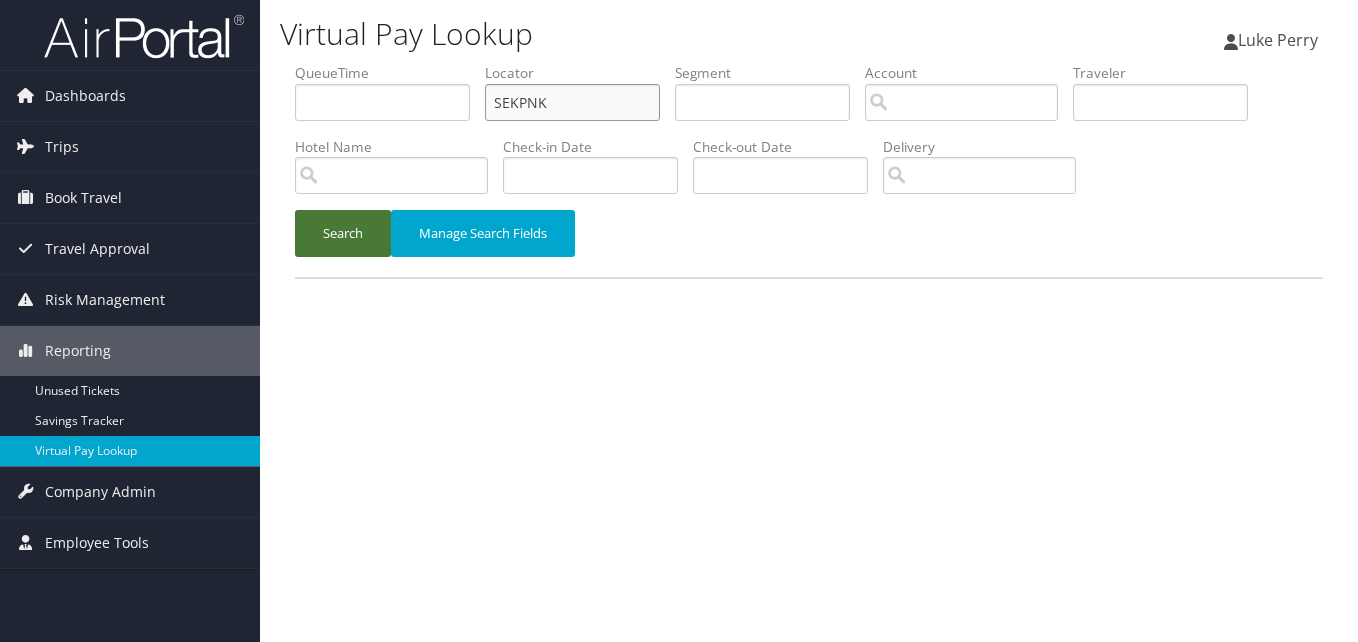 type on "SEKPNK" 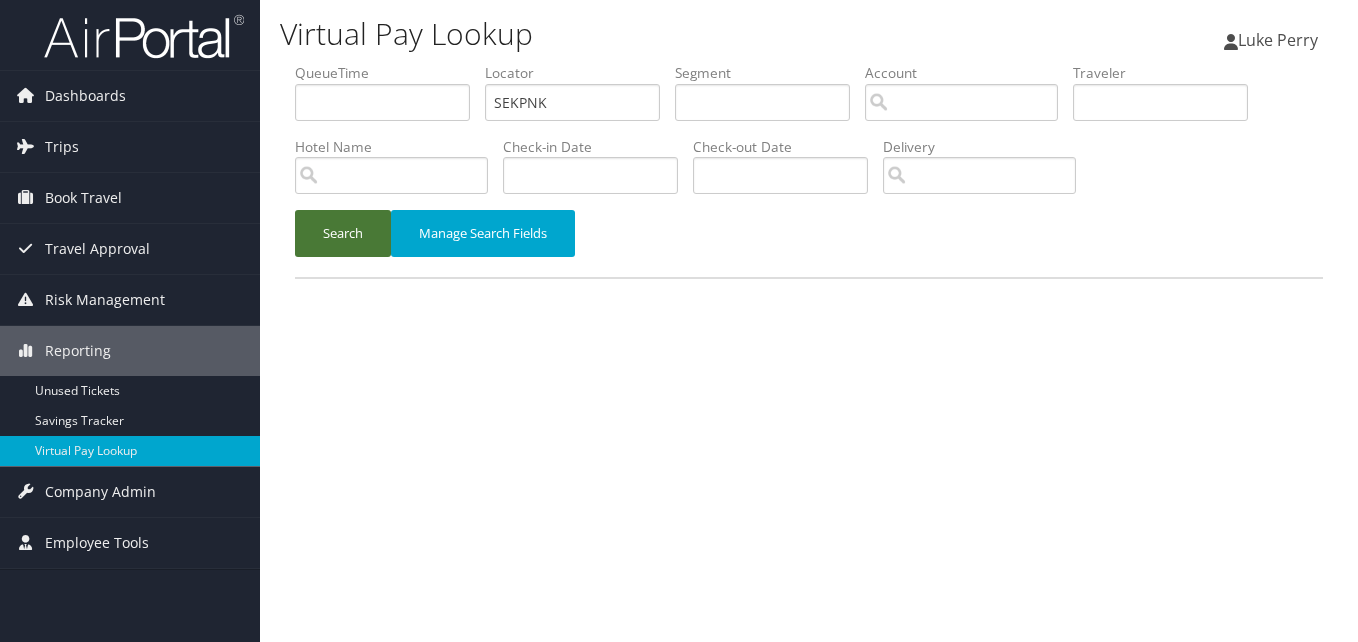 click on "Search" at bounding box center (343, 233) 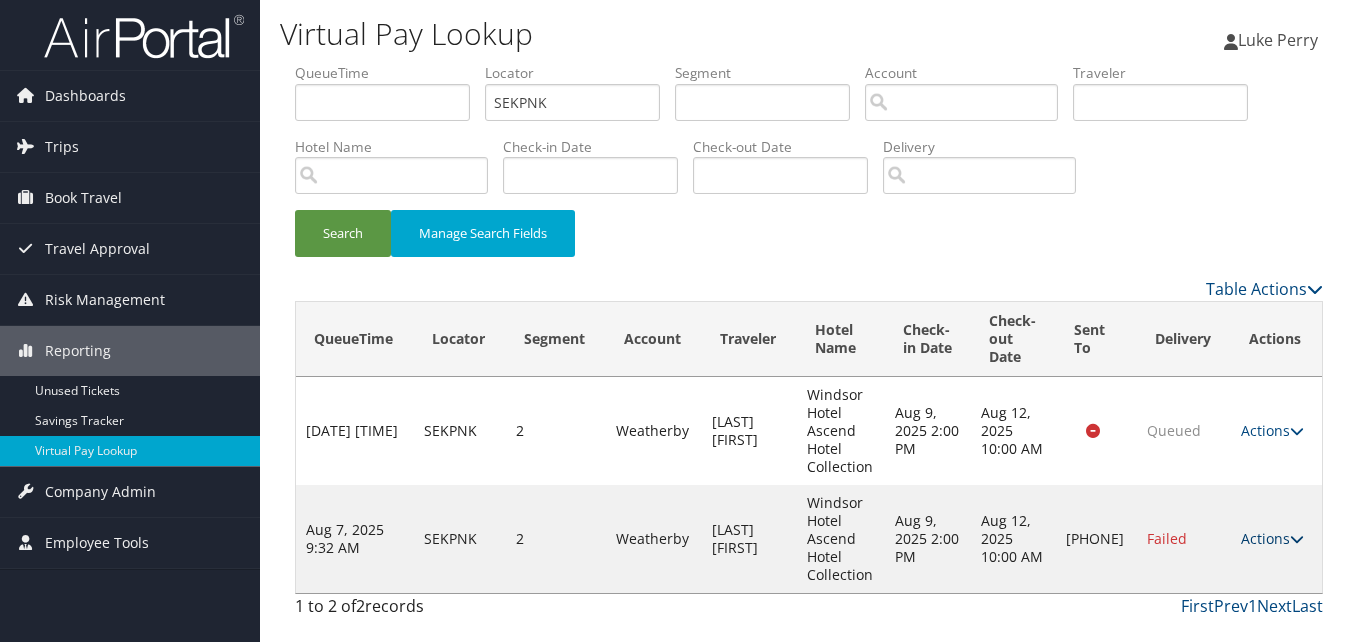 click on "Actions" at bounding box center [1272, 538] 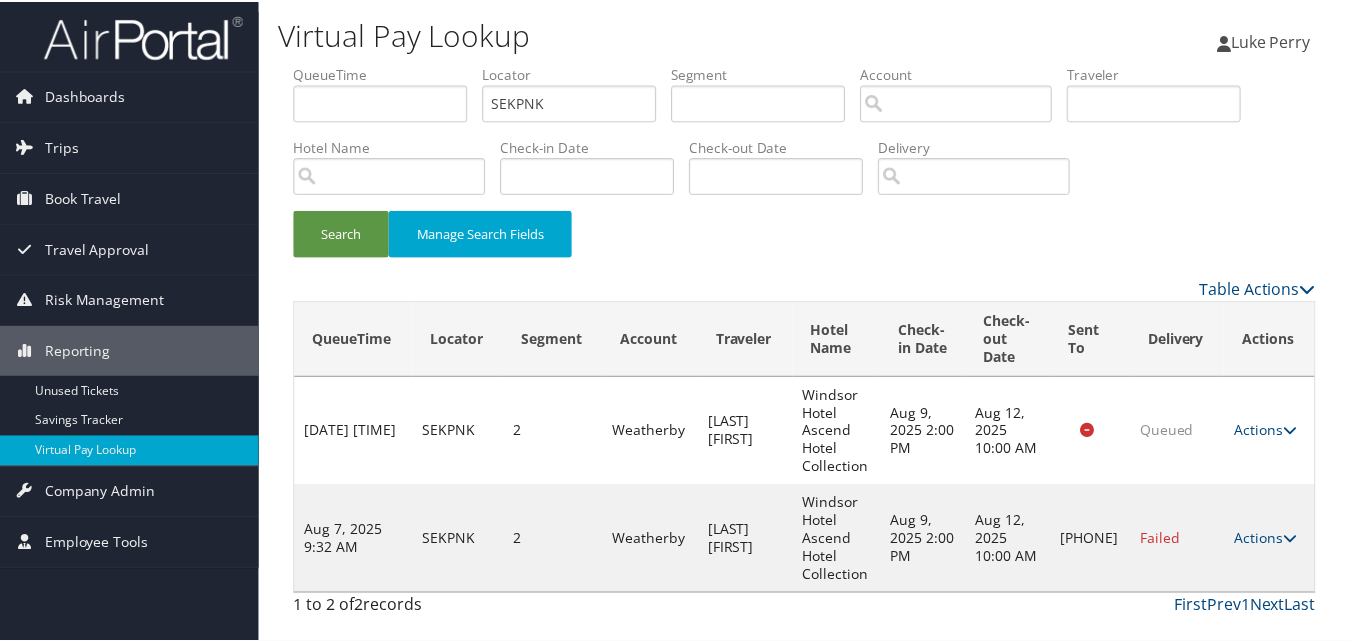 scroll, scrollTop: 46, scrollLeft: 0, axis: vertical 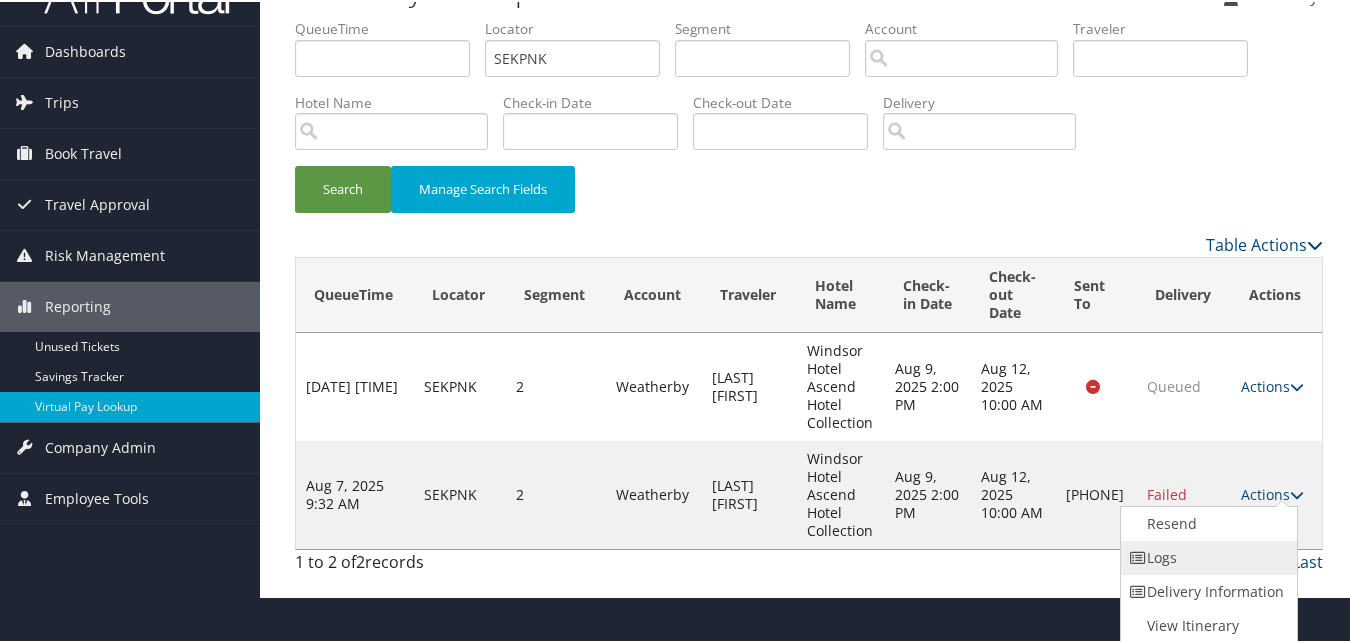 click on "Logs" at bounding box center [1206, 556] 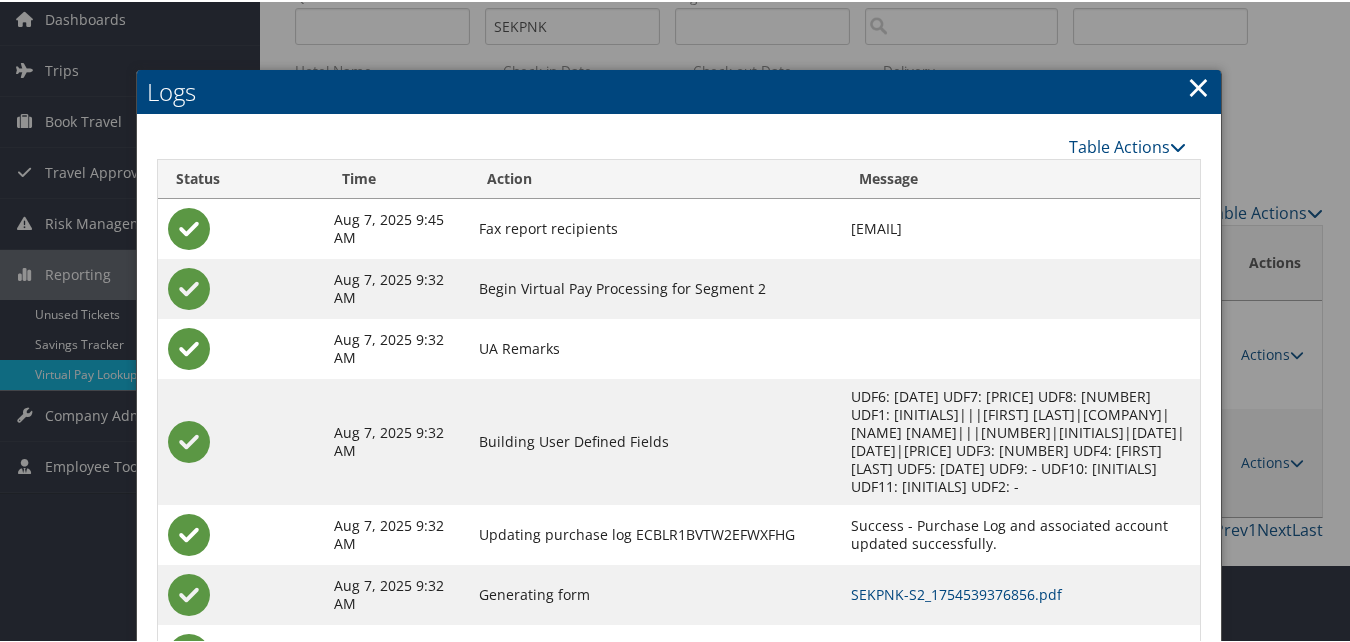 scroll, scrollTop: 157, scrollLeft: 0, axis: vertical 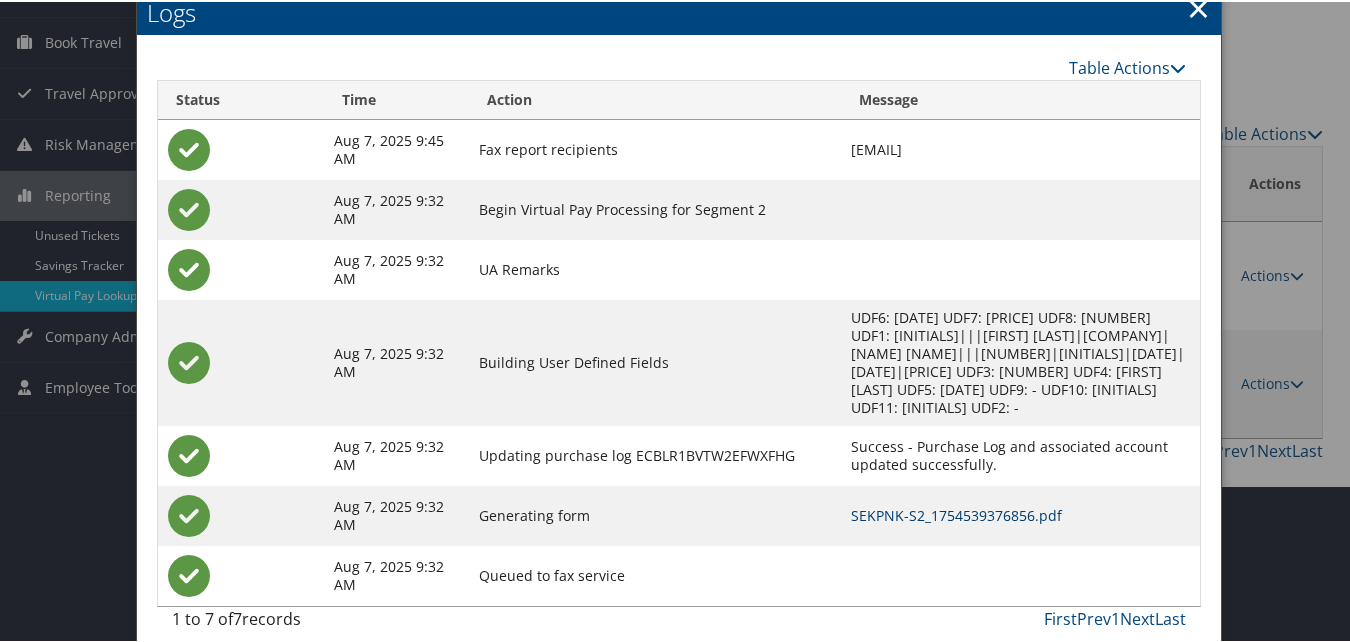 click on "SEKPNK-S2_1754539376856.pdf" at bounding box center [956, 513] 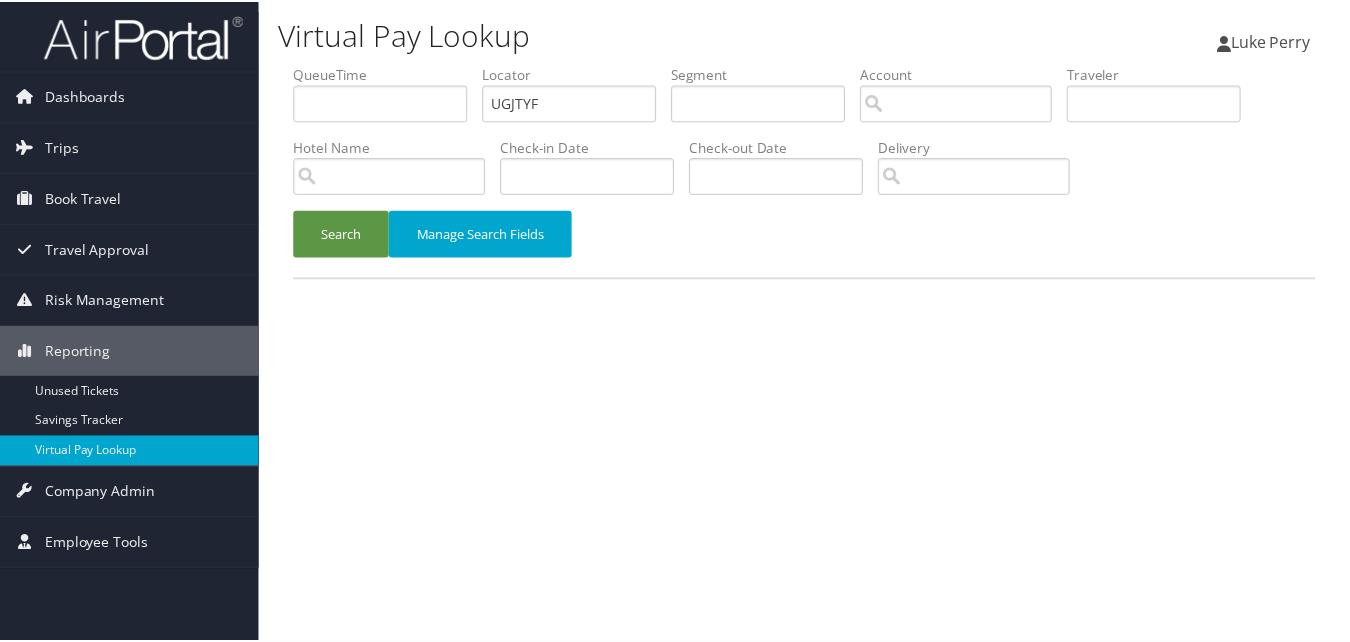 scroll, scrollTop: 0, scrollLeft: 0, axis: both 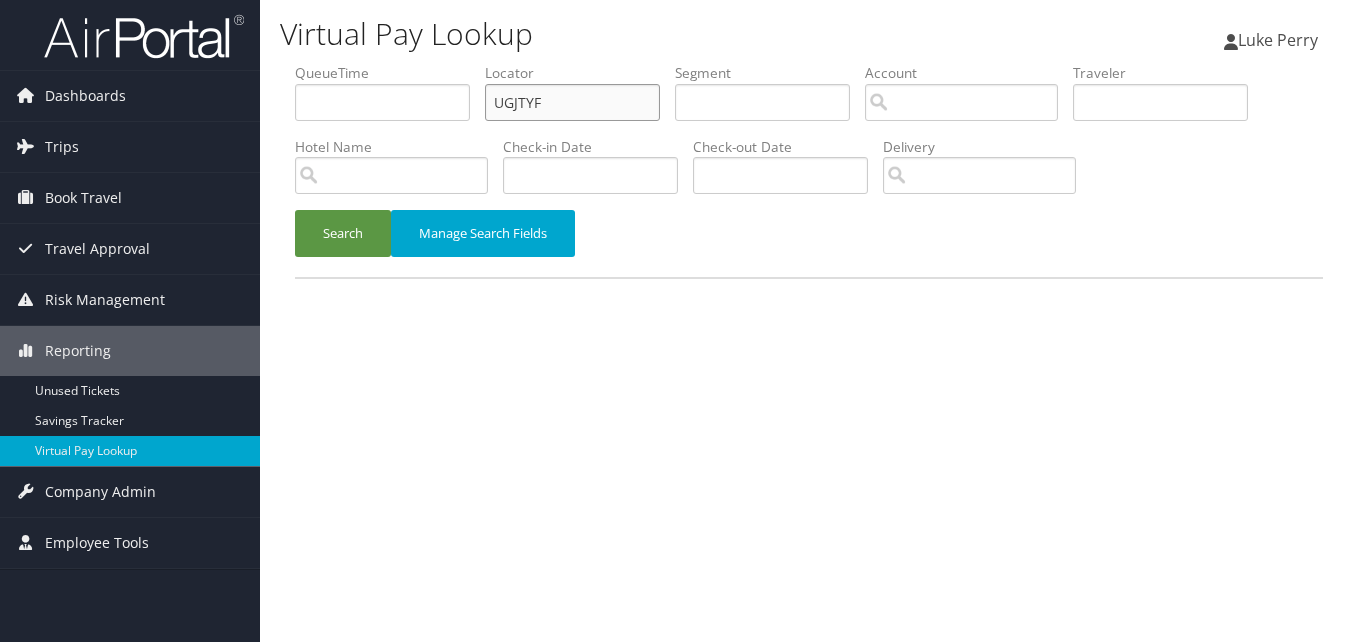 drag, startPoint x: 573, startPoint y: 107, endPoint x: 377, endPoint y: 127, distance: 197.01776 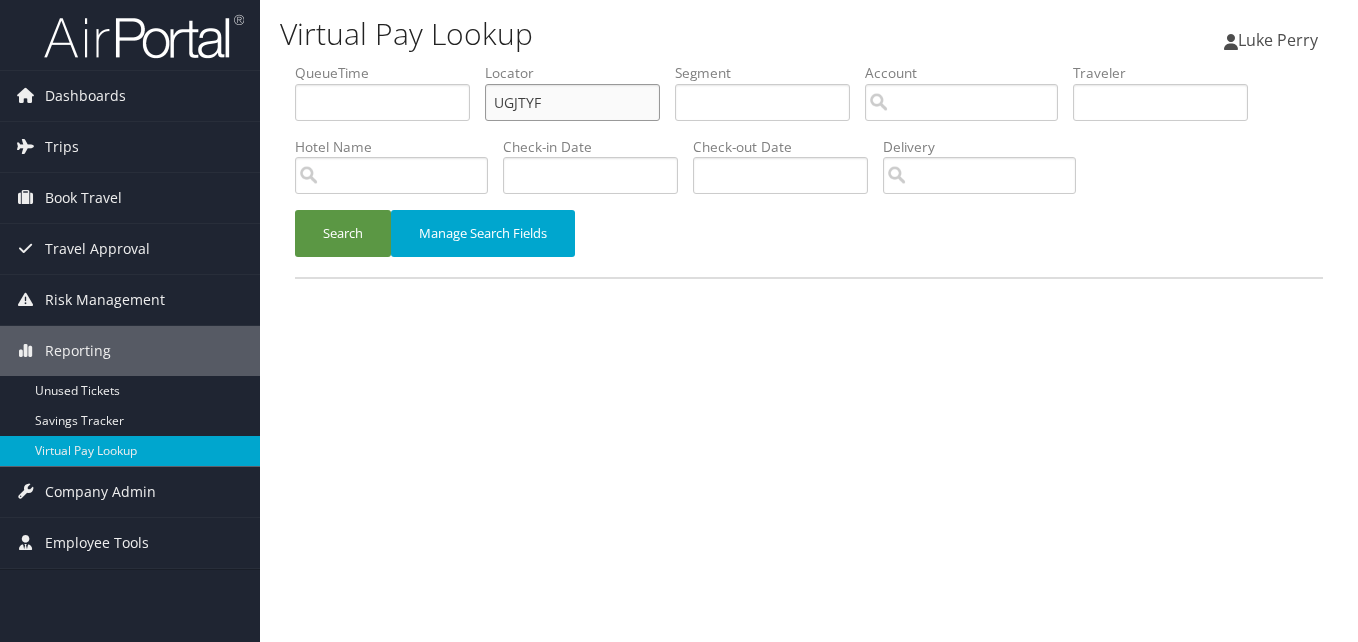 click on "QueueTime Locator UGJTYF Segment Account Traveler Hotel Name Check-in Date Check-out Date Delivery" at bounding box center (809, 63) 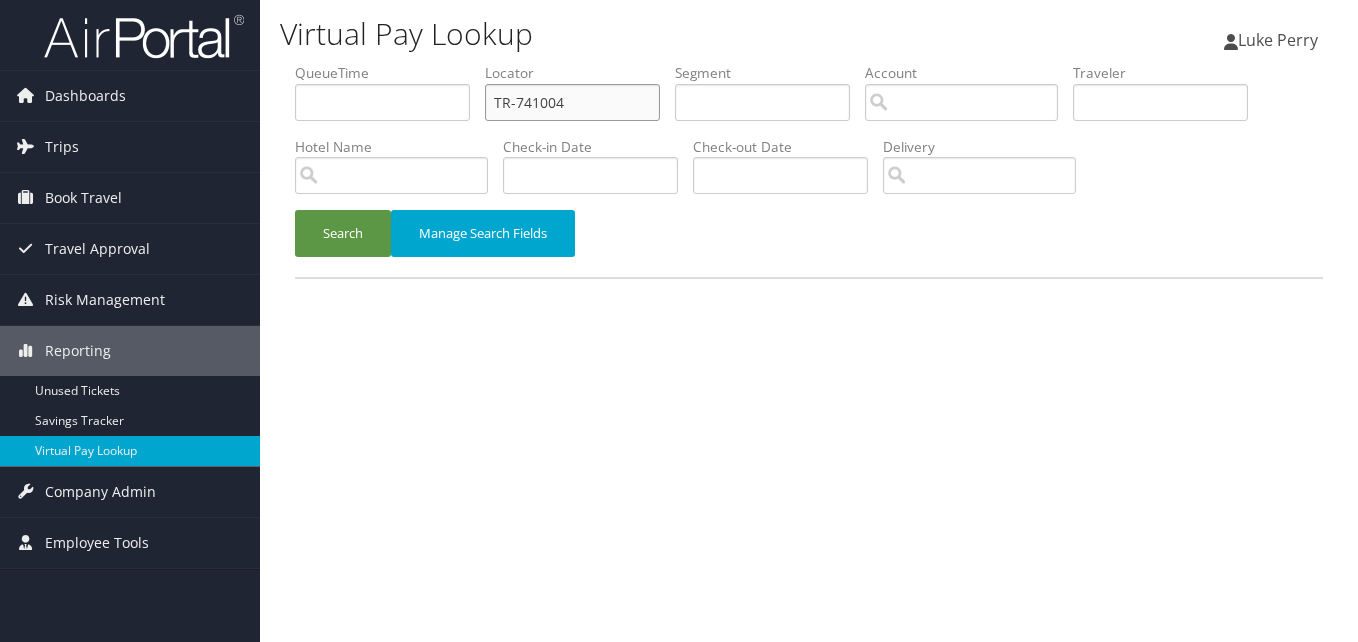 drag, startPoint x: 571, startPoint y: 112, endPoint x: 329, endPoint y: 145, distance: 244.23964 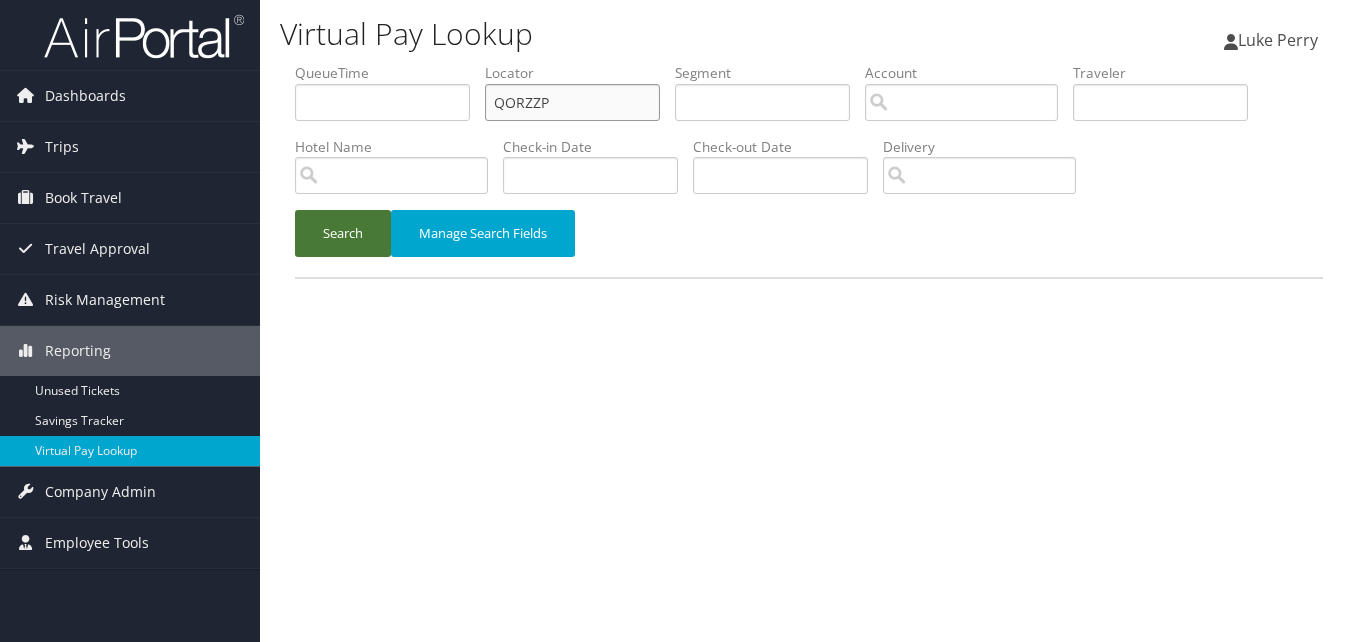 type on "QORZZP" 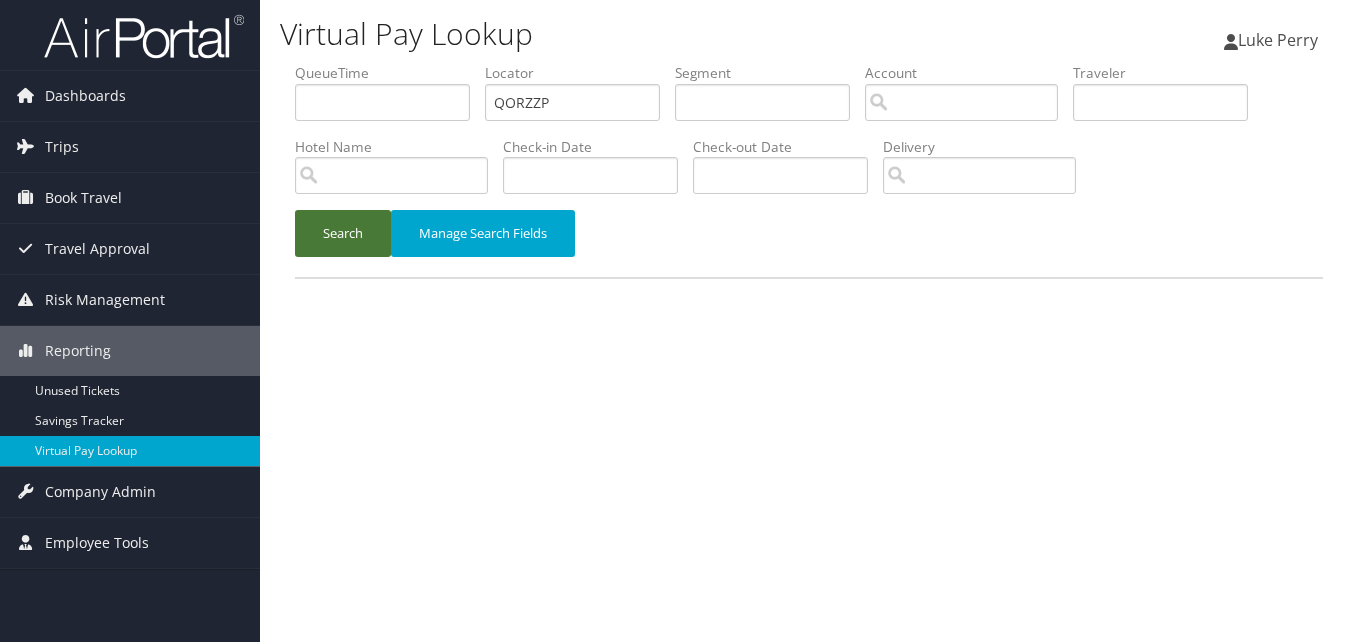 click on "Search" at bounding box center (343, 233) 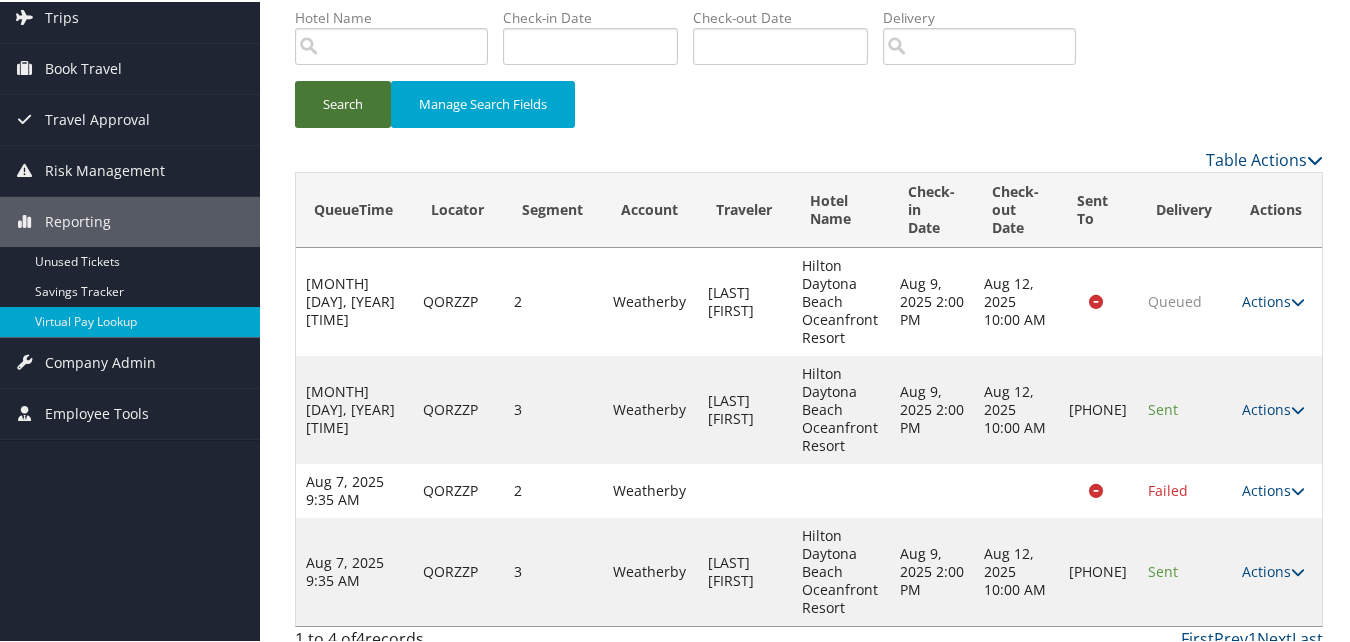 scroll, scrollTop: 148, scrollLeft: 0, axis: vertical 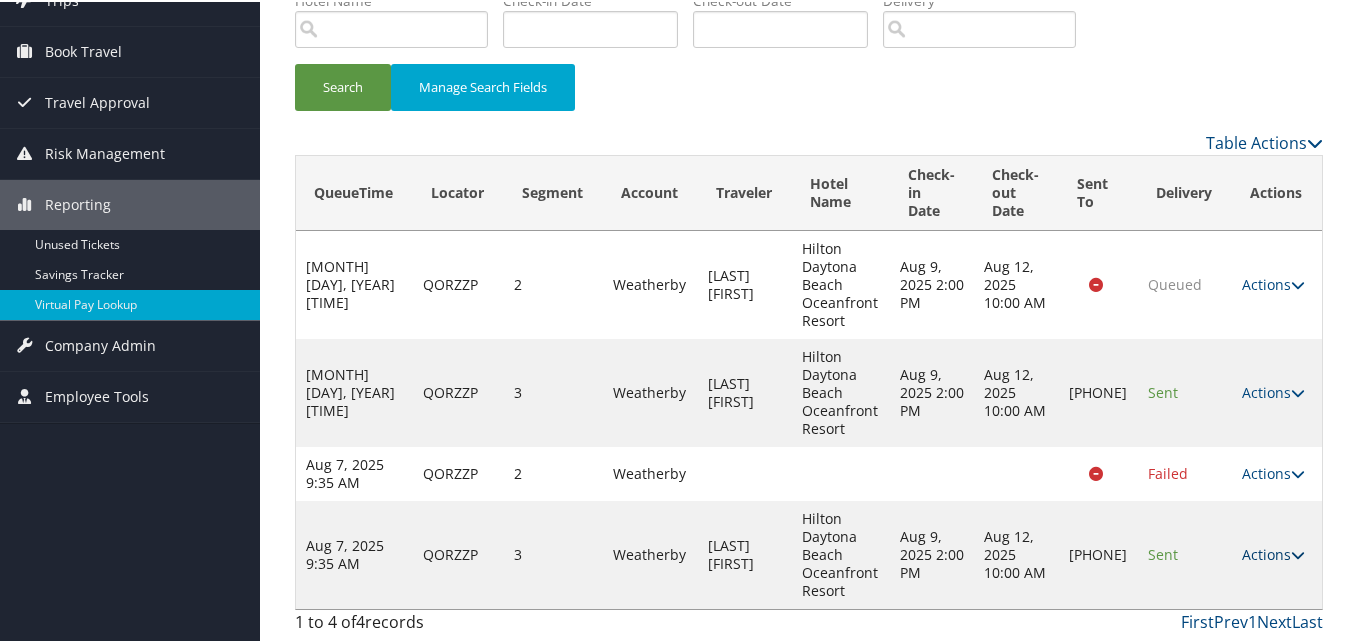 click on "Actions" at bounding box center [1273, 552] 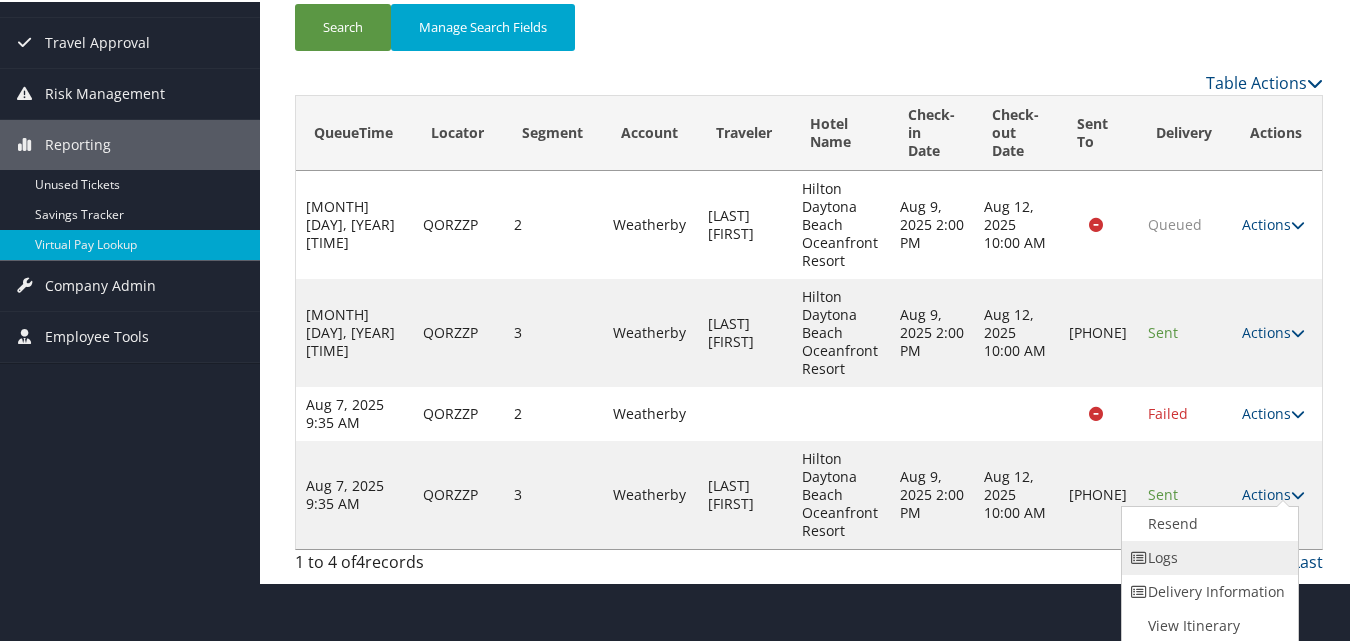click on "Logs" at bounding box center (1207, 556) 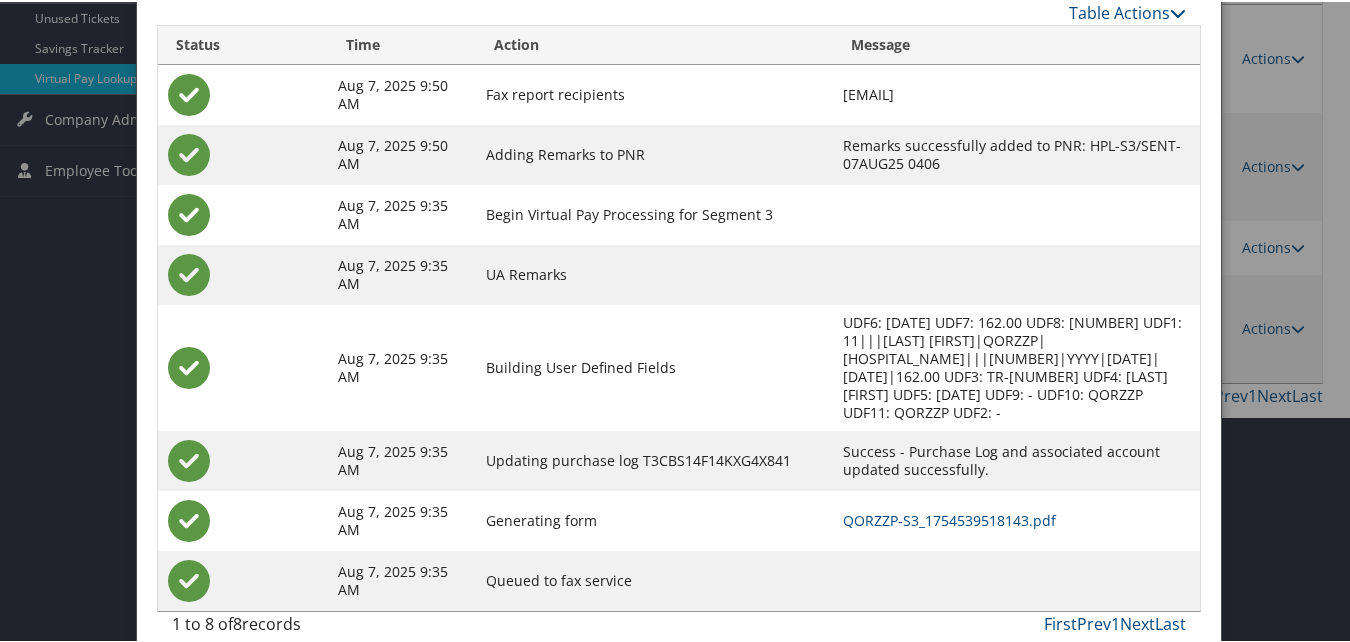 scroll, scrollTop: 379, scrollLeft: 0, axis: vertical 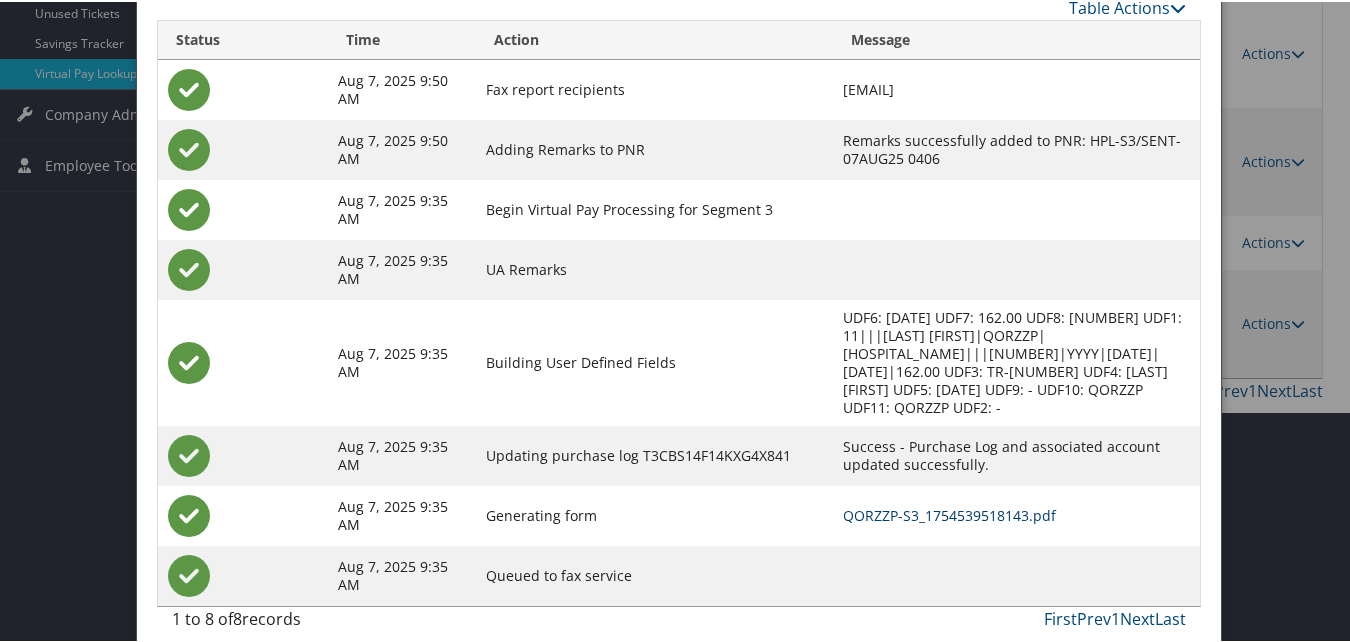 click on "QORZZP-S3_1754539518143.pdf" at bounding box center [949, 513] 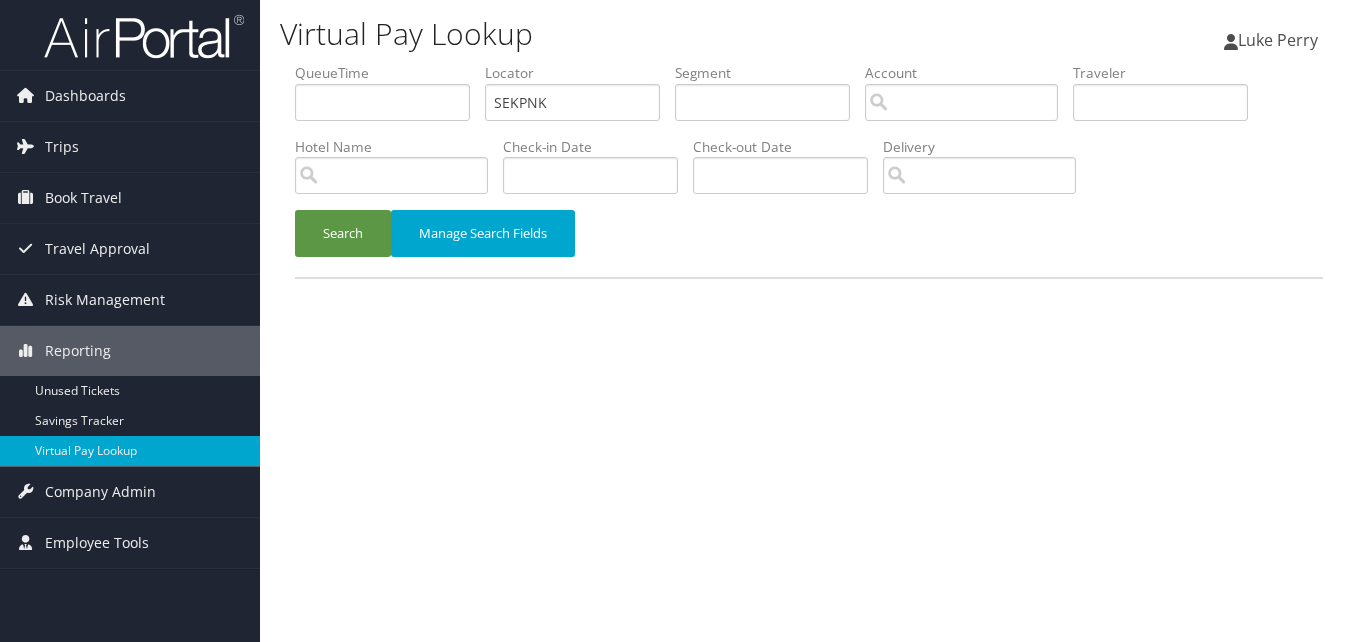 scroll, scrollTop: 0, scrollLeft: 0, axis: both 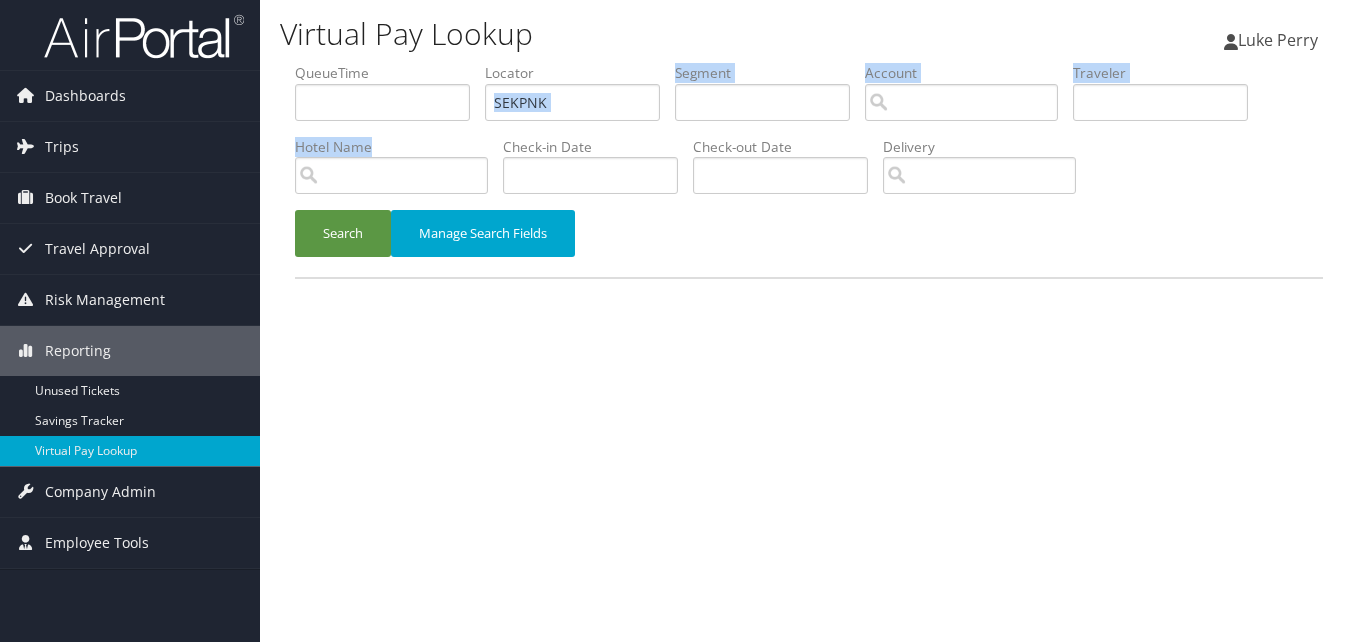 drag, startPoint x: 564, startPoint y: 122, endPoint x: 427, endPoint y: 141, distance: 138.31125 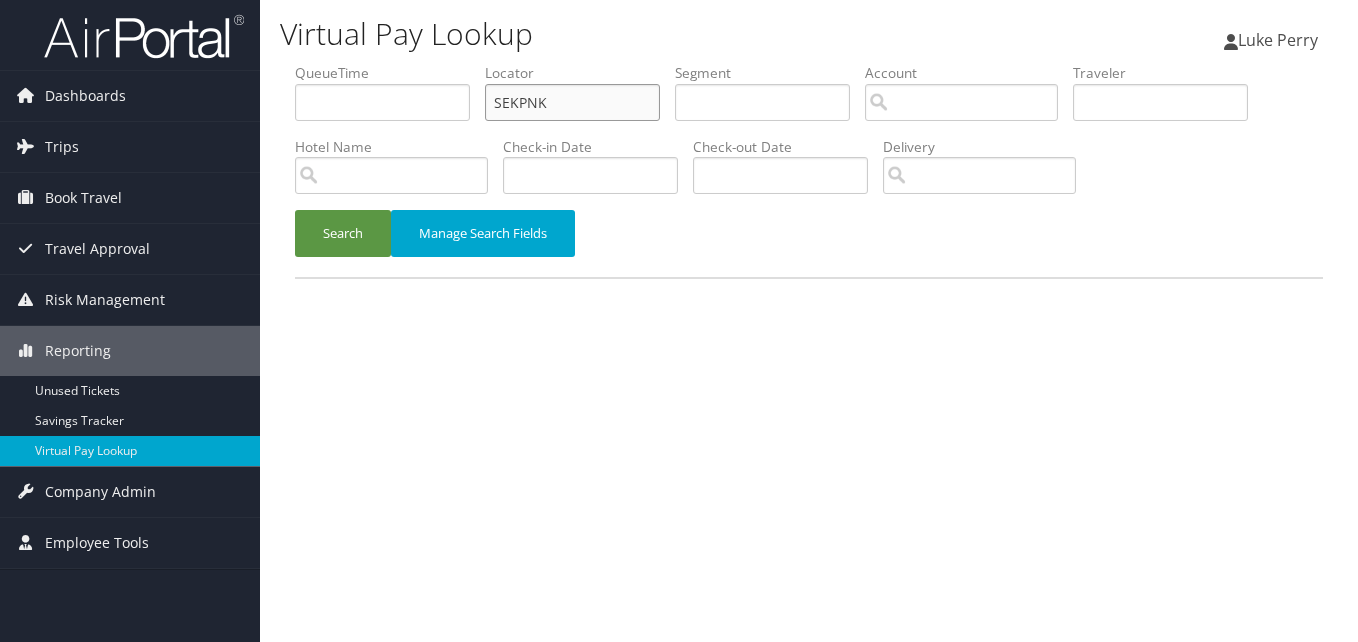 click on "SEKPNK" at bounding box center [572, 102] 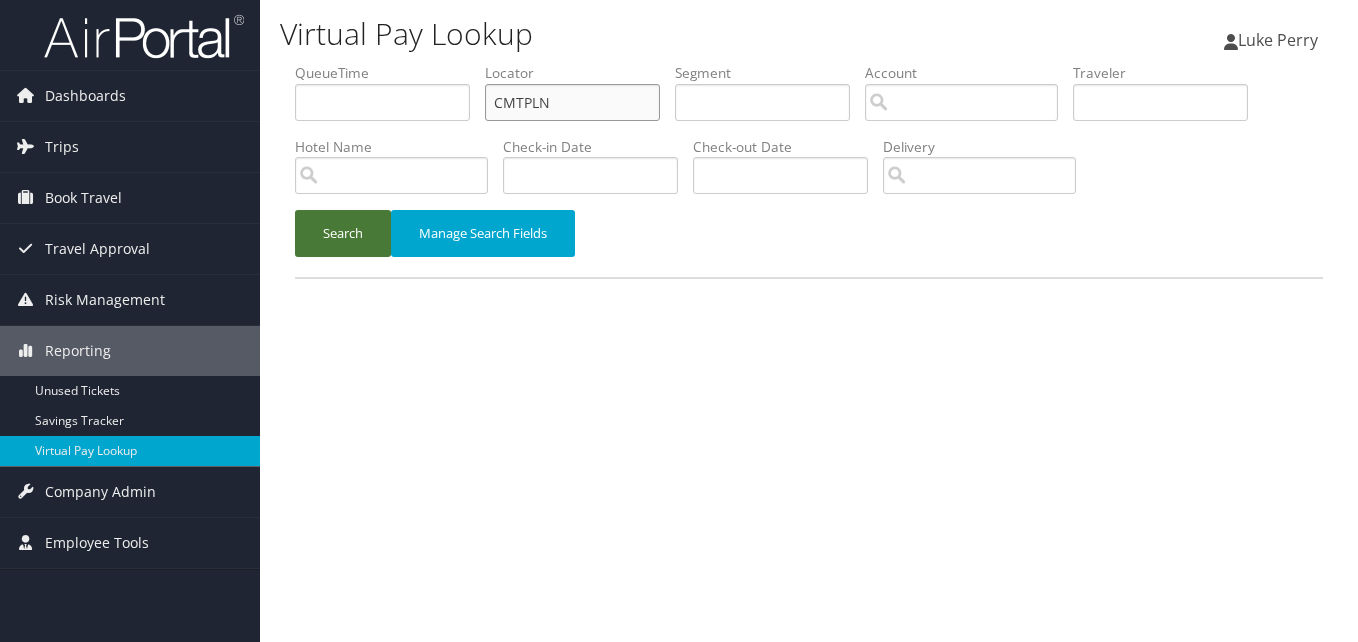 type on "CMTPLN" 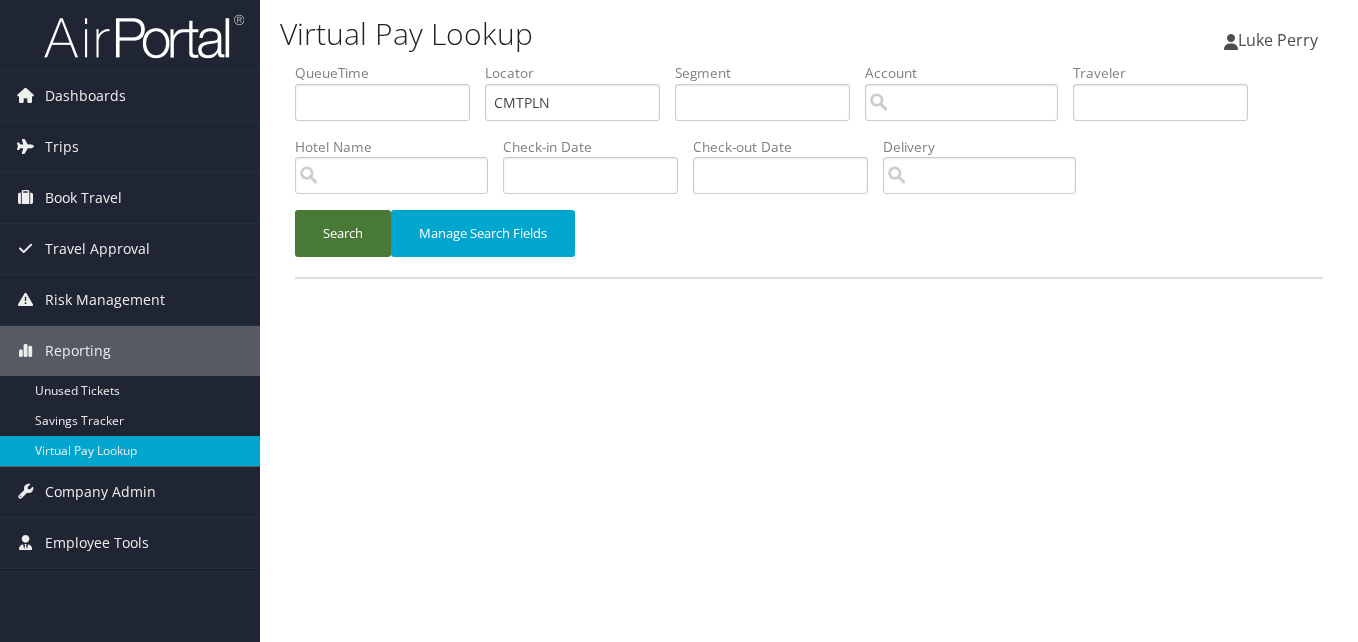 click on "Search" at bounding box center [343, 233] 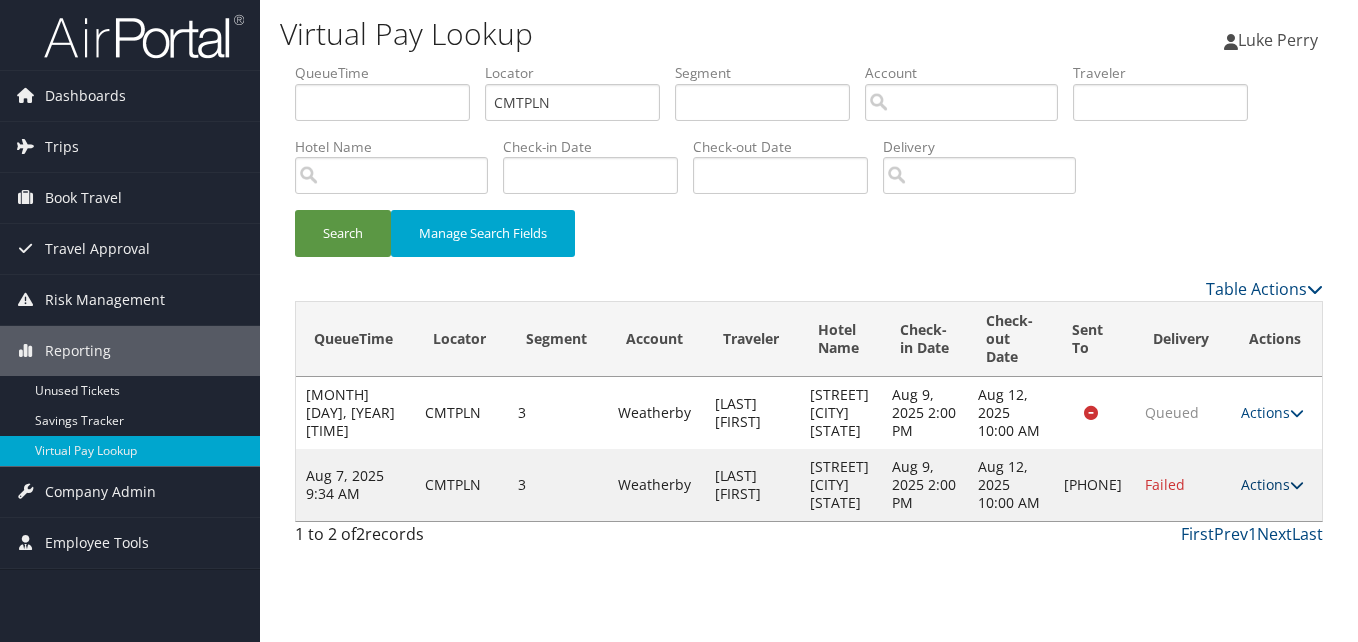 click on "Actions" at bounding box center [1272, 484] 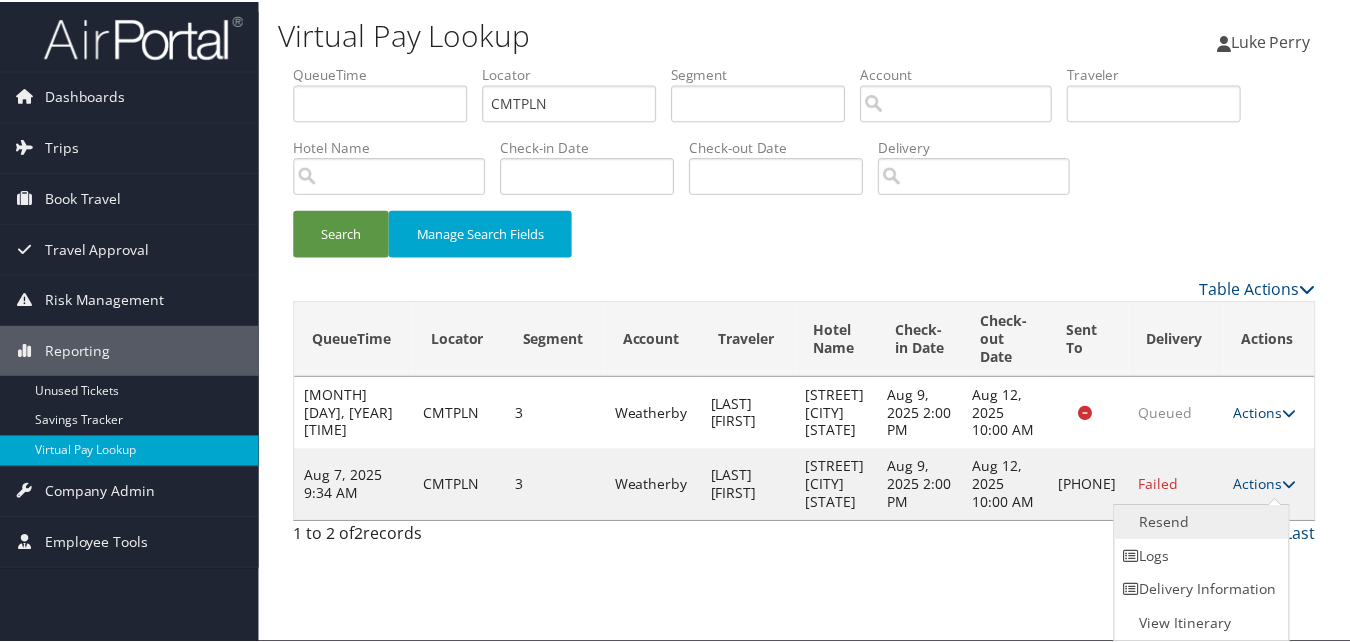 scroll, scrollTop: 1, scrollLeft: 0, axis: vertical 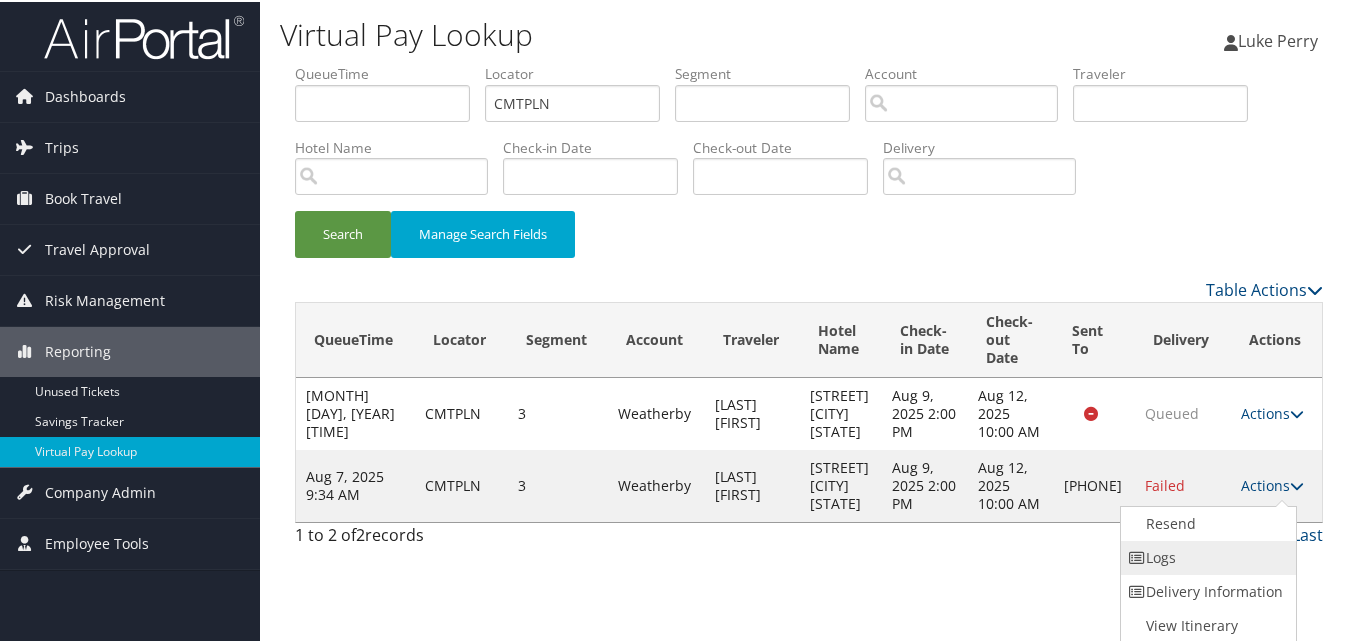 click on "Logs" at bounding box center [1206, 556] 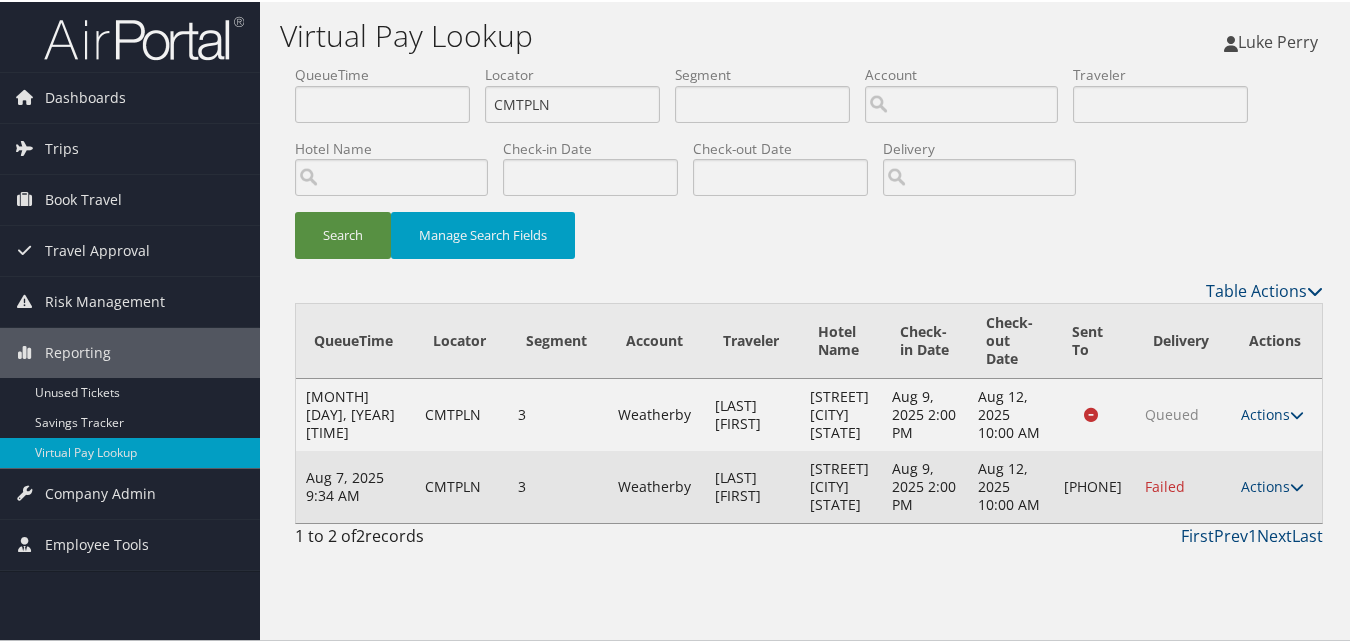 scroll, scrollTop: 0, scrollLeft: 0, axis: both 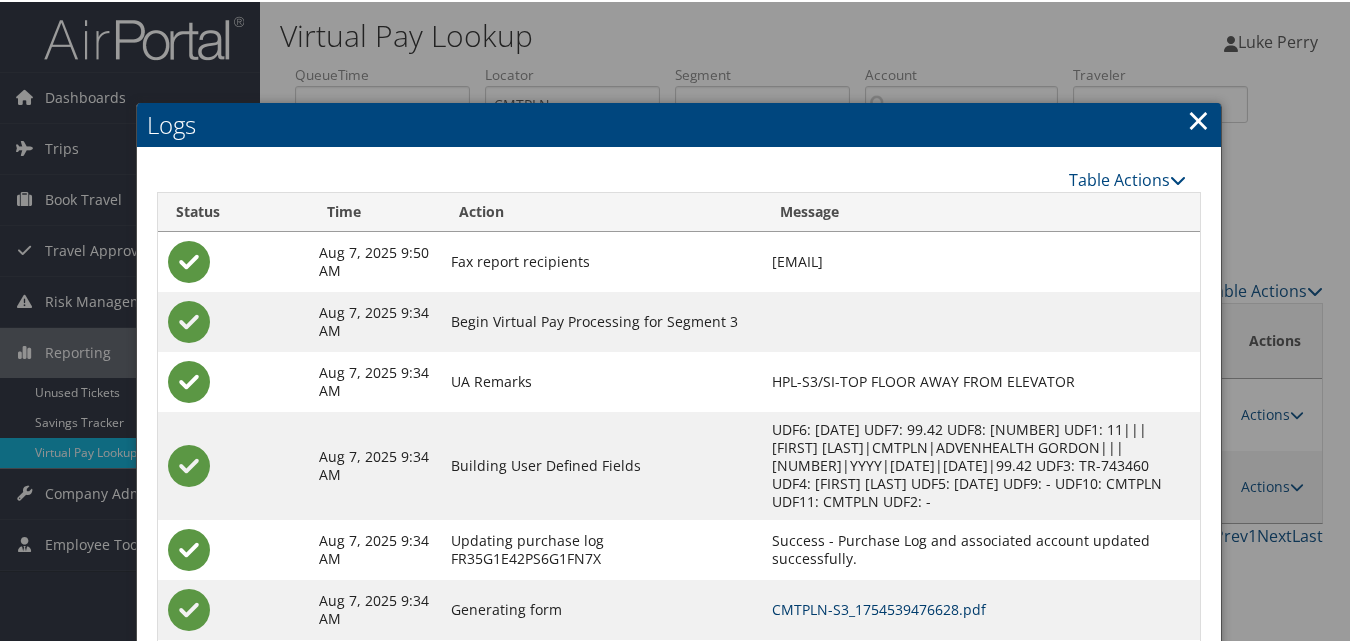 click on "CMTPLN-S3_1754539476628.pdf" at bounding box center (879, 607) 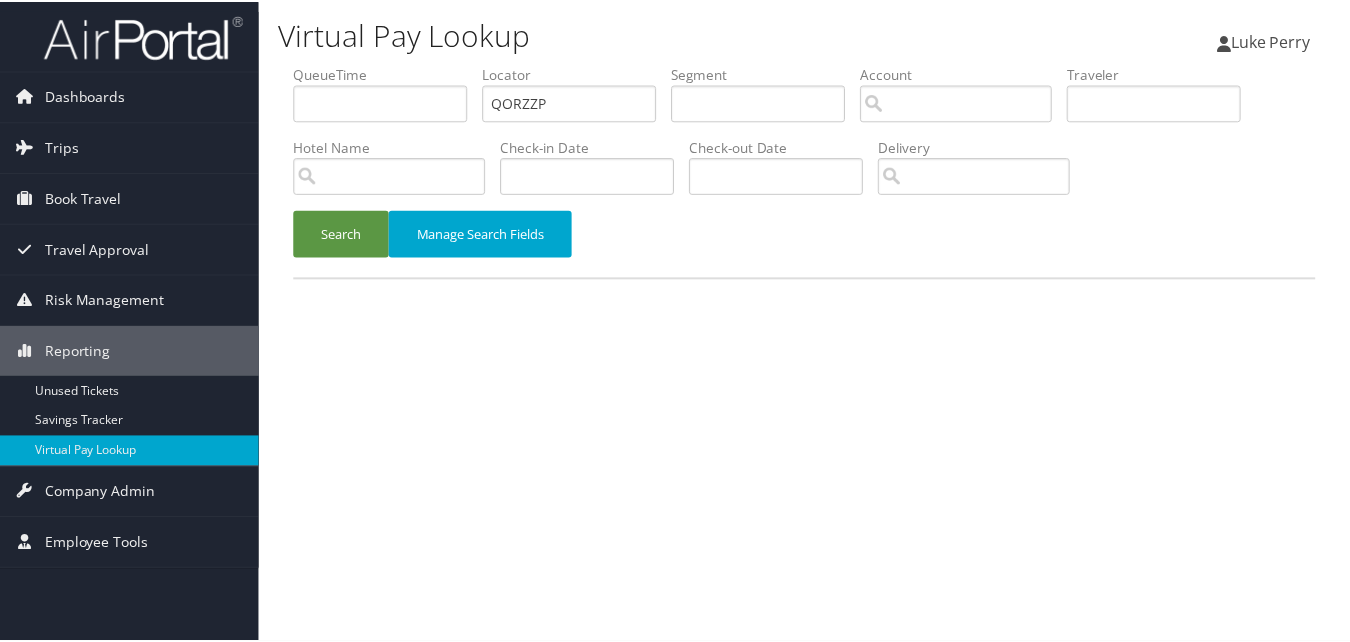 scroll, scrollTop: 0, scrollLeft: 0, axis: both 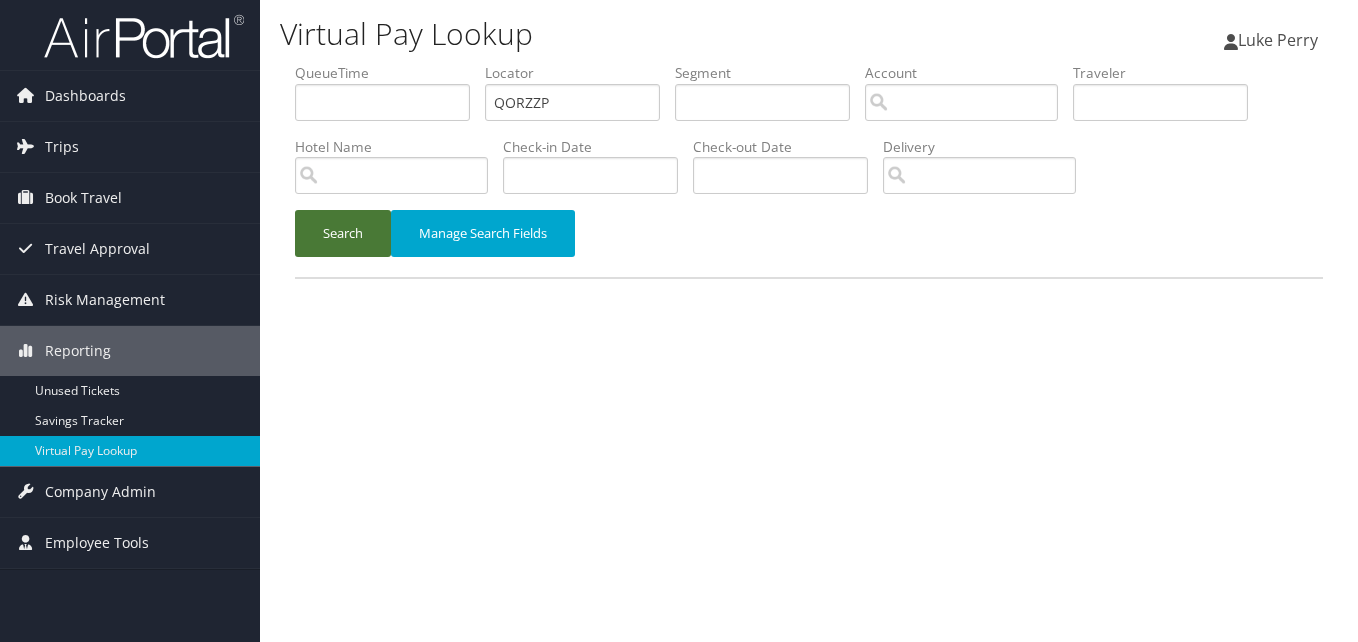 drag, startPoint x: 335, startPoint y: 237, endPoint x: 388, endPoint y: 265, distance: 59.94164 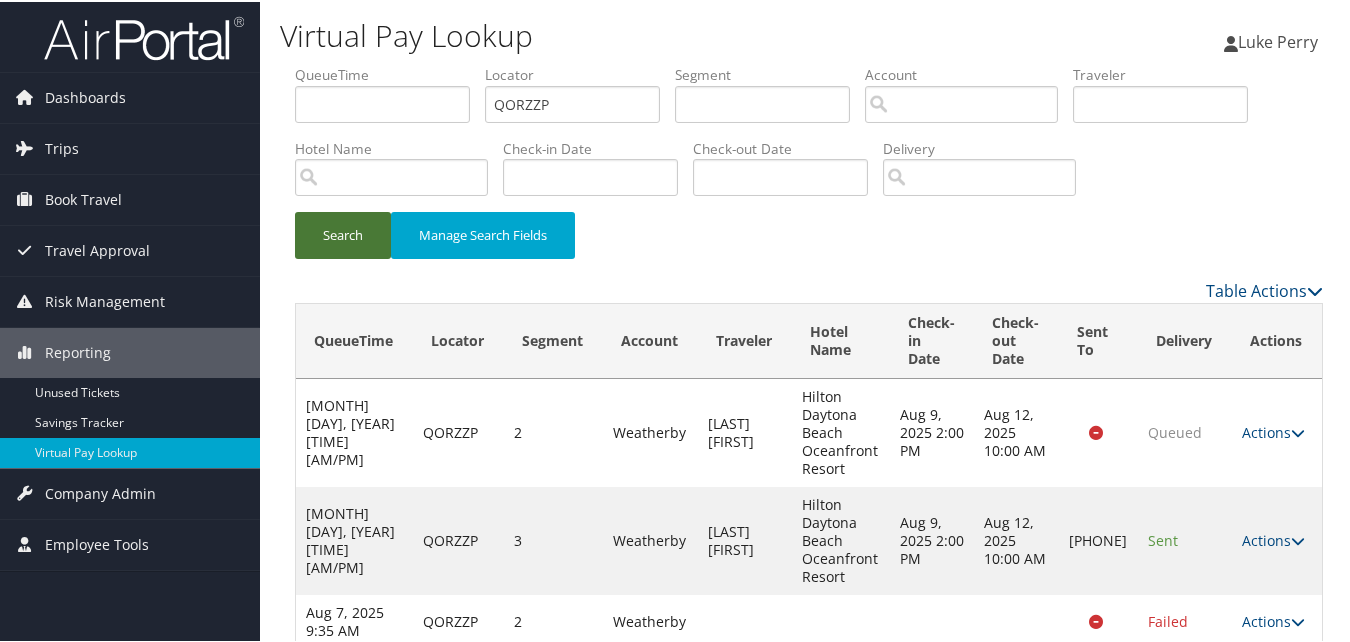 scroll, scrollTop: 148, scrollLeft: 0, axis: vertical 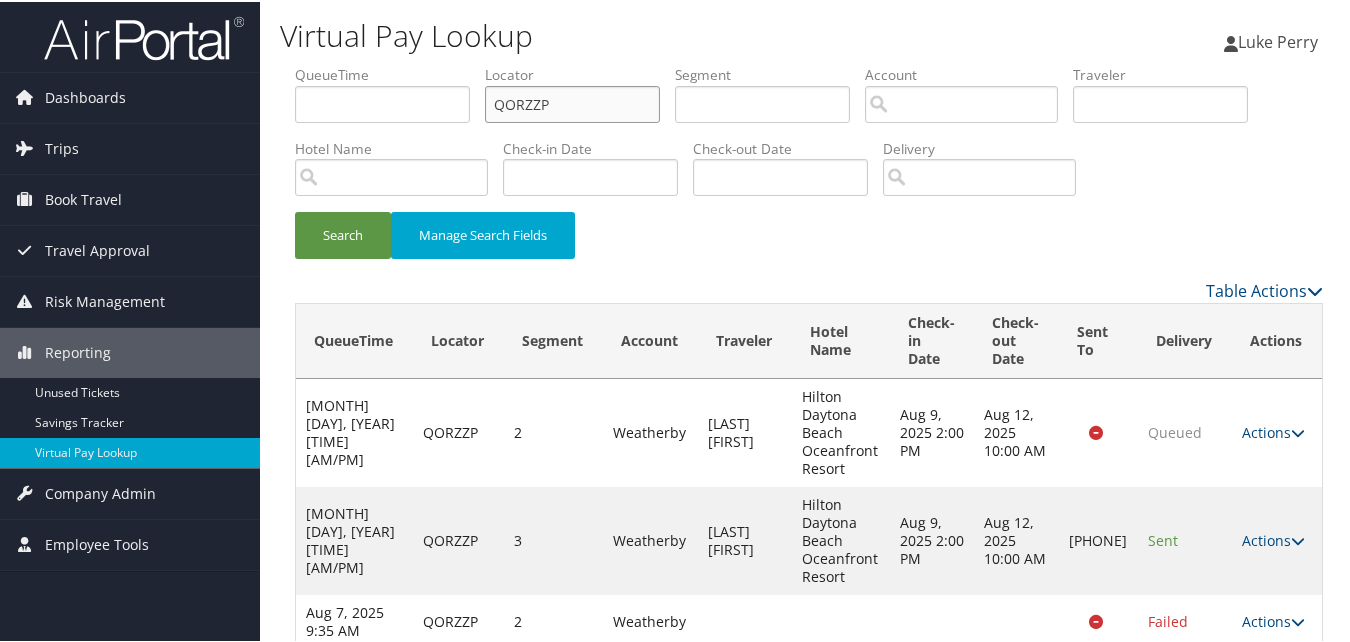 drag, startPoint x: 575, startPoint y: 93, endPoint x: 463, endPoint y: 125, distance: 116.48176 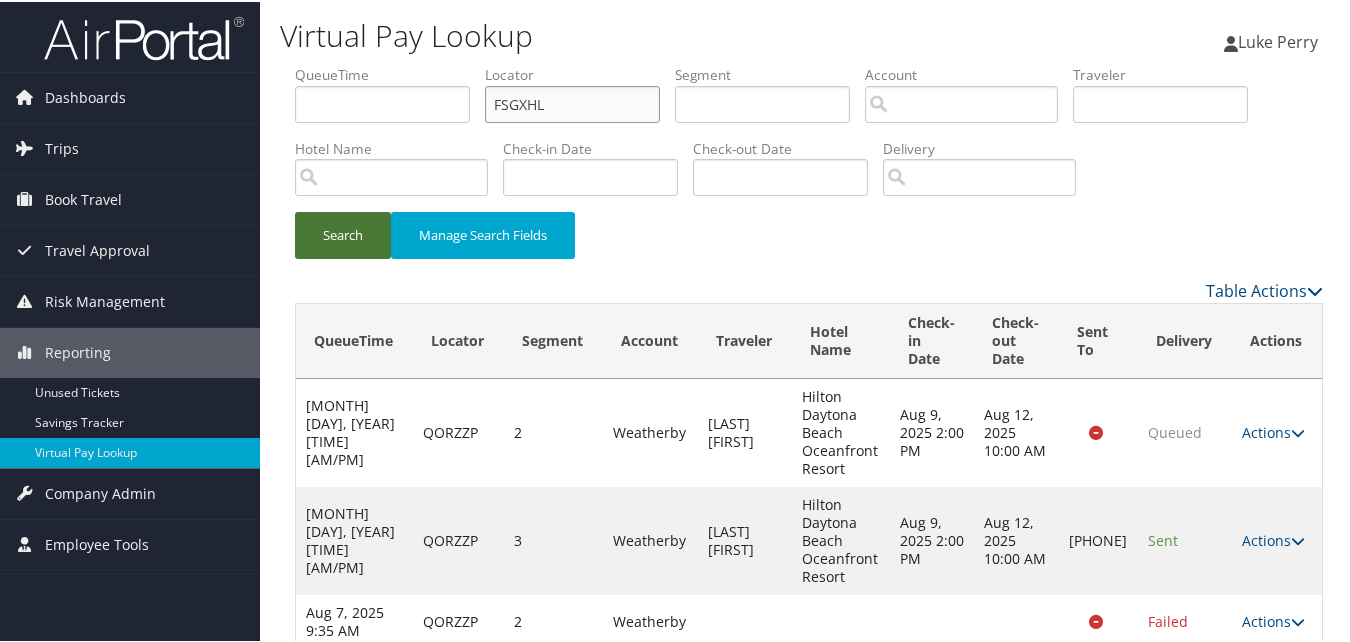 type on "FSGXHL" 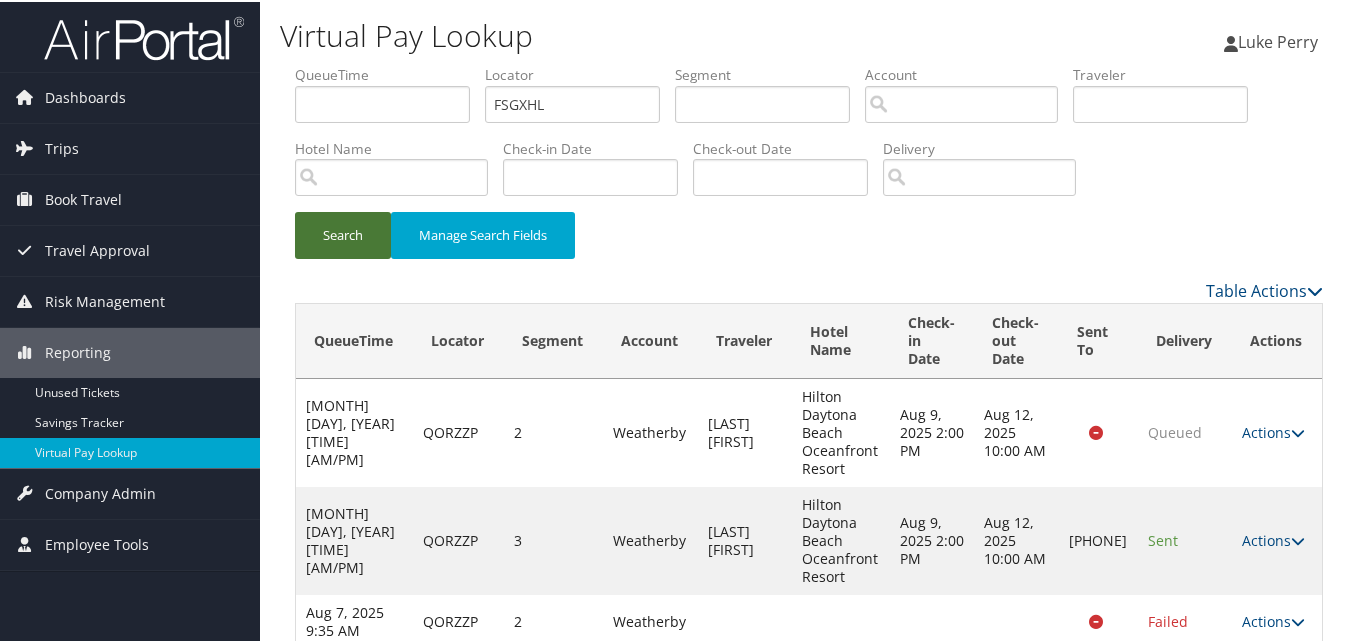 click on "Search" at bounding box center [343, 233] 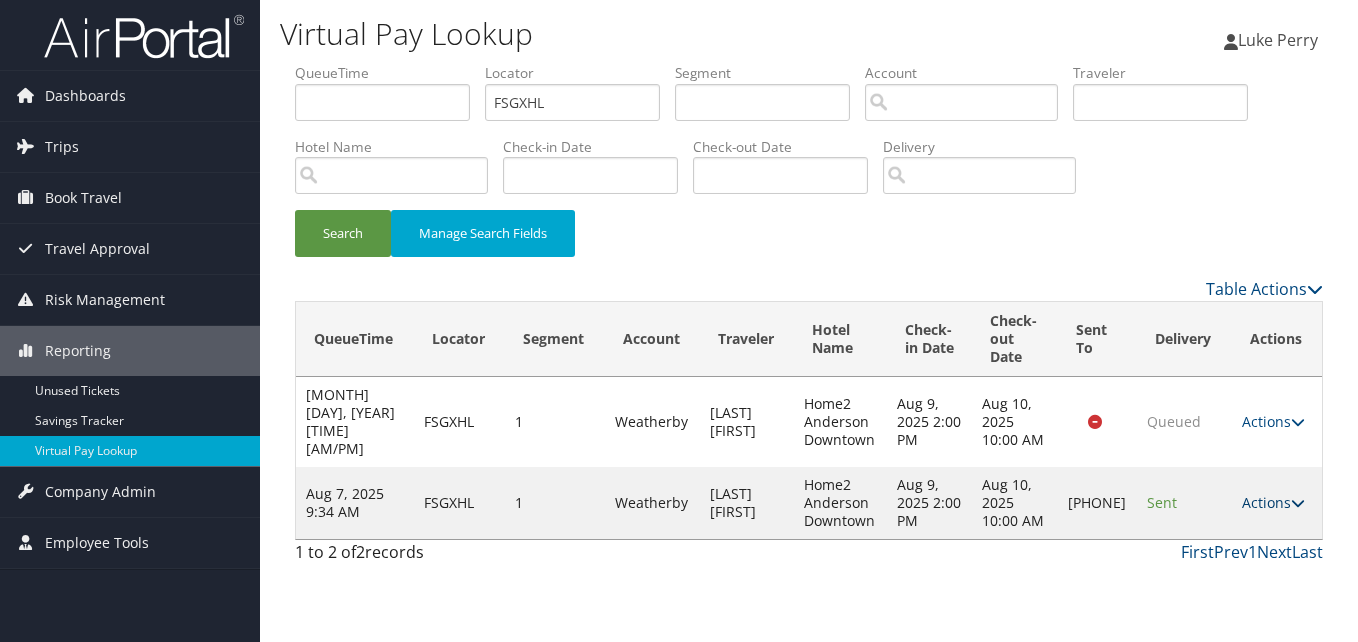 click on "Actions" at bounding box center [1273, 502] 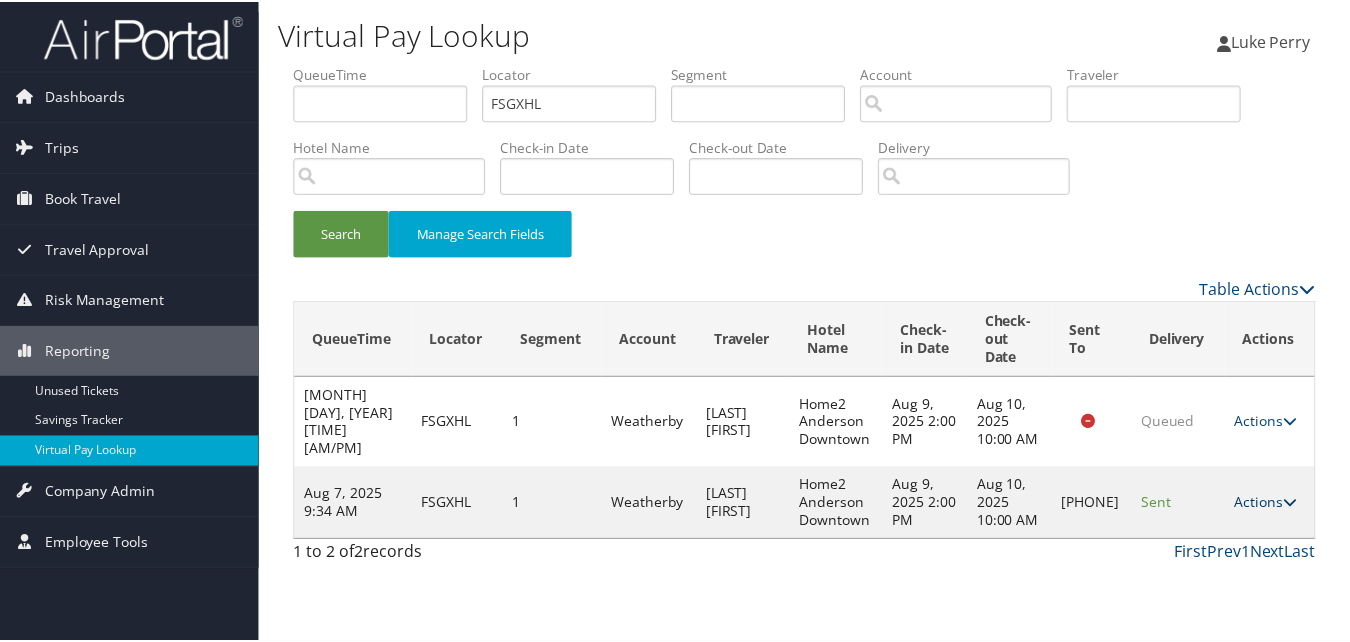scroll, scrollTop: 1, scrollLeft: 0, axis: vertical 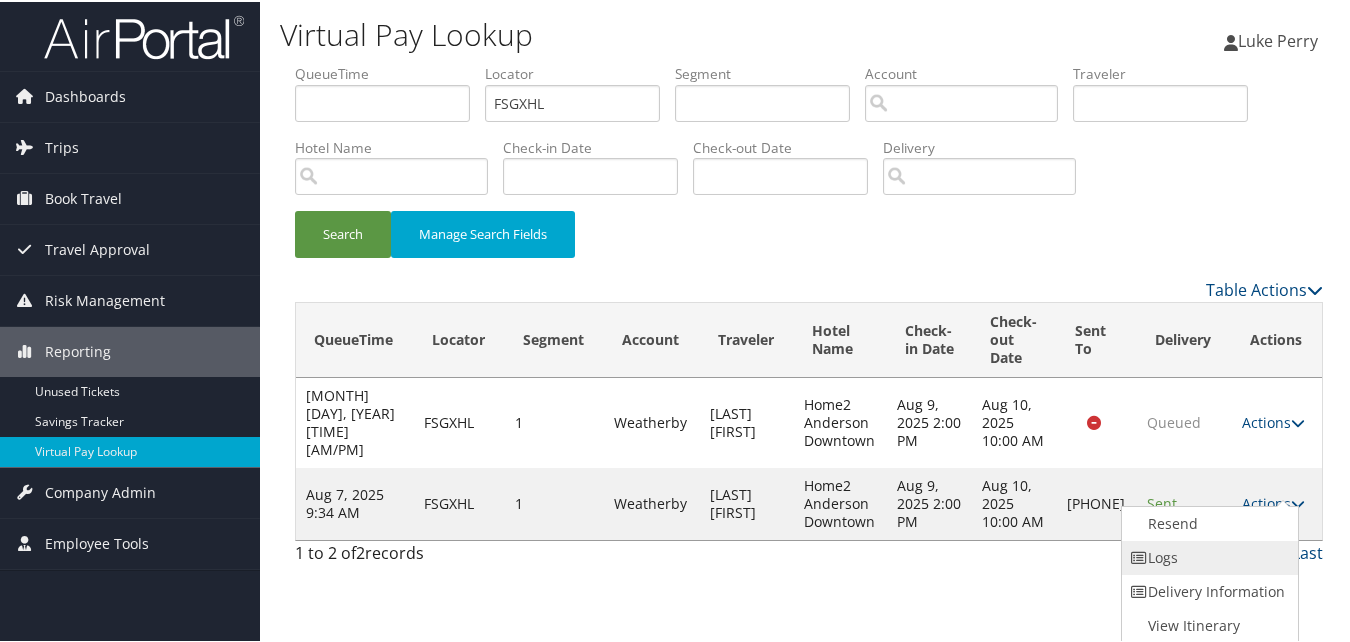 click on "Logs" at bounding box center [1207, 556] 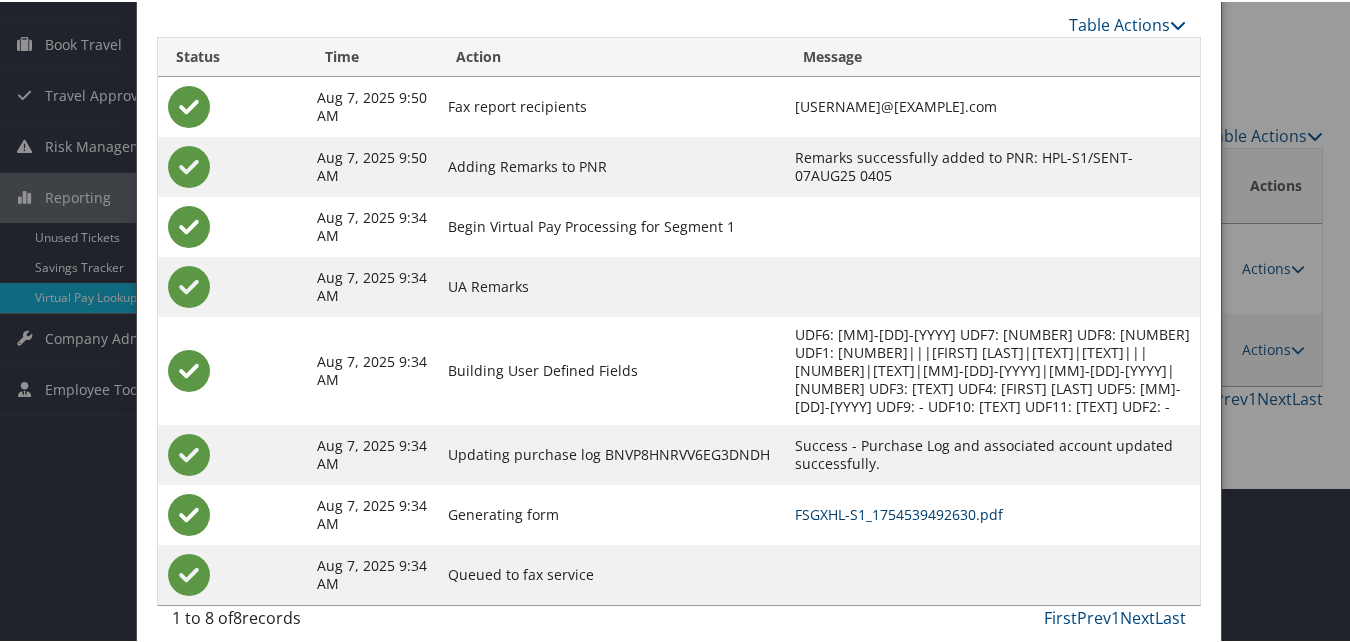 scroll, scrollTop: 172, scrollLeft: 0, axis: vertical 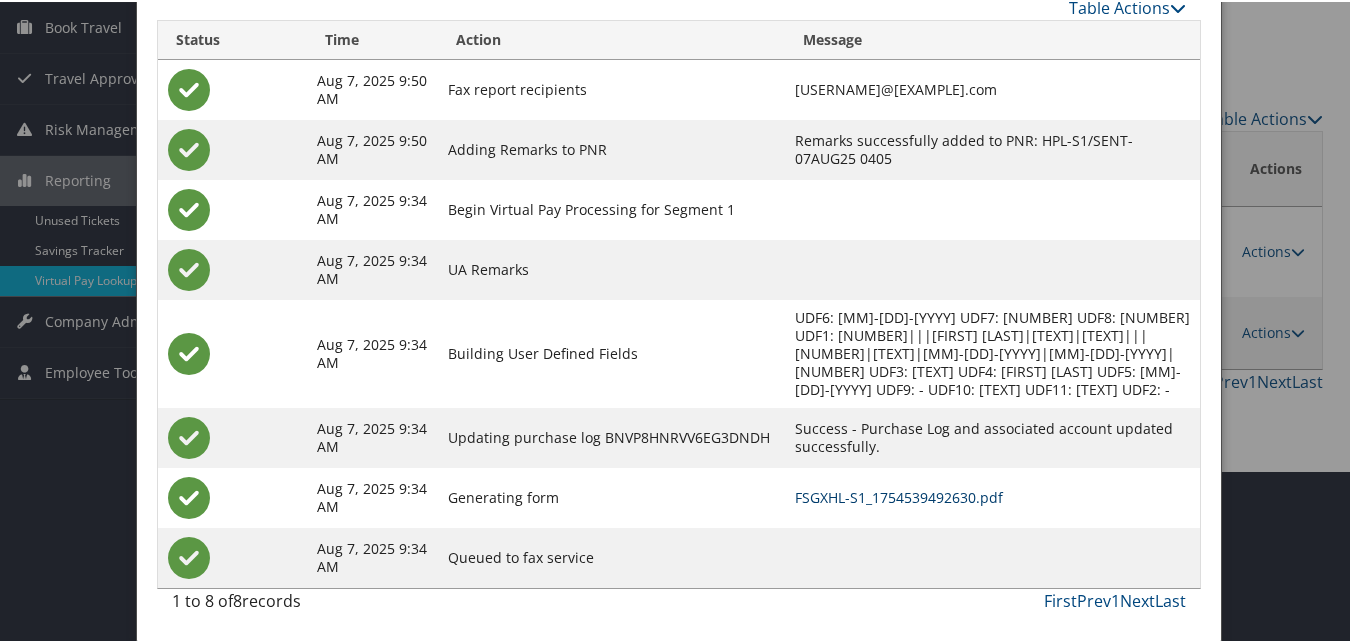 click on "FSGXHL-S1_1754539492630.pdf" at bounding box center [899, 495] 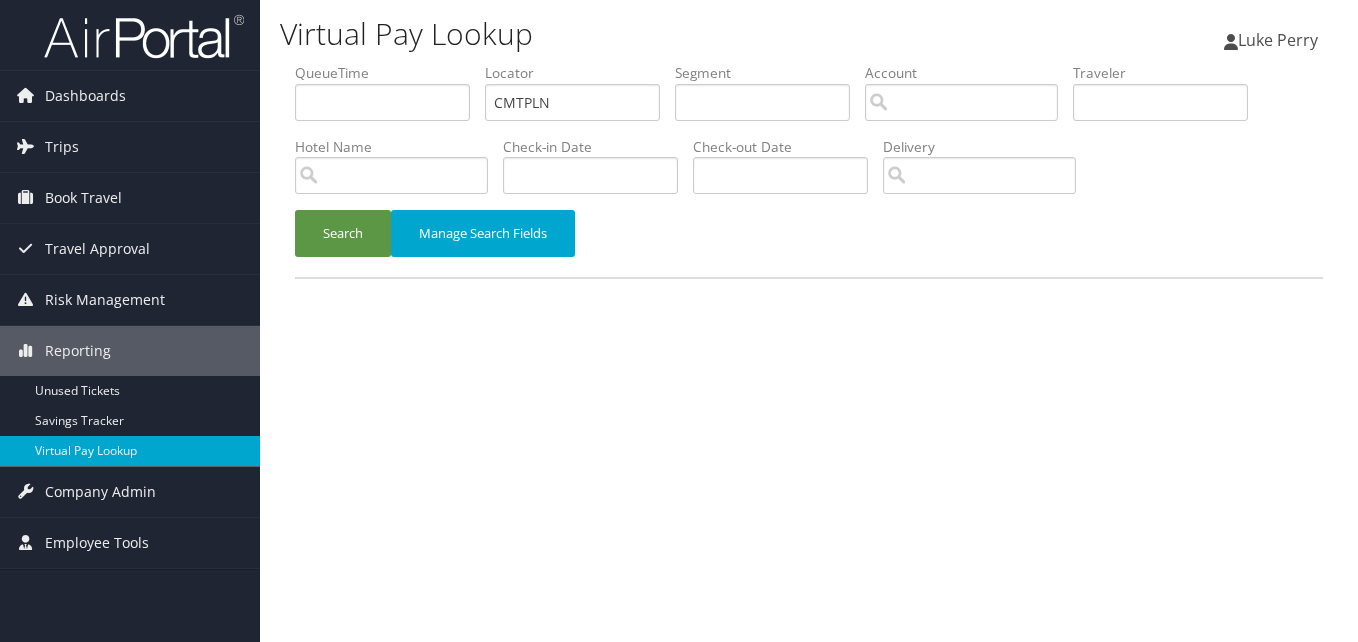scroll, scrollTop: 0, scrollLeft: 0, axis: both 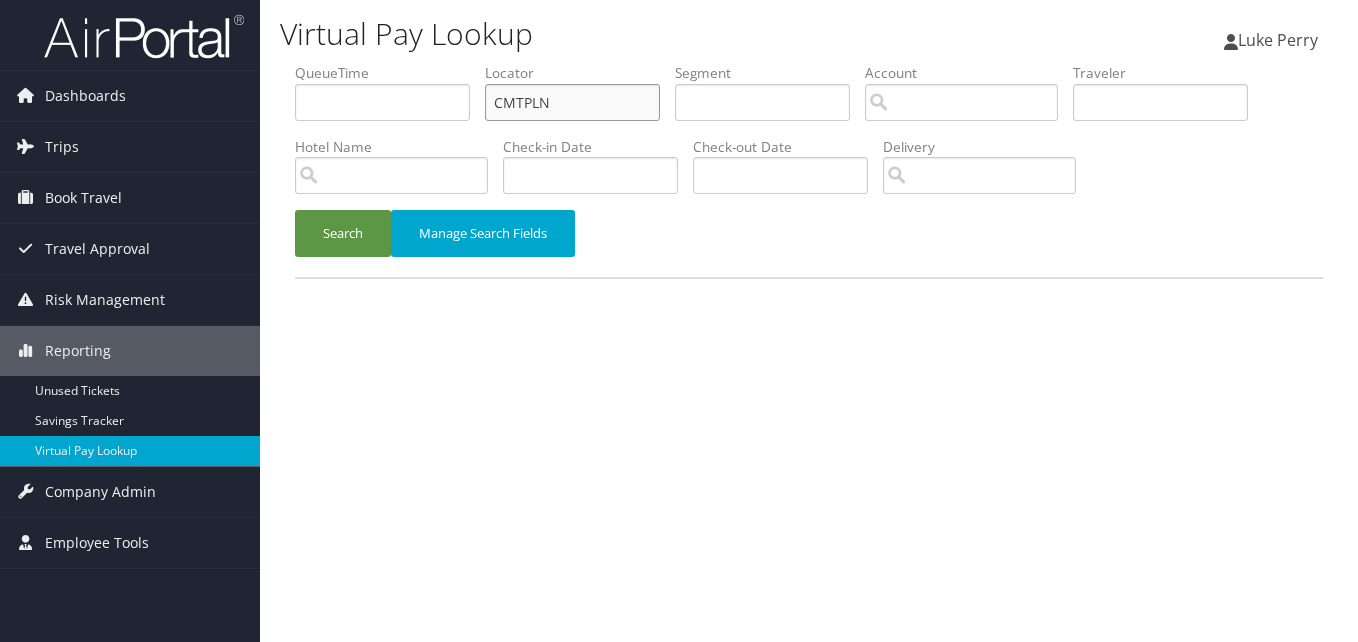drag, startPoint x: 524, startPoint y: 113, endPoint x: 395, endPoint y: 121, distance: 129.24782 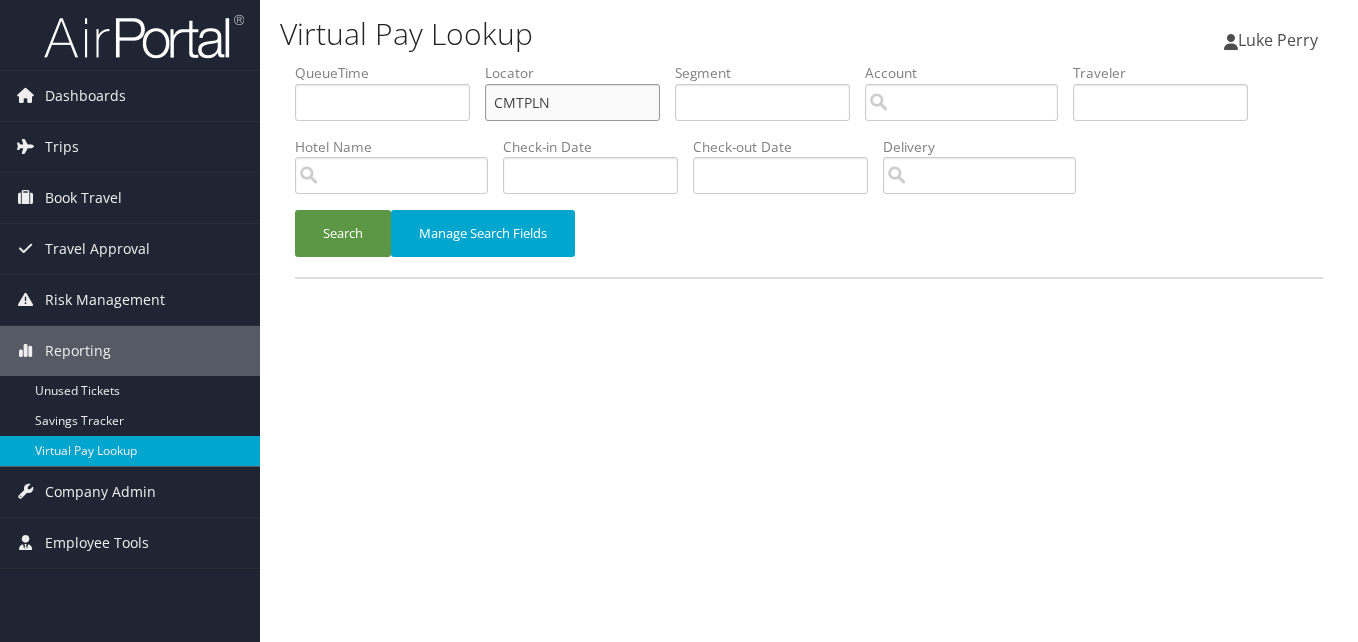 click on "QueueTime Locator CMTPLN Segment Account Traveler Hotel Name Check-in Date Check-out Date Delivery" at bounding box center (809, 63) 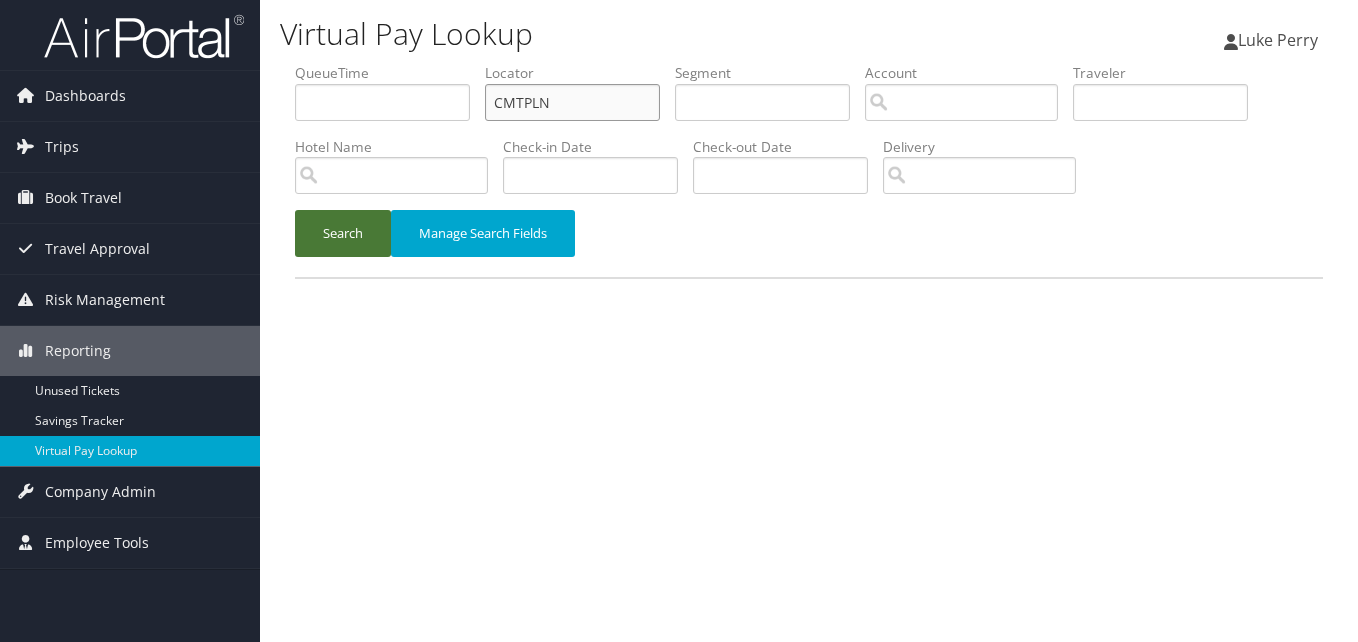 paste on "JWOWYO" 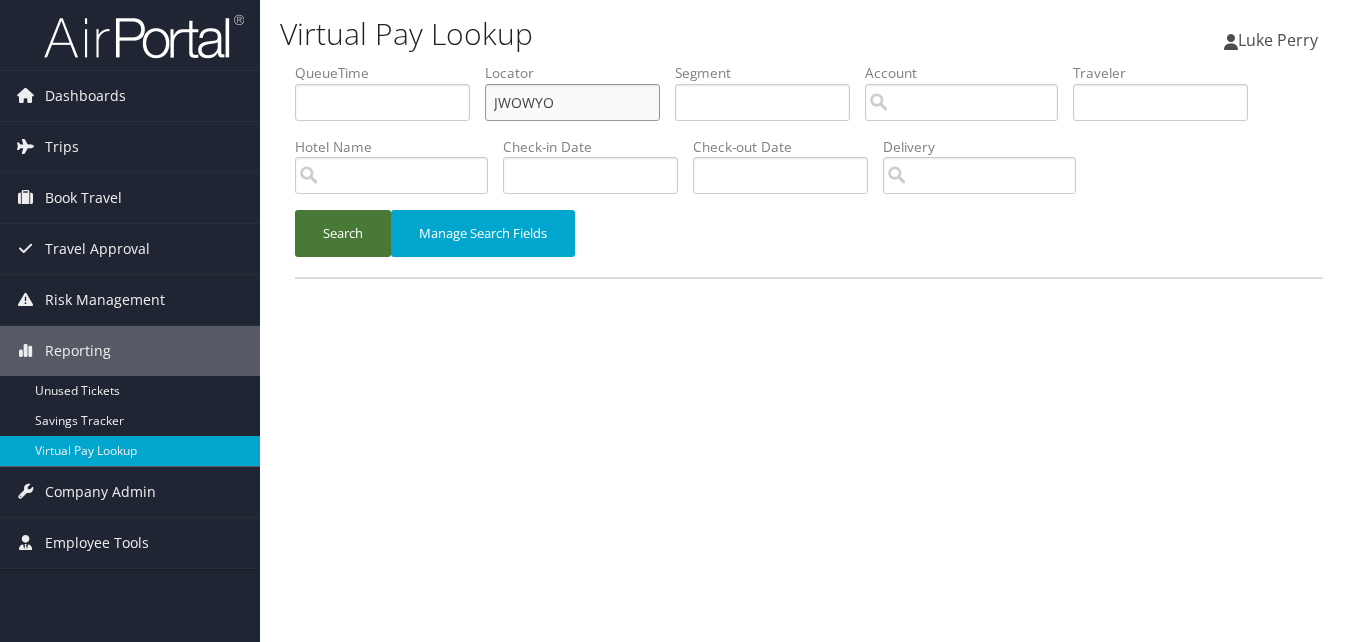 type on "JWOWYO" 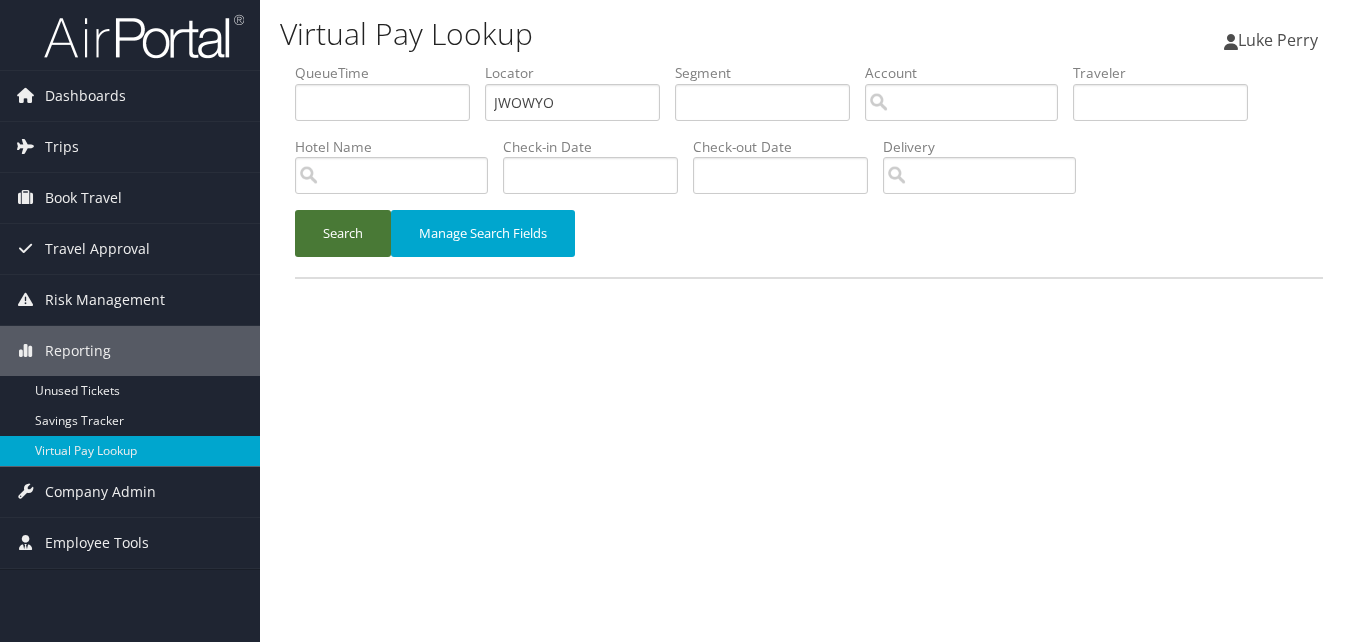 click on "Search" at bounding box center (343, 233) 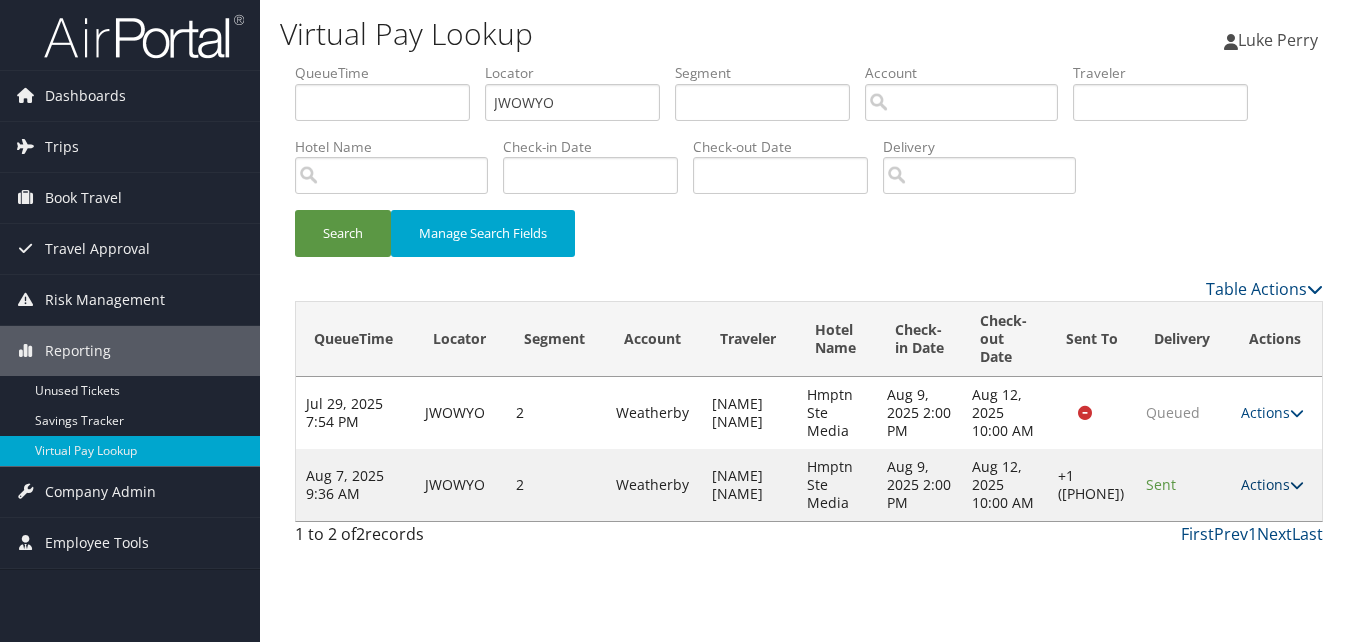 click on "Actions" at bounding box center (1272, 484) 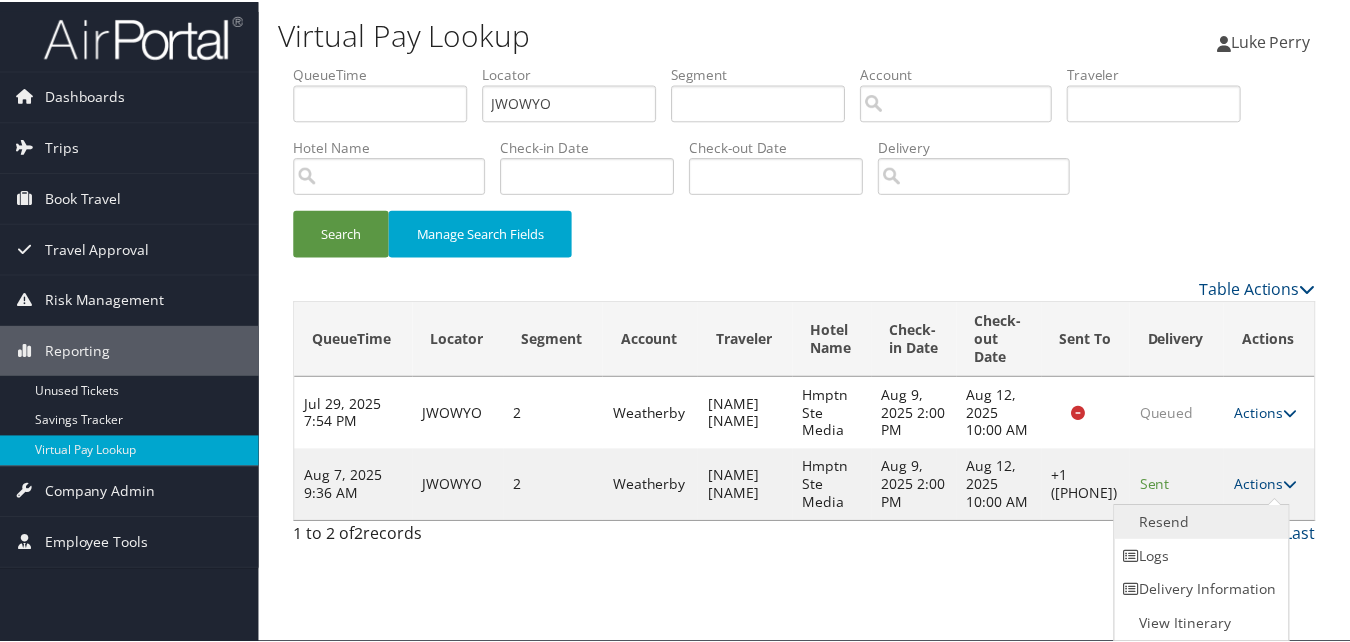 scroll, scrollTop: 1, scrollLeft: 0, axis: vertical 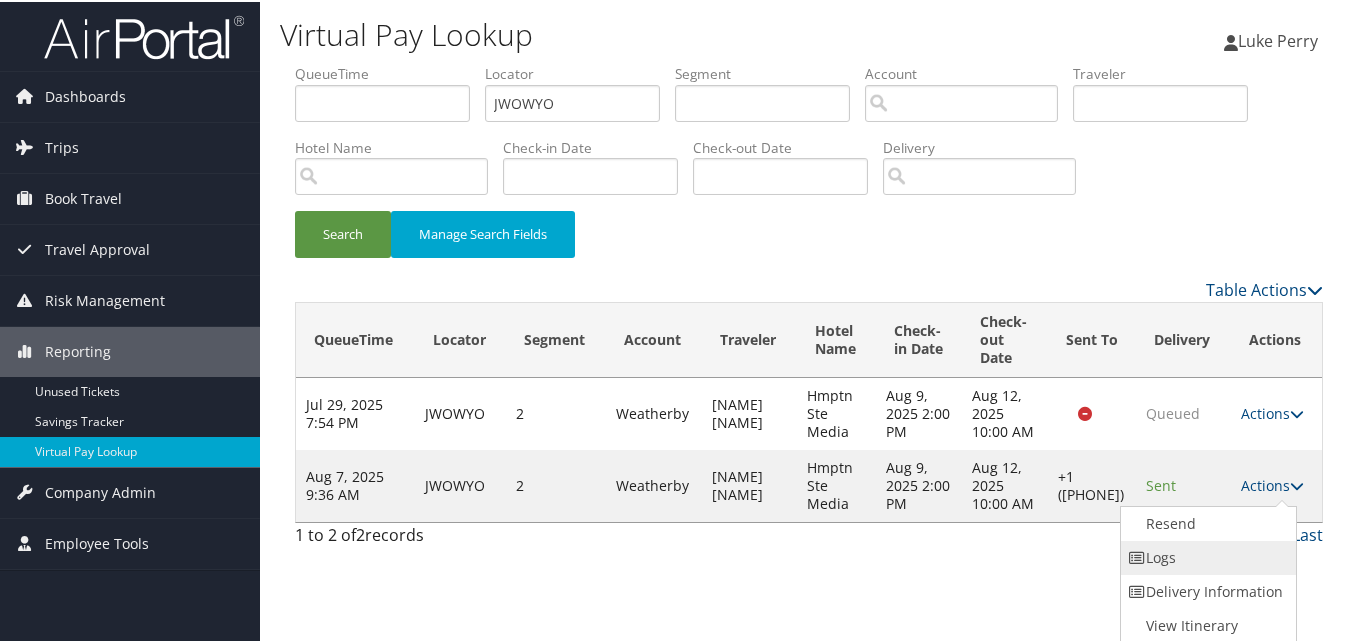 click on "Logs" at bounding box center (1206, 556) 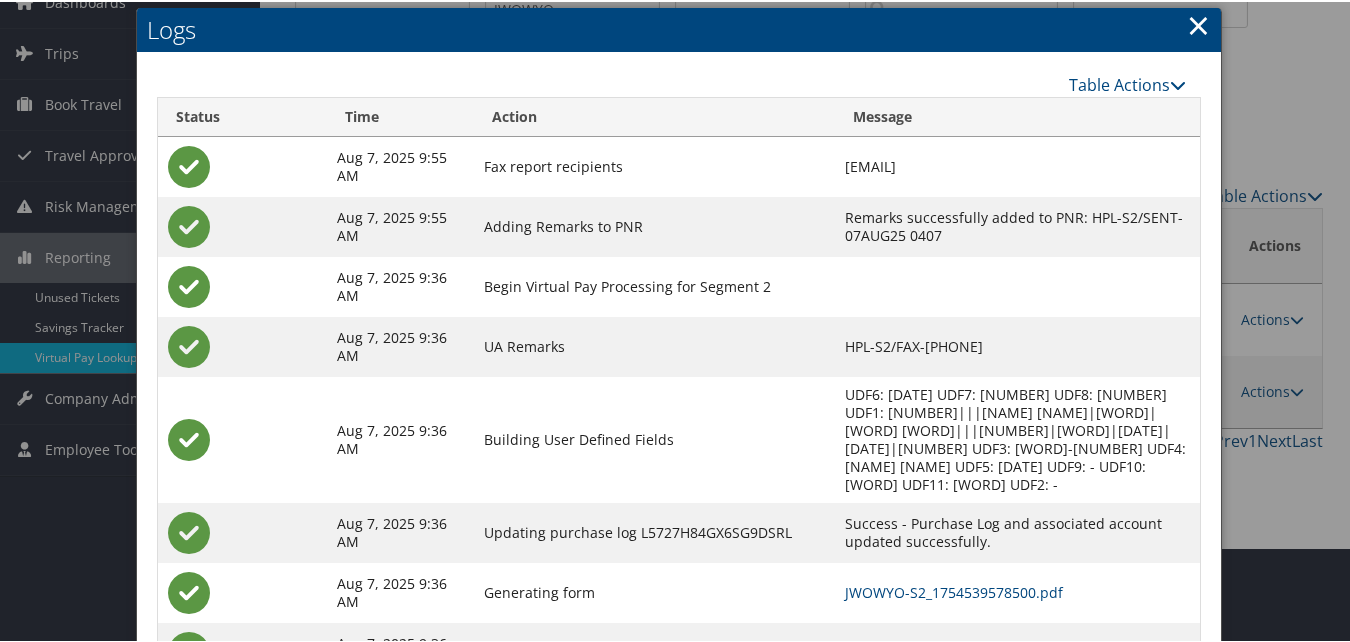 scroll, scrollTop: 100, scrollLeft: 0, axis: vertical 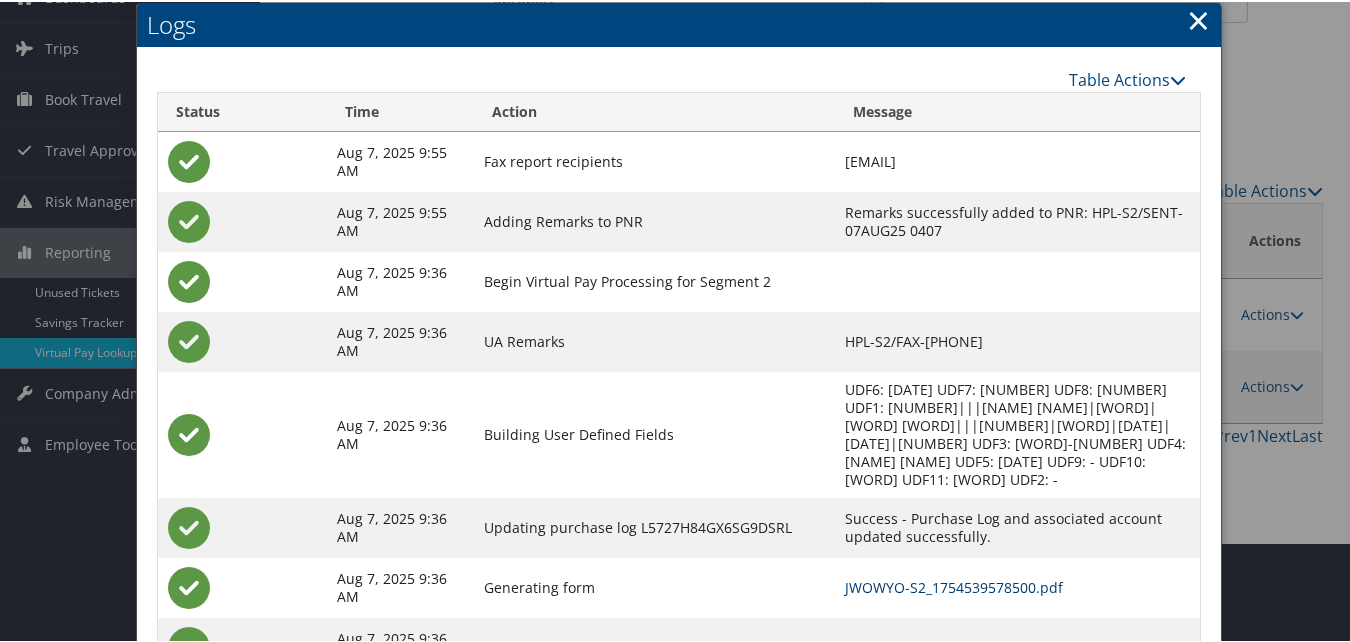 click on "JWOWYO-S2_1754539578500.pdf" at bounding box center [954, 585] 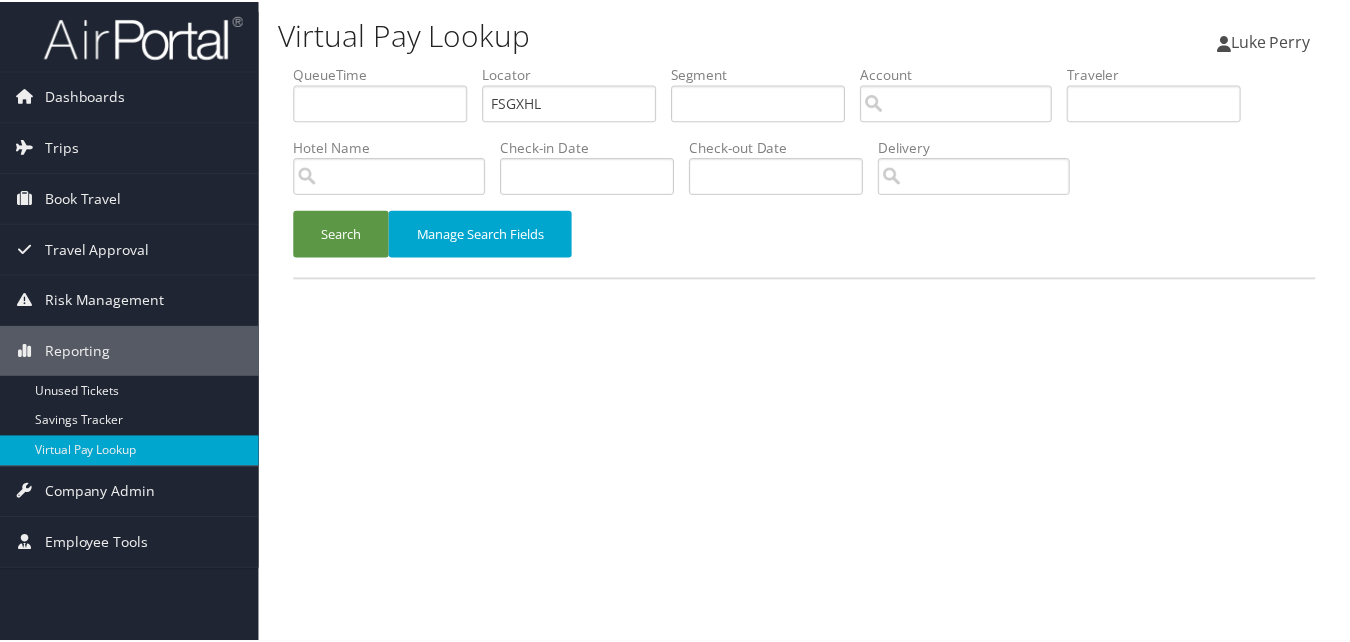 scroll, scrollTop: 0, scrollLeft: 0, axis: both 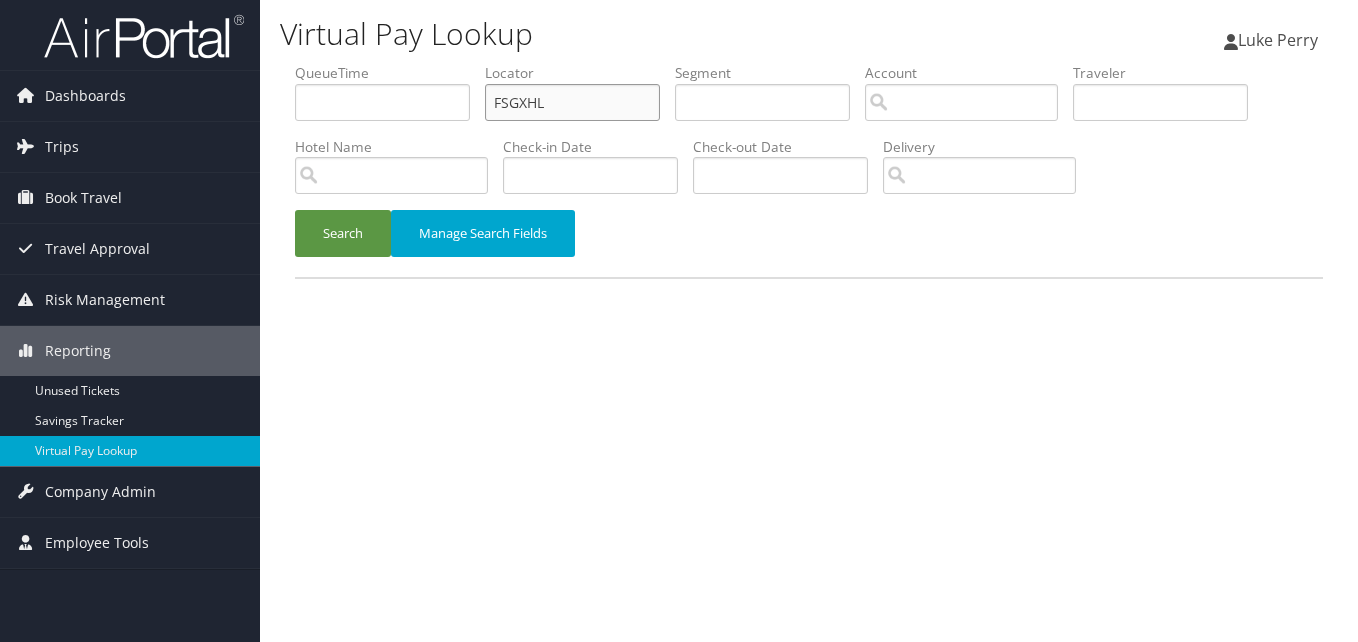 drag, startPoint x: 535, startPoint y: 115, endPoint x: 367, endPoint y: 115, distance: 168 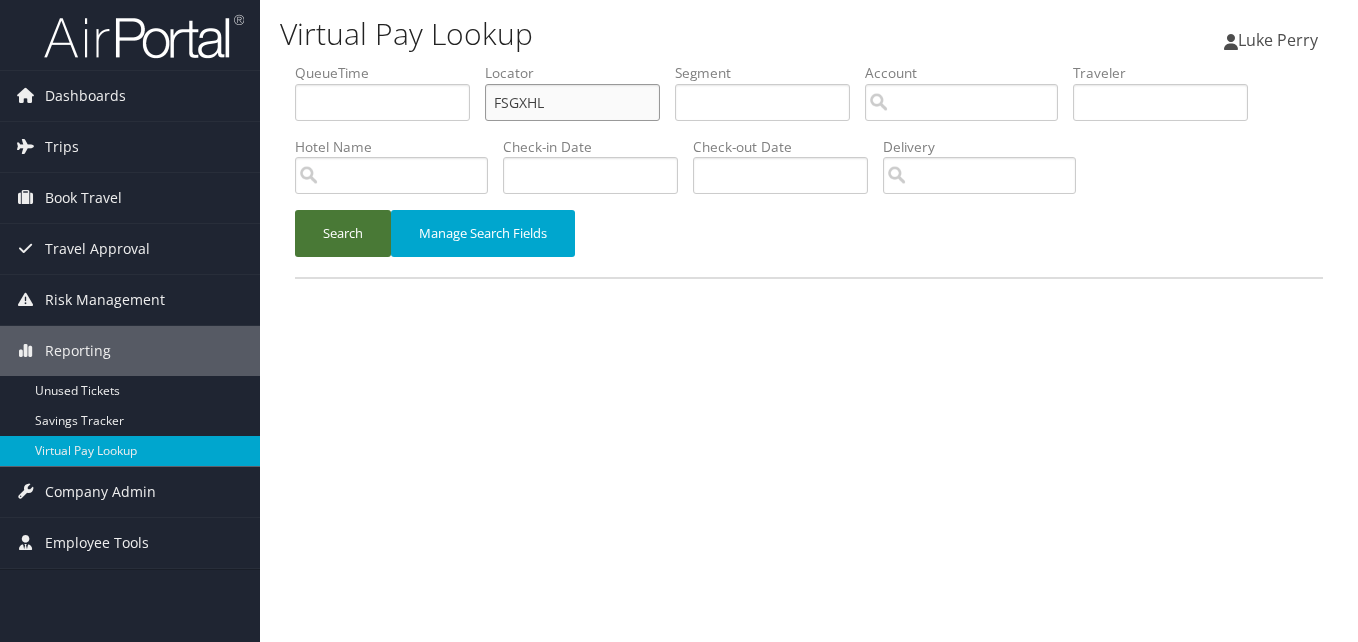 paste on "KGLDPZ" 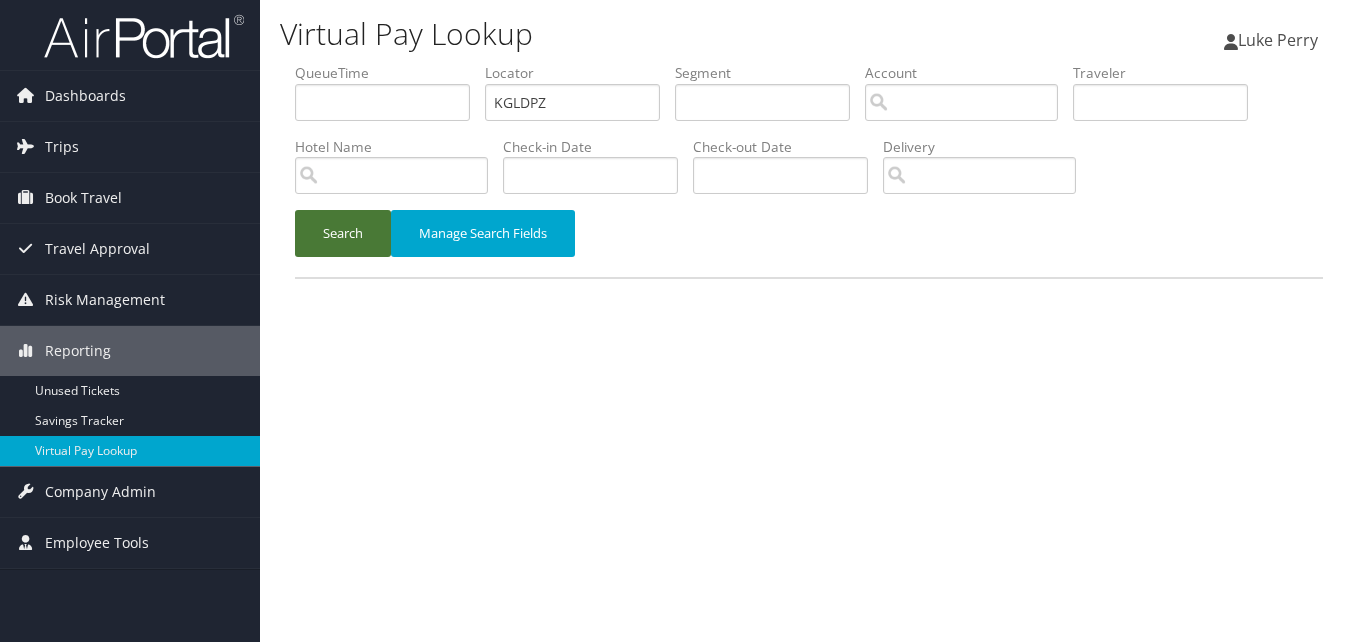 click on "Search" at bounding box center [343, 233] 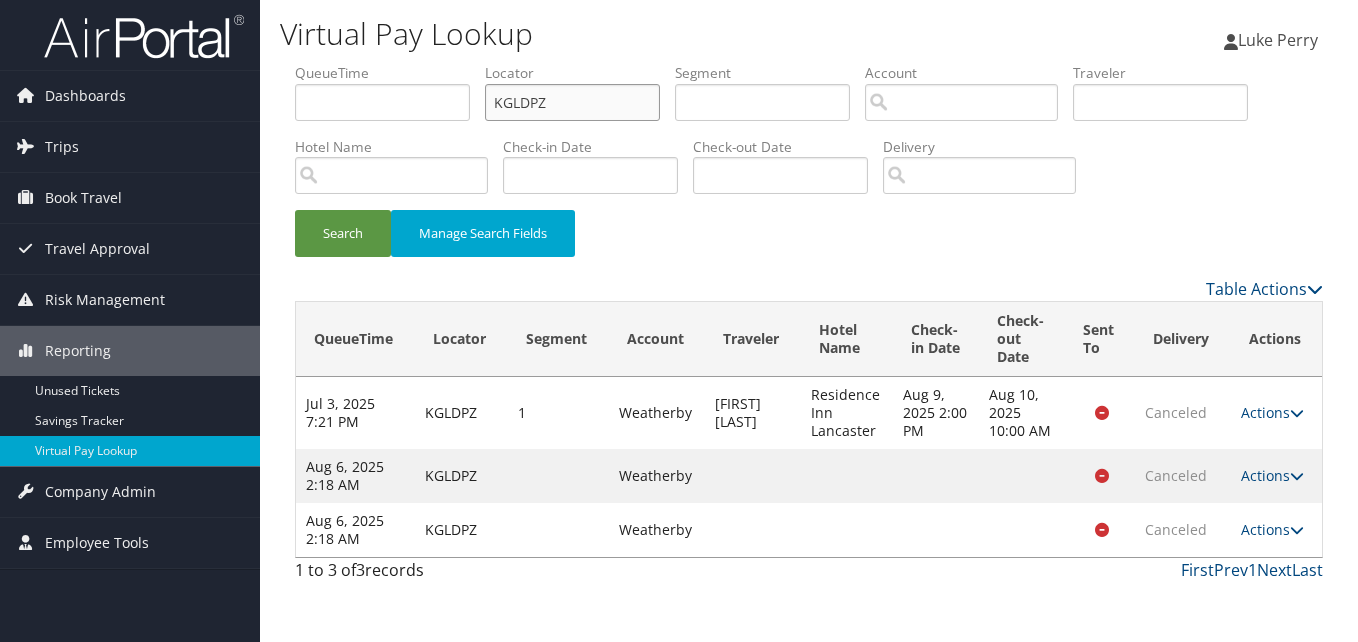 drag, startPoint x: 582, startPoint y: 104, endPoint x: 350, endPoint y: 114, distance: 232.21542 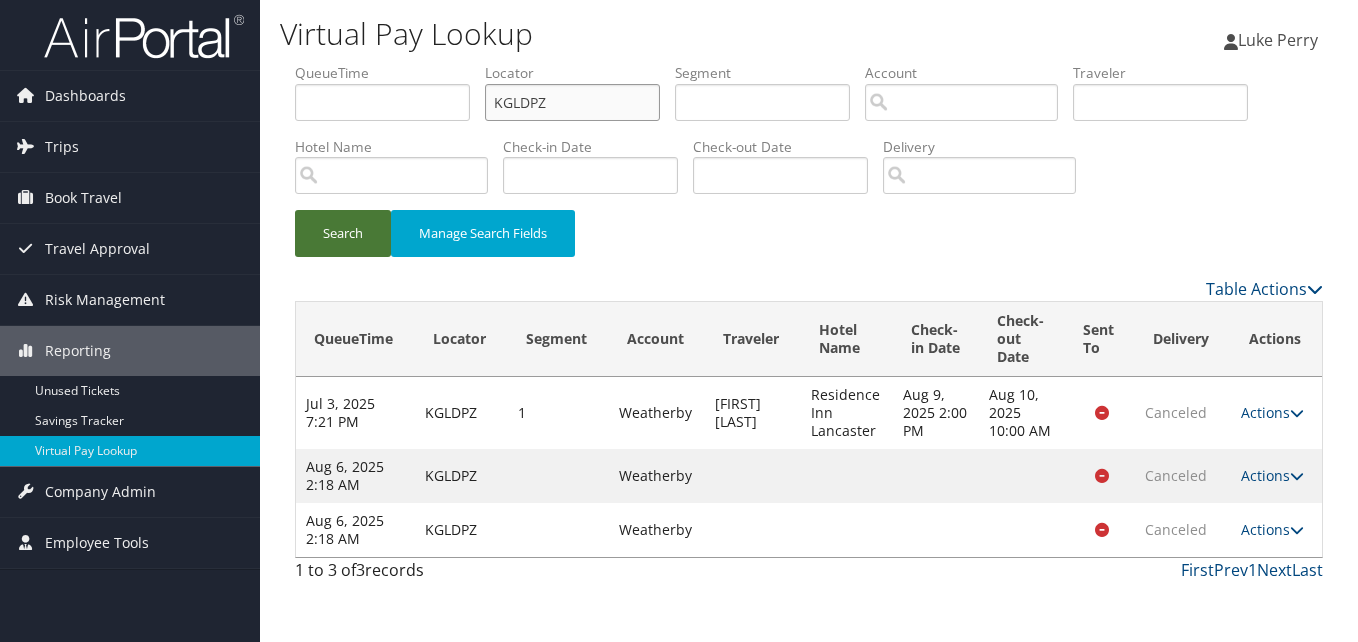 paste on "LFGFHY" 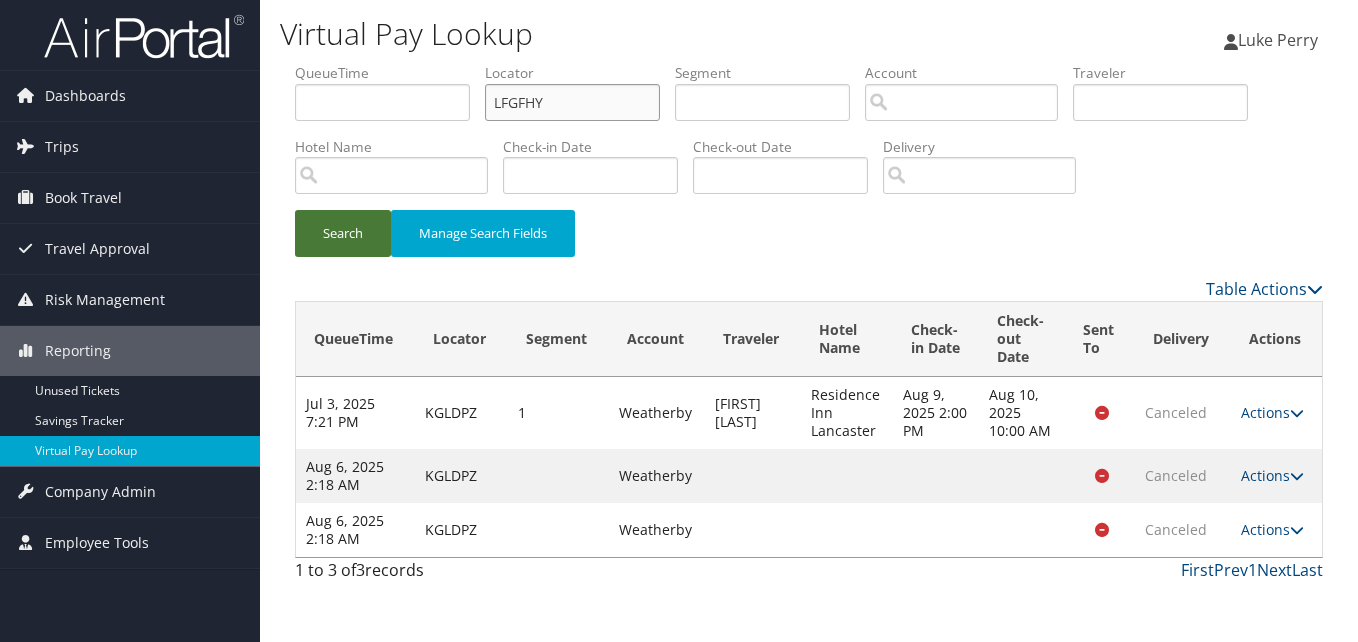 type on "LFGFHY" 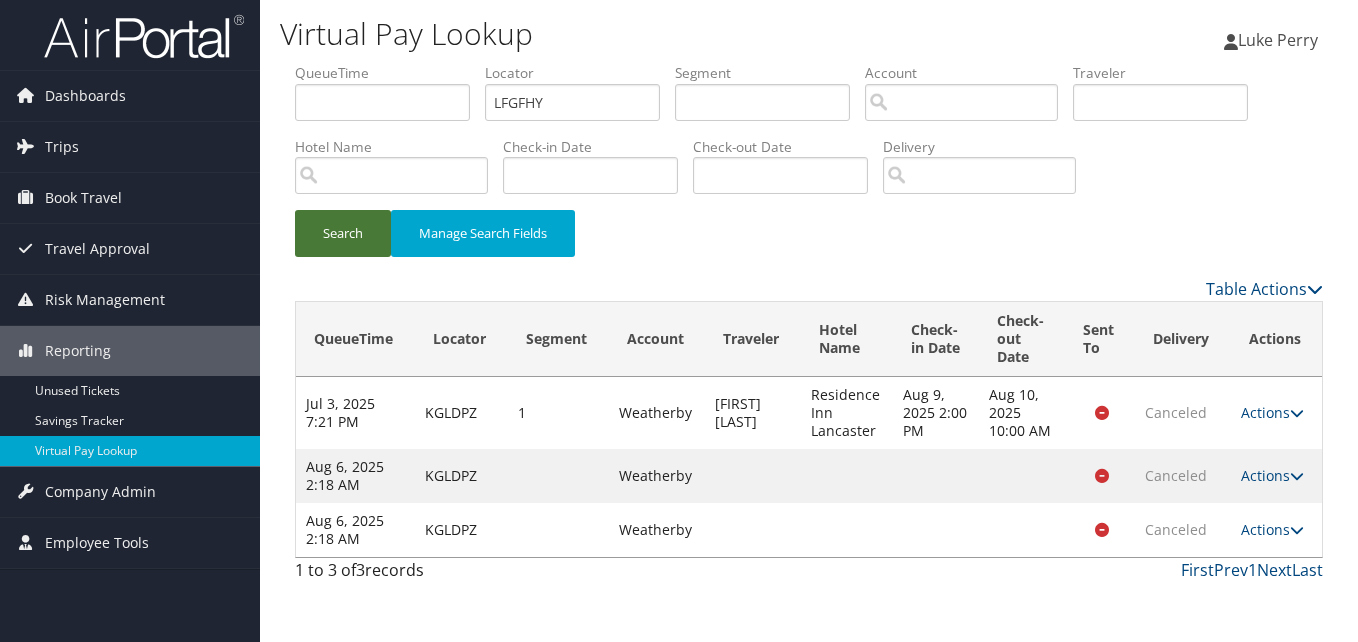 click on "Search" at bounding box center (343, 233) 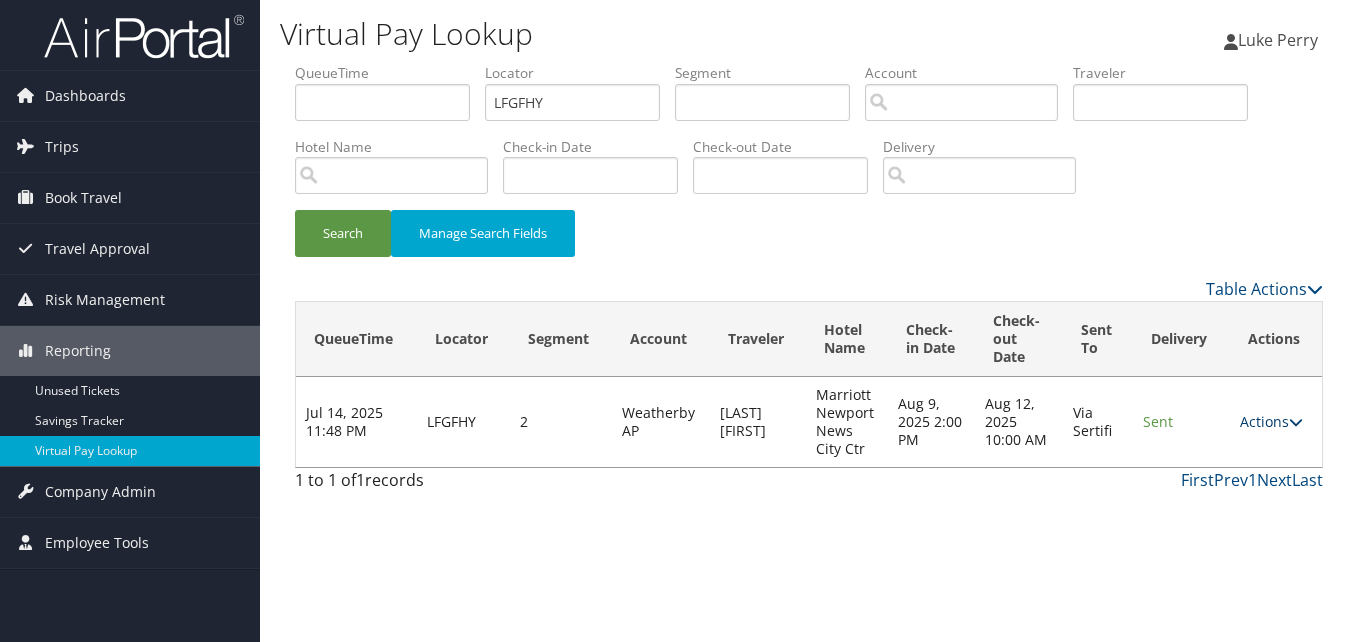 click on "Actions" at bounding box center (1271, 421) 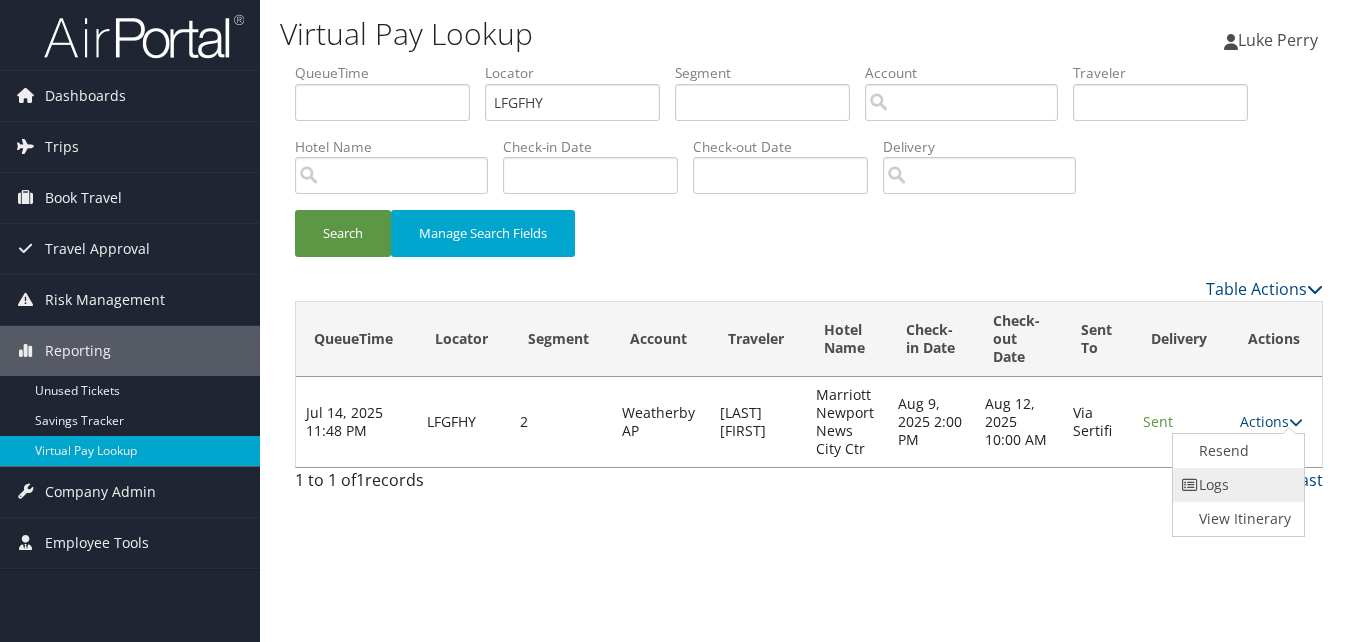 click on "Logs" at bounding box center (1236, 485) 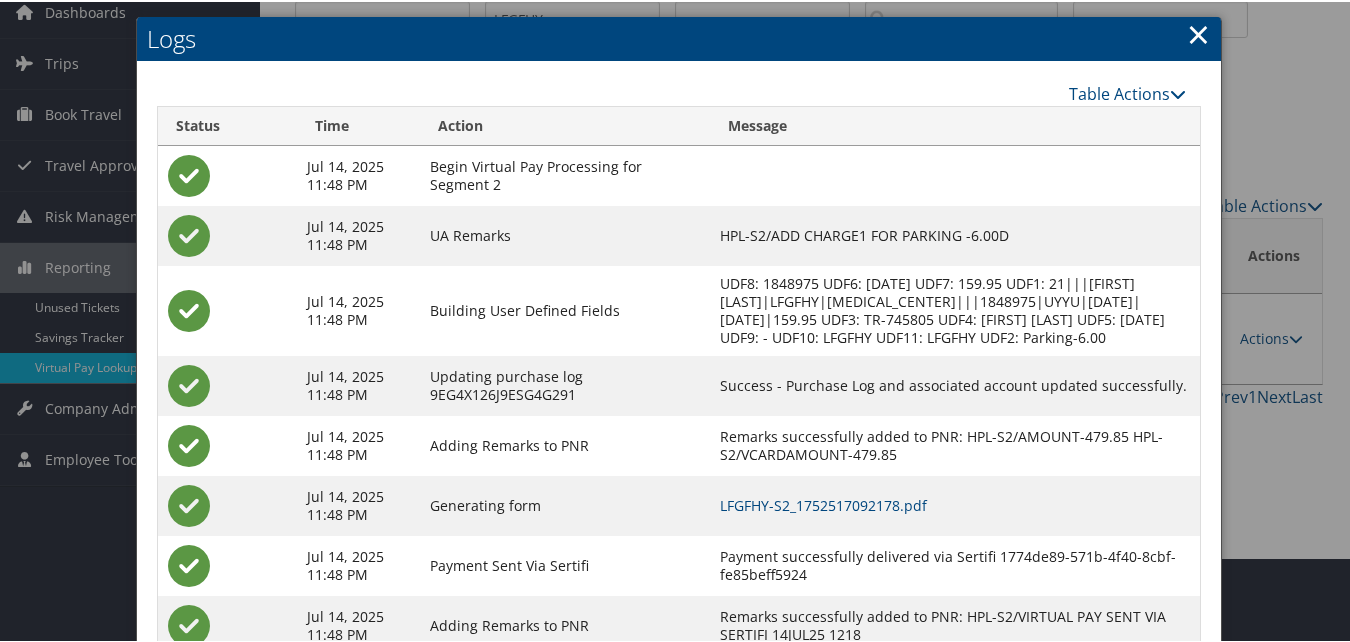 scroll, scrollTop: 189, scrollLeft: 0, axis: vertical 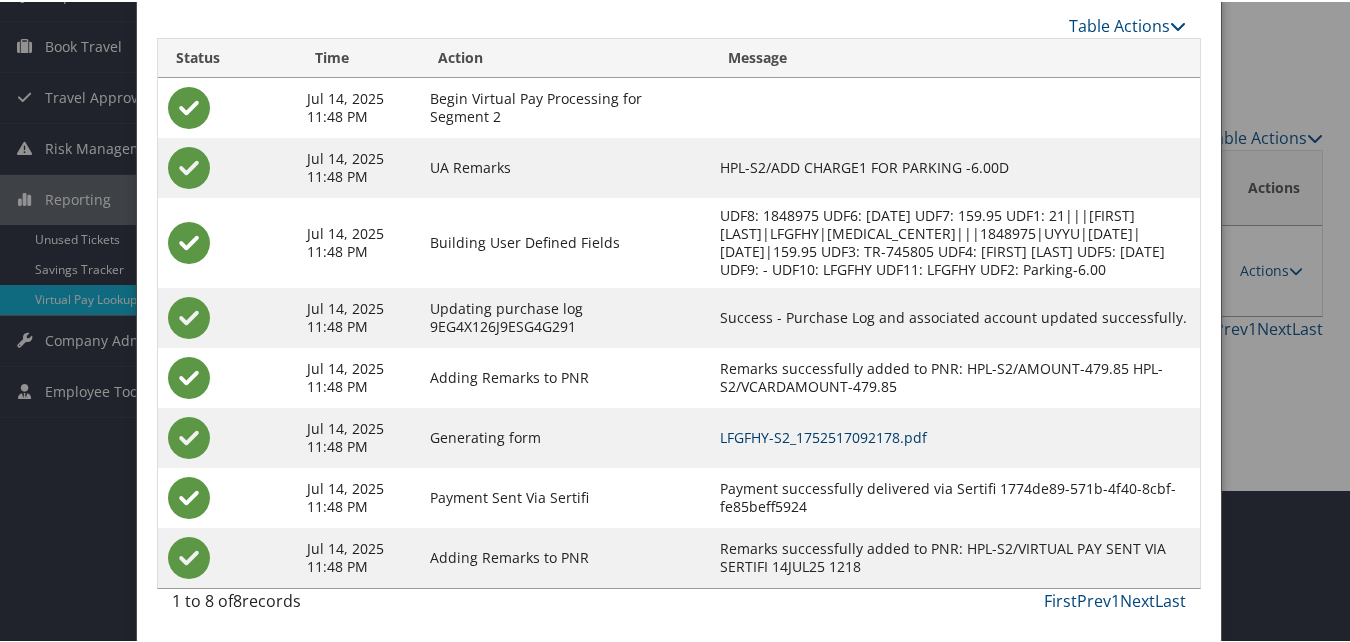 click on "LFGFHY-S2_1752517092178.pdf" at bounding box center (823, 435) 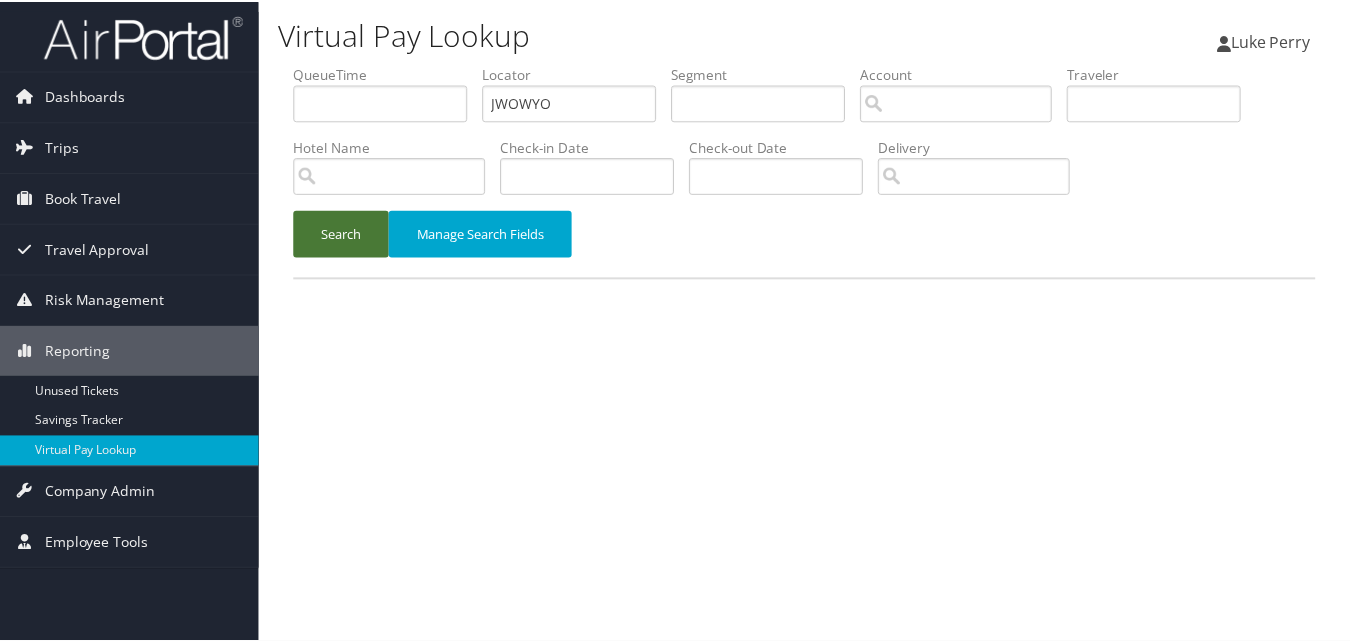 scroll, scrollTop: 0, scrollLeft: 0, axis: both 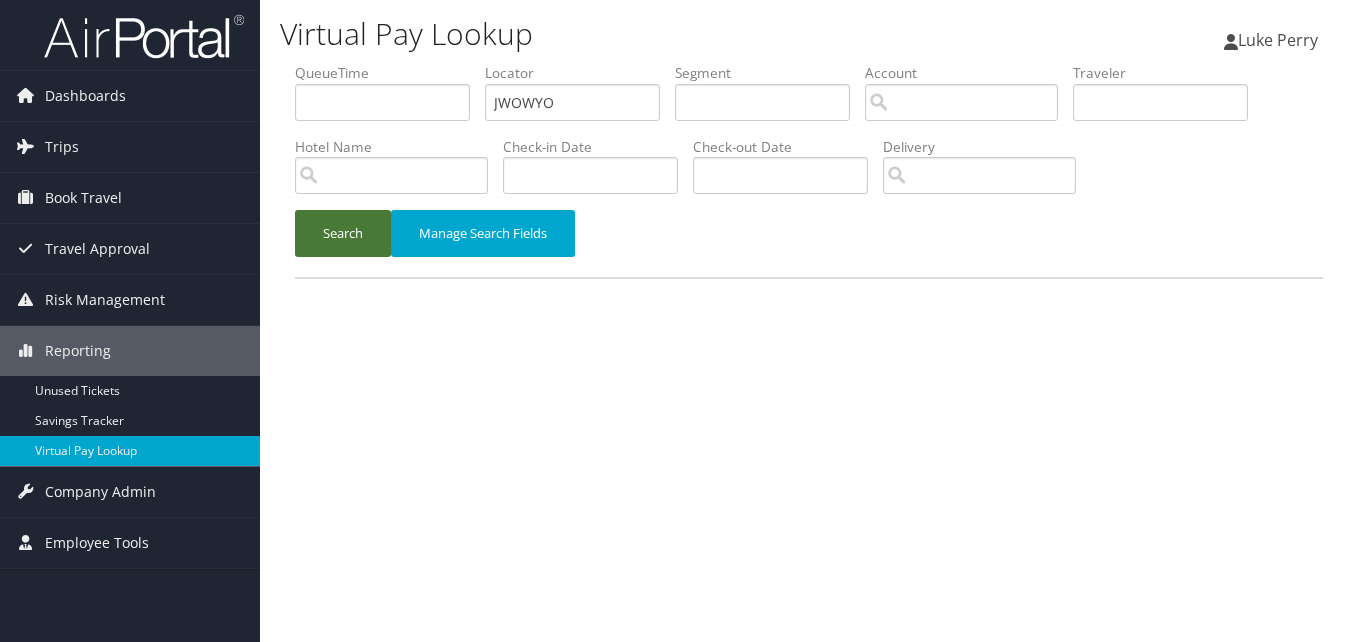 click on "Search" at bounding box center (343, 233) 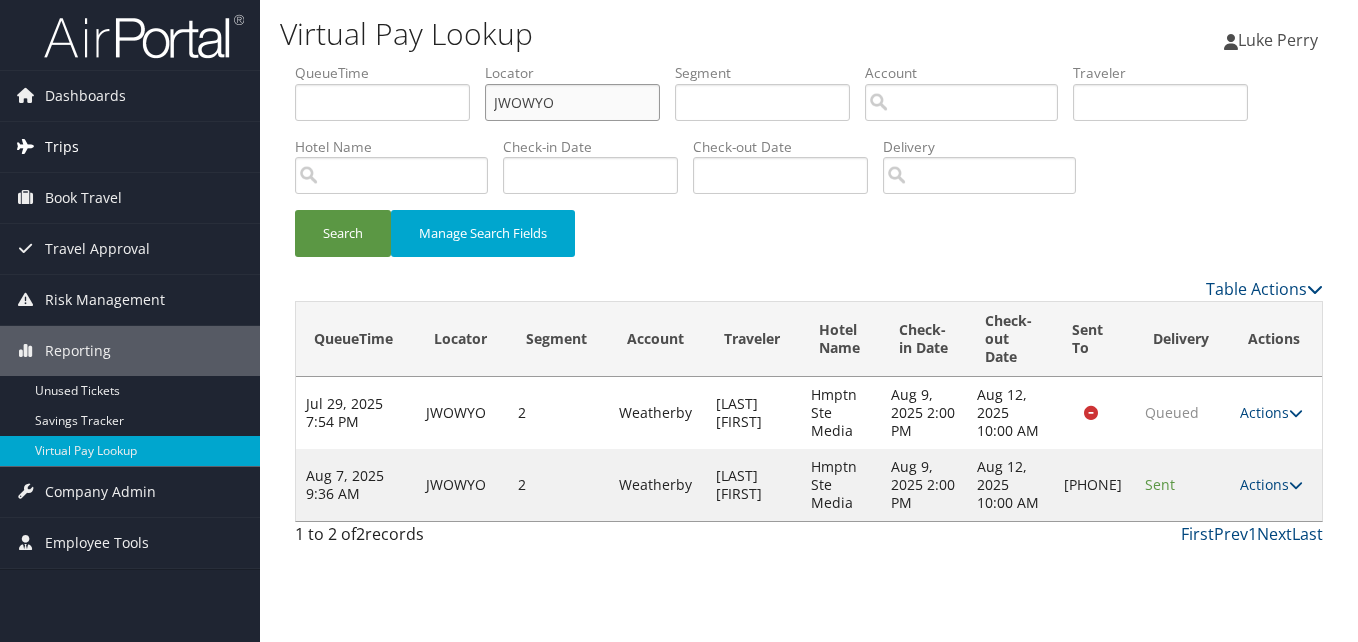 drag, startPoint x: 423, startPoint y: 134, endPoint x: 256, endPoint y: 136, distance: 167.01198 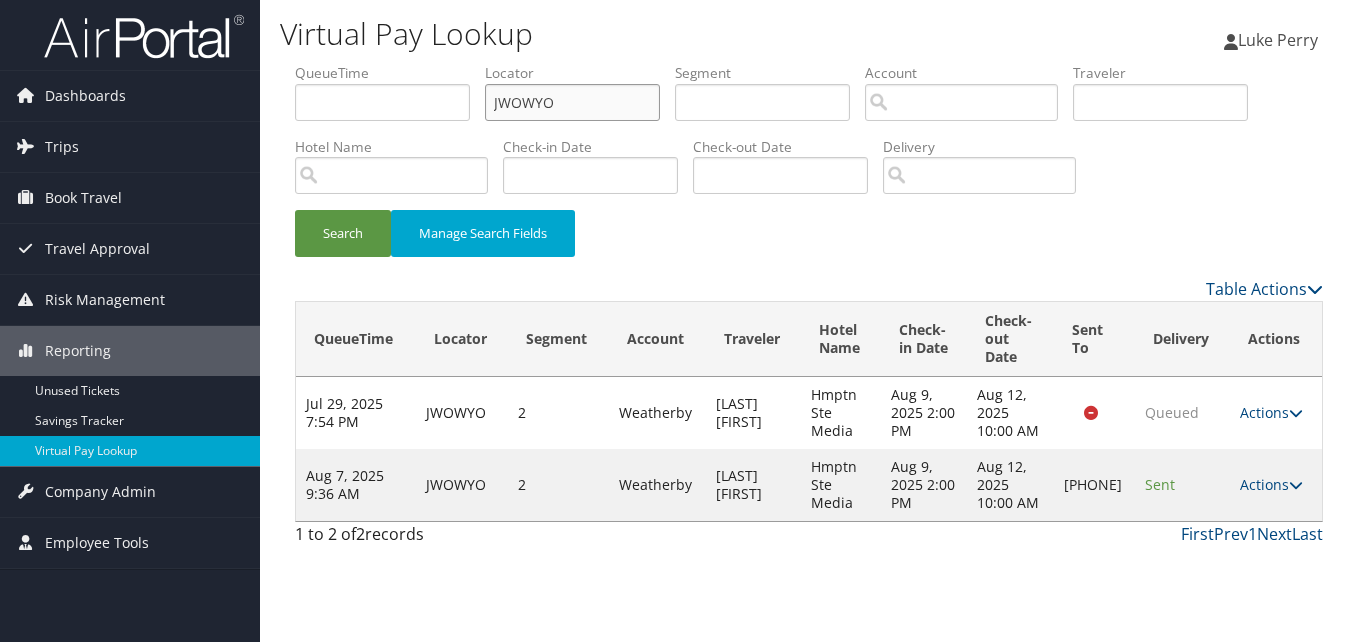 paste on "SJEGQN" 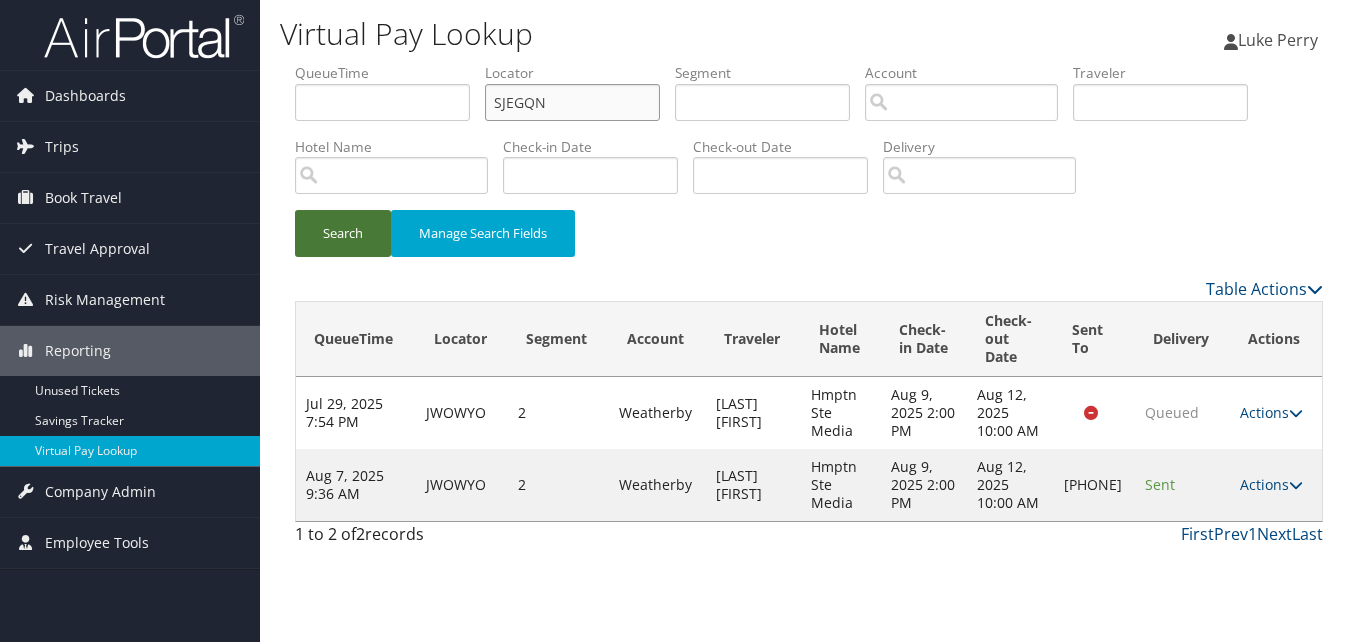 type on "SJEGQN" 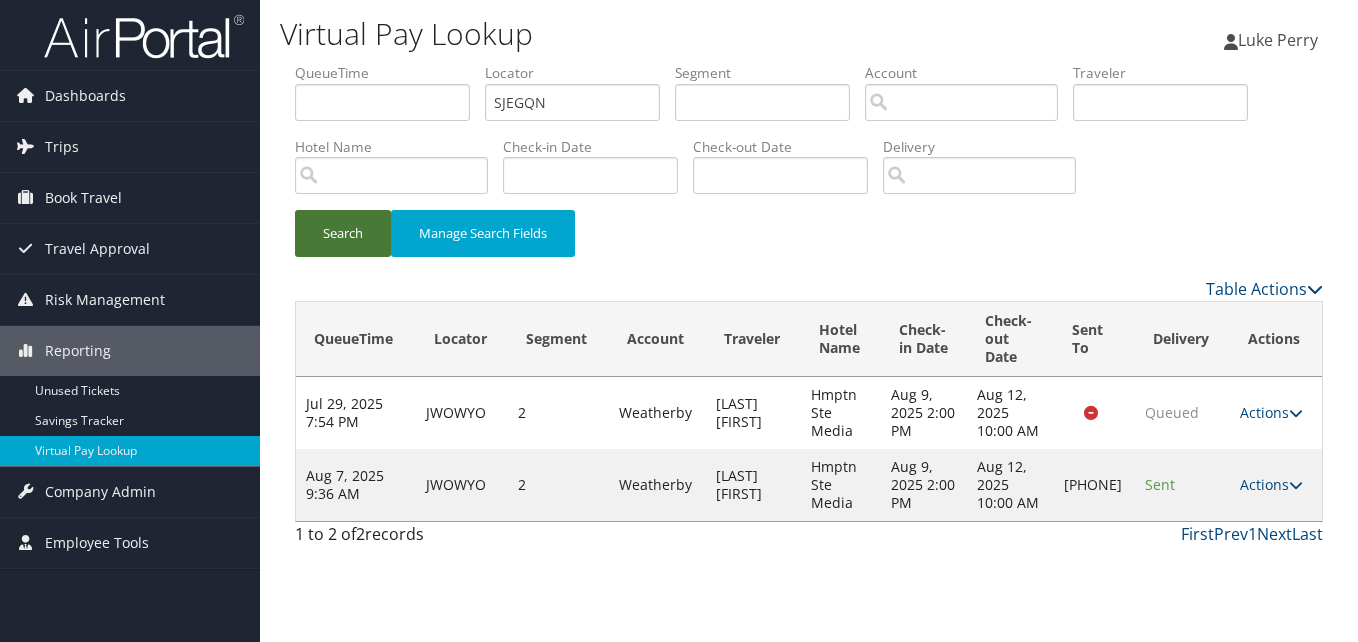 click on "Search" at bounding box center (343, 233) 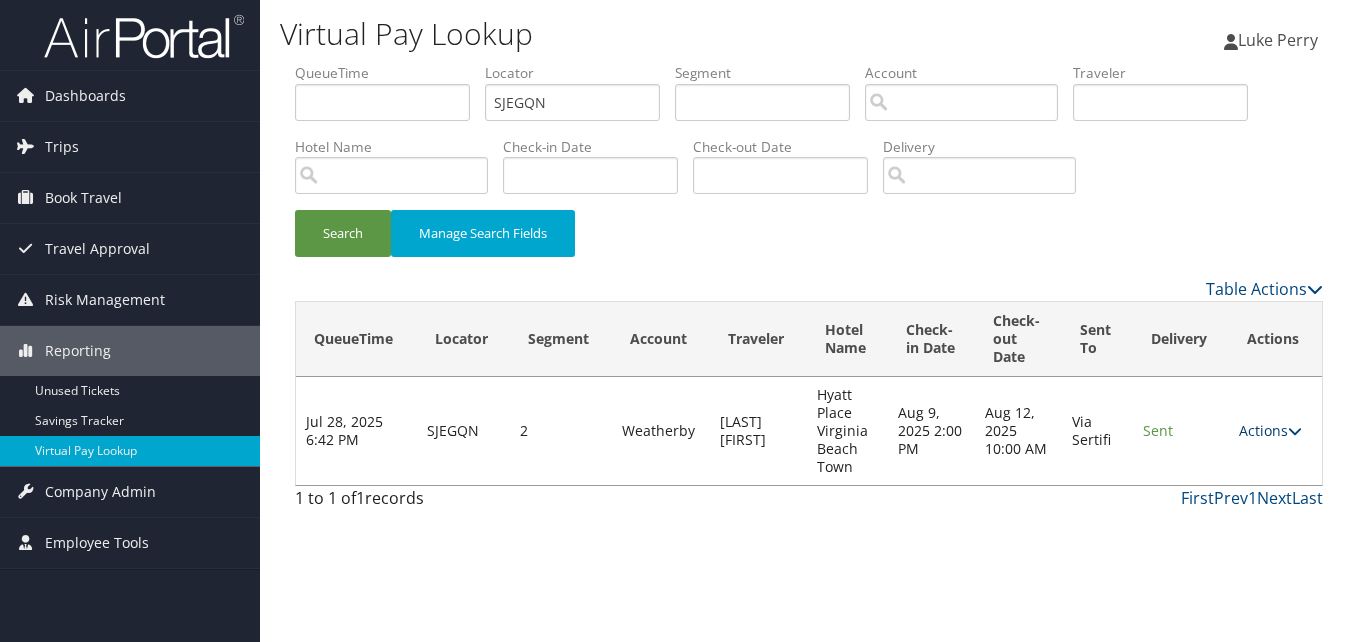 click on "Actions" at bounding box center [1270, 430] 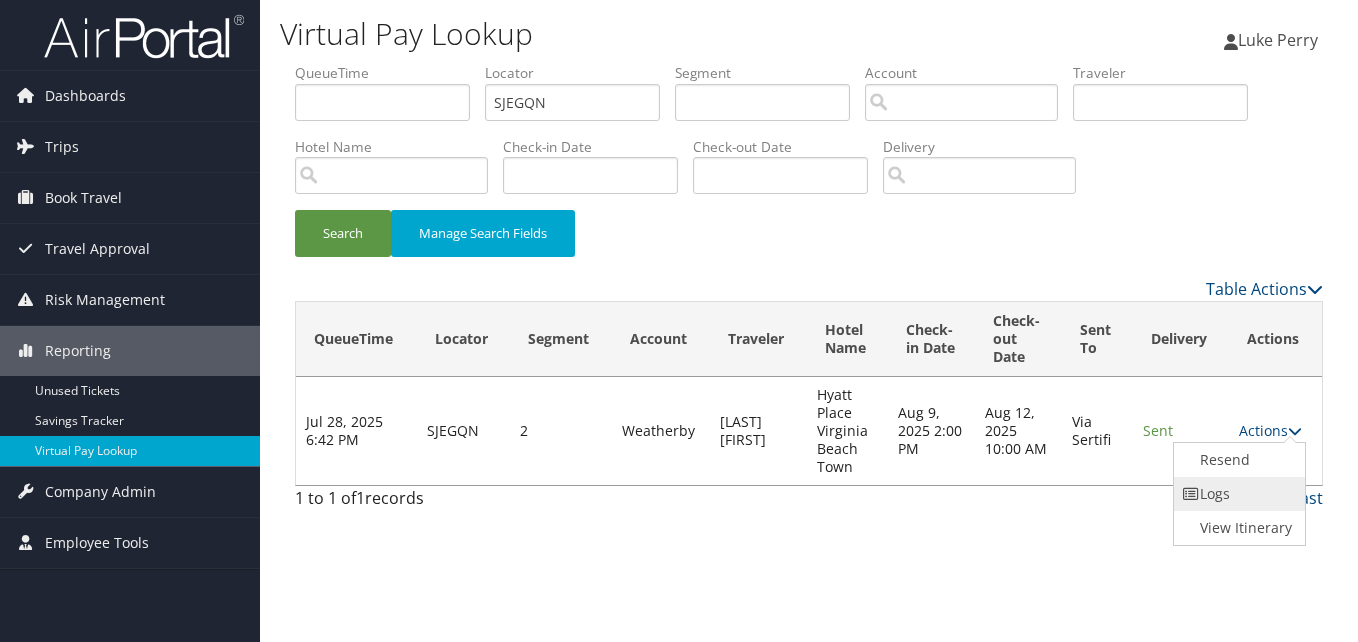 click on "Logs" at bounding box center [1237, 494] 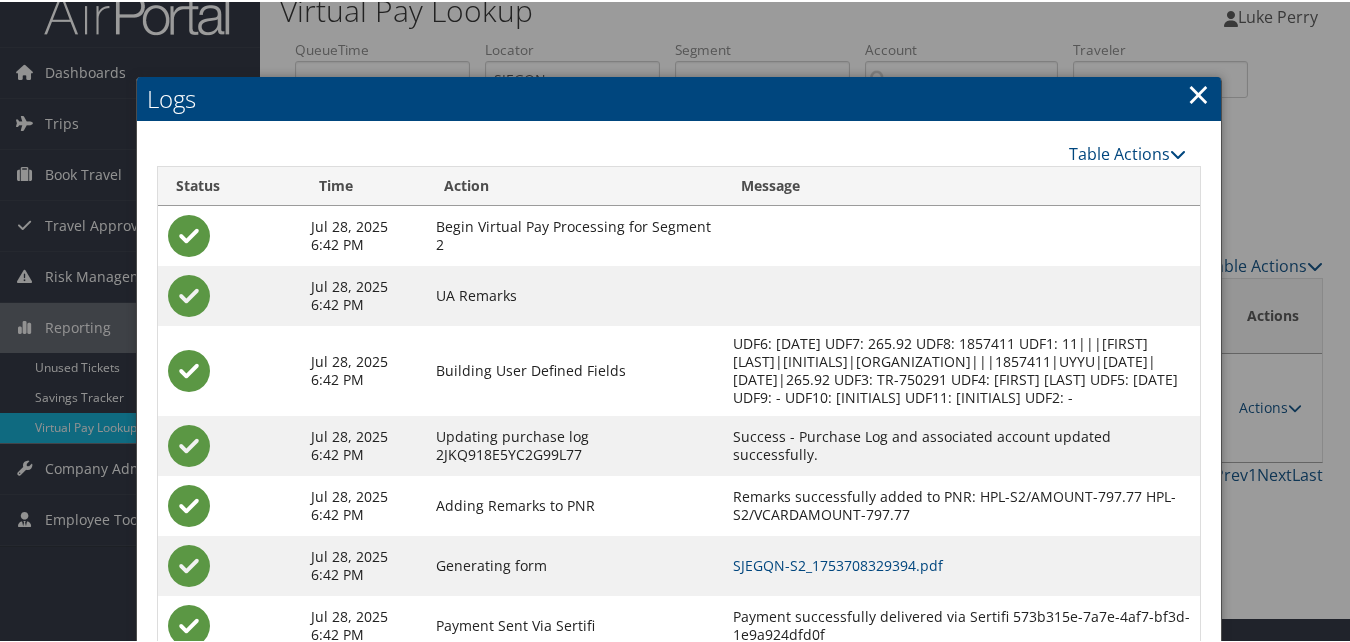 scroll, scrollTop: 100, scrollLeft: 0, axis: vertical 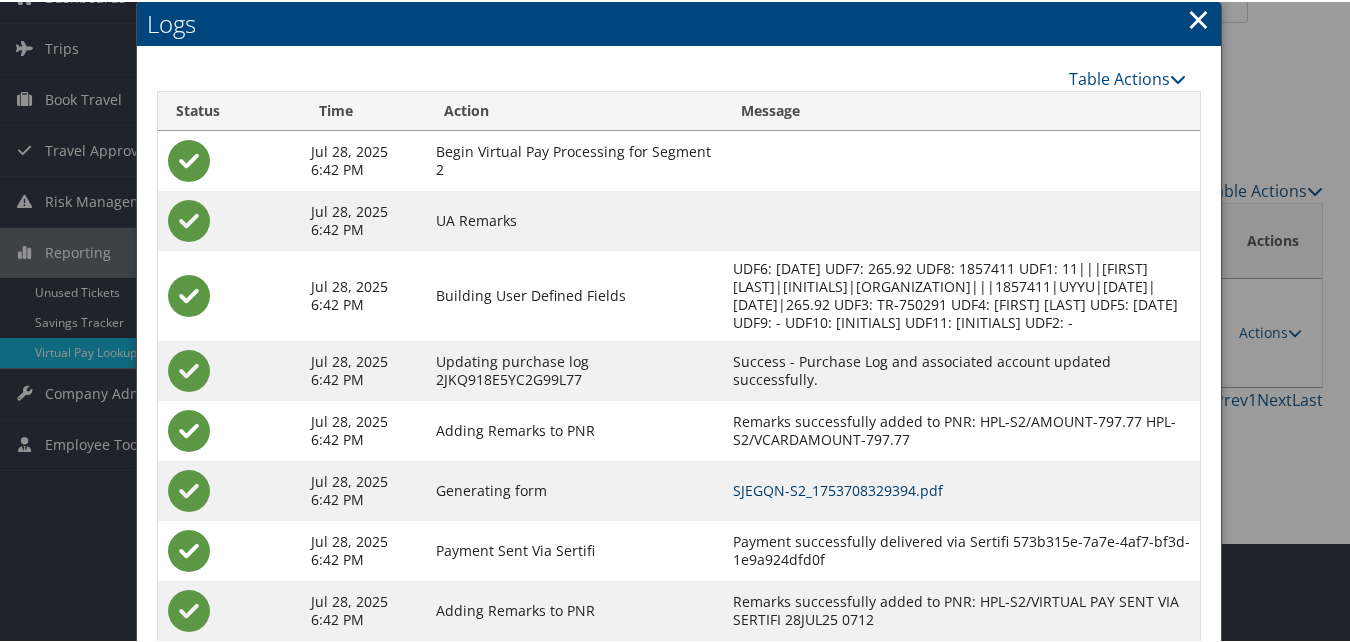 click on "SJEGQN-S2_1753708329394.pdf" at bounding box center [838, 488] 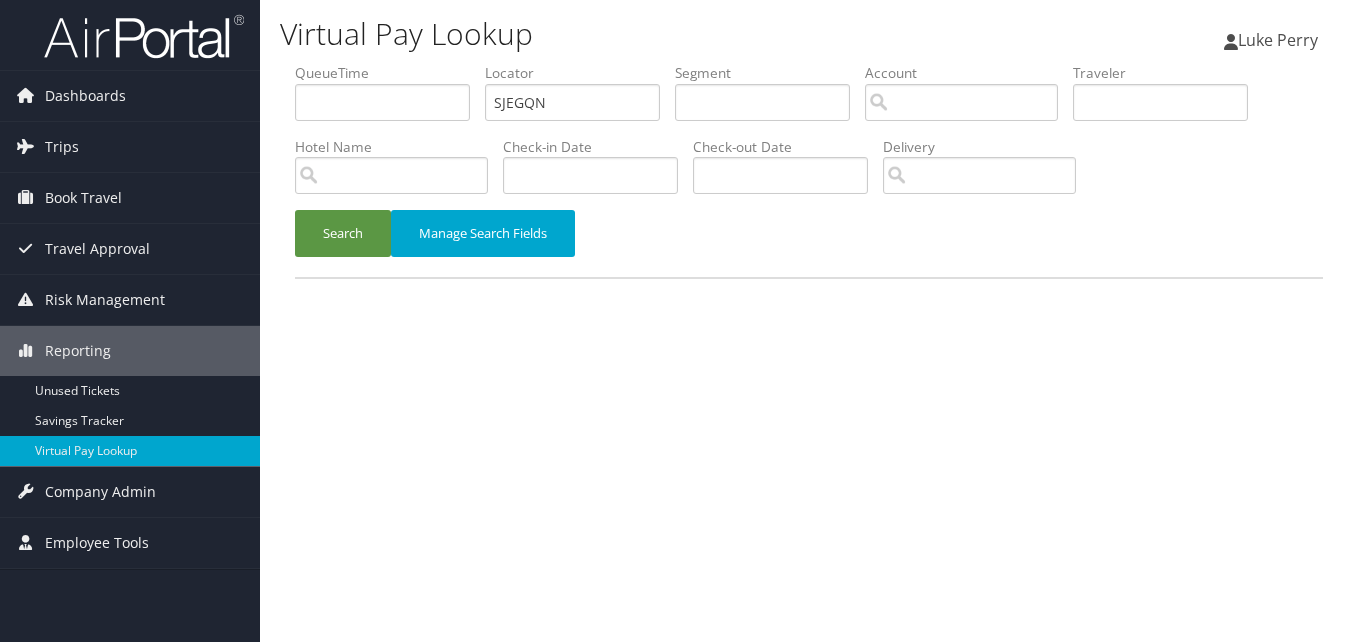 scroll, scrollTop: 0, scrollLeft: 0, axis: both 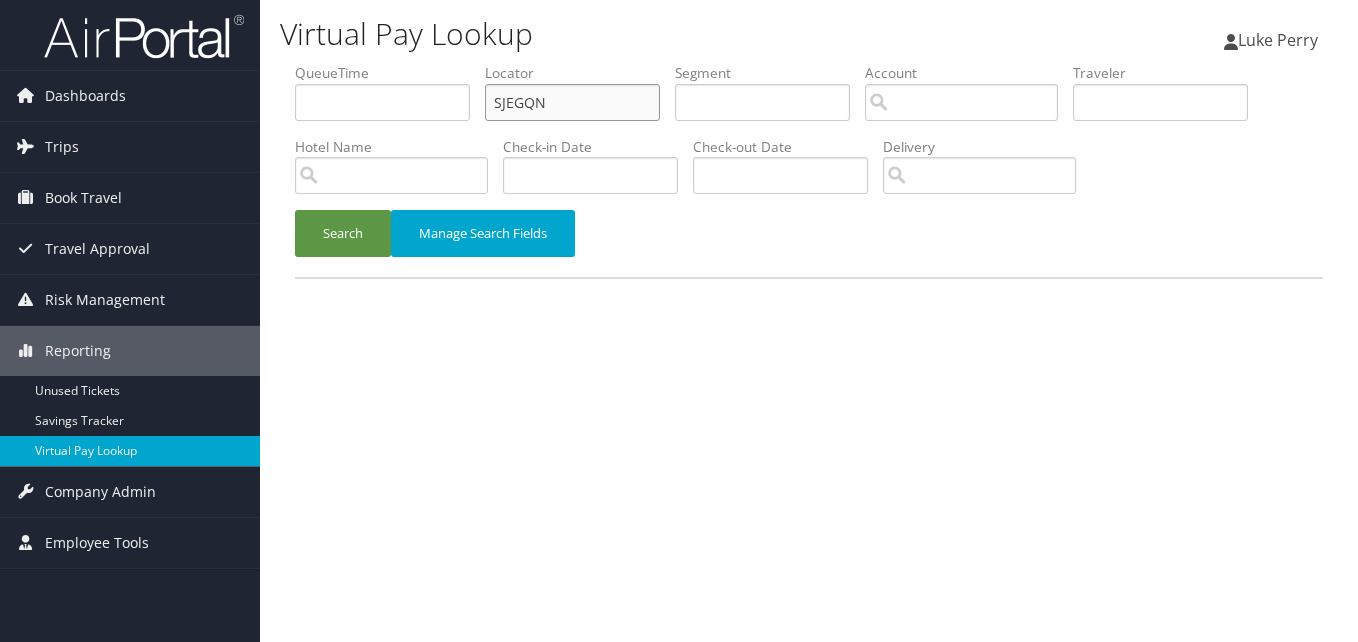 drag, startPoint x: 396, startPoint y: 136, endPoint x: 271, endPoint y: 158, distance: 126.921234 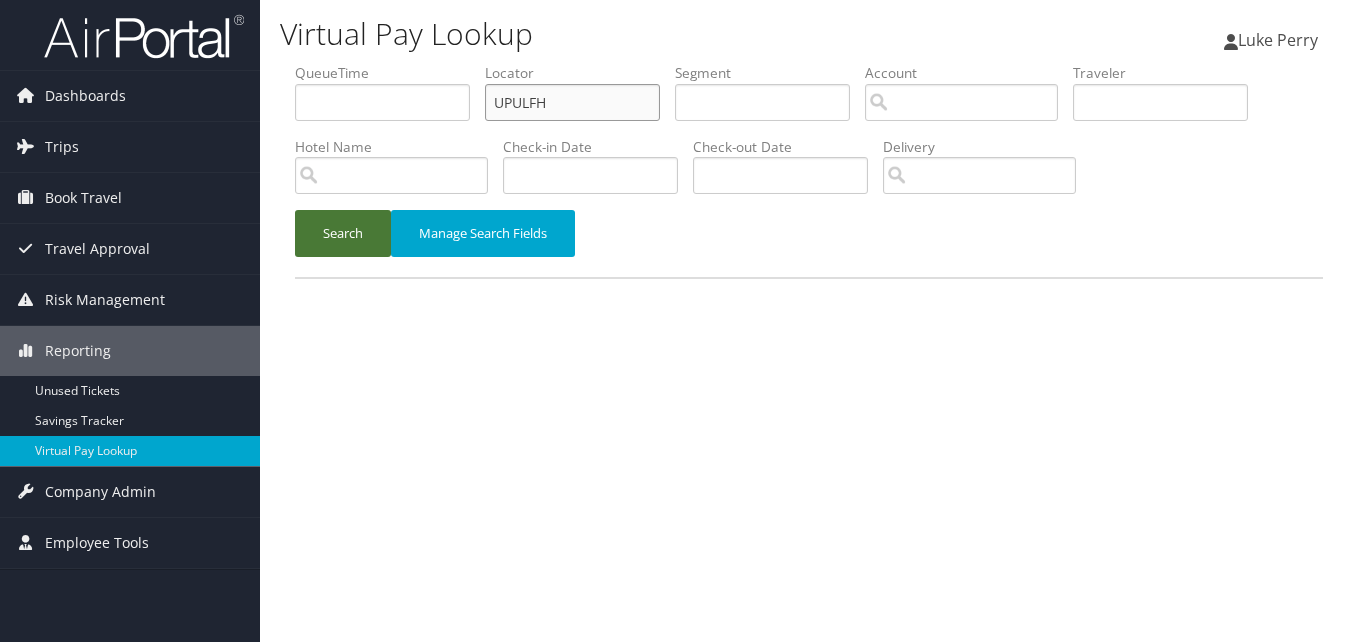 type on "UPULFH" 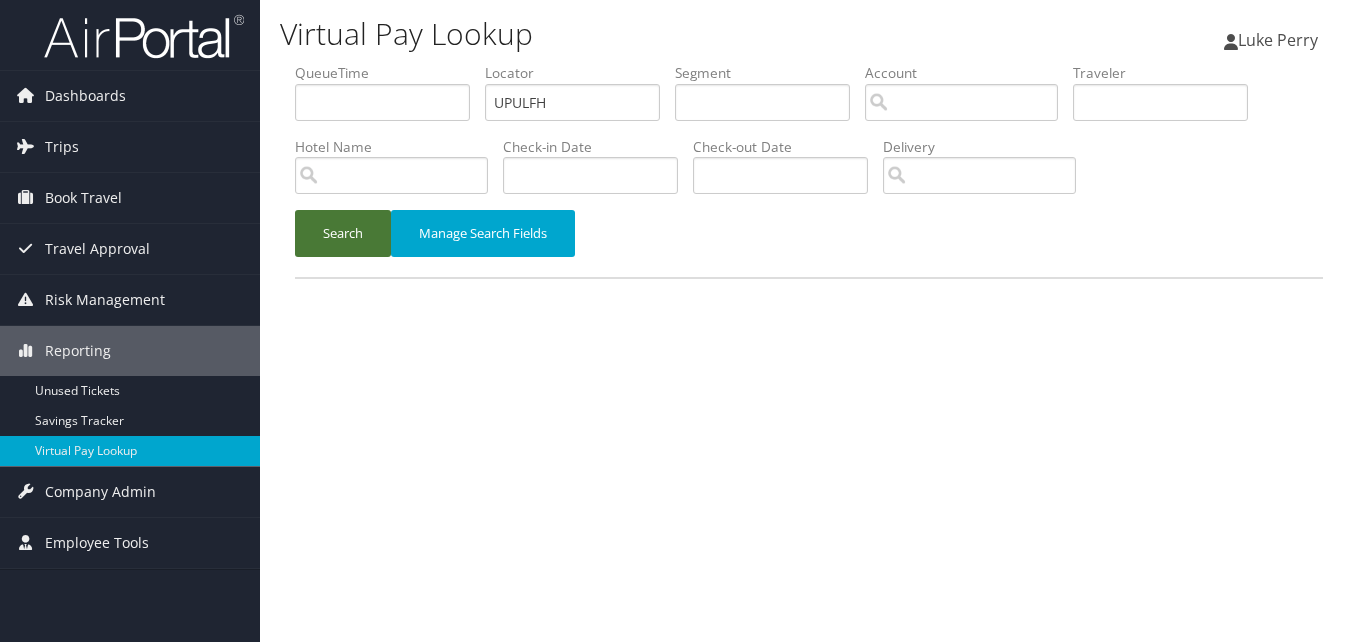 click on "Search" at bounding box center [343, 233] 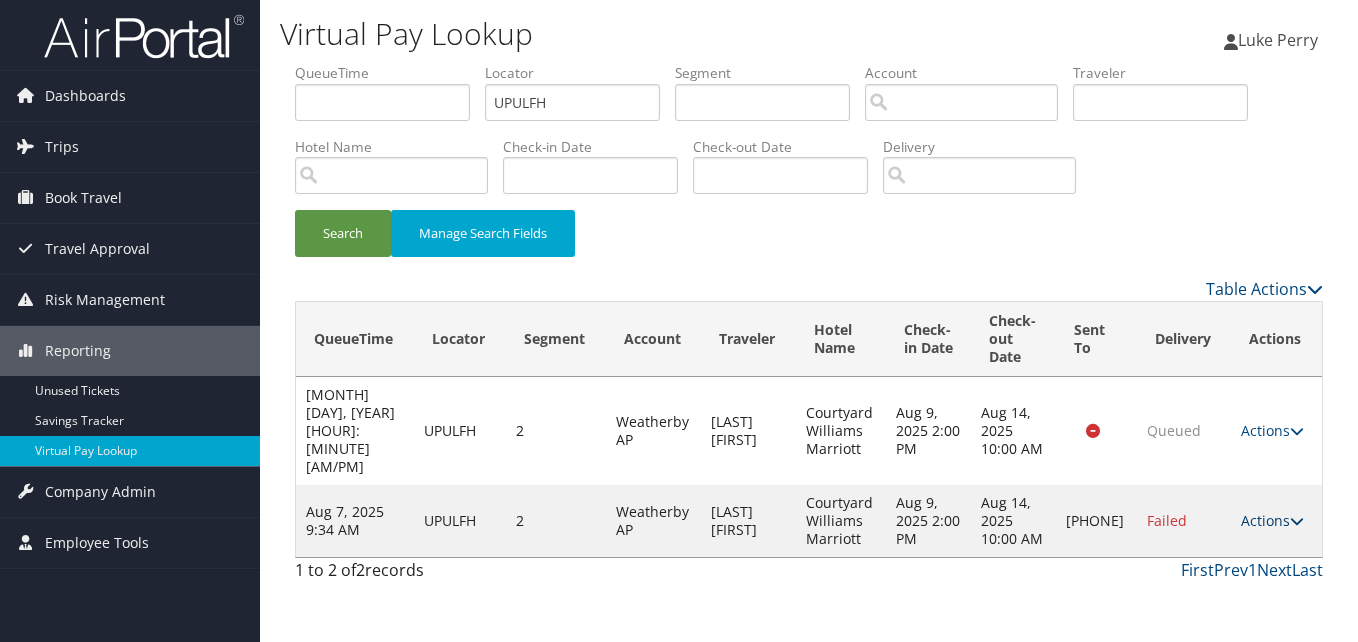click on "Actions" at bounding box center (1272, 520) 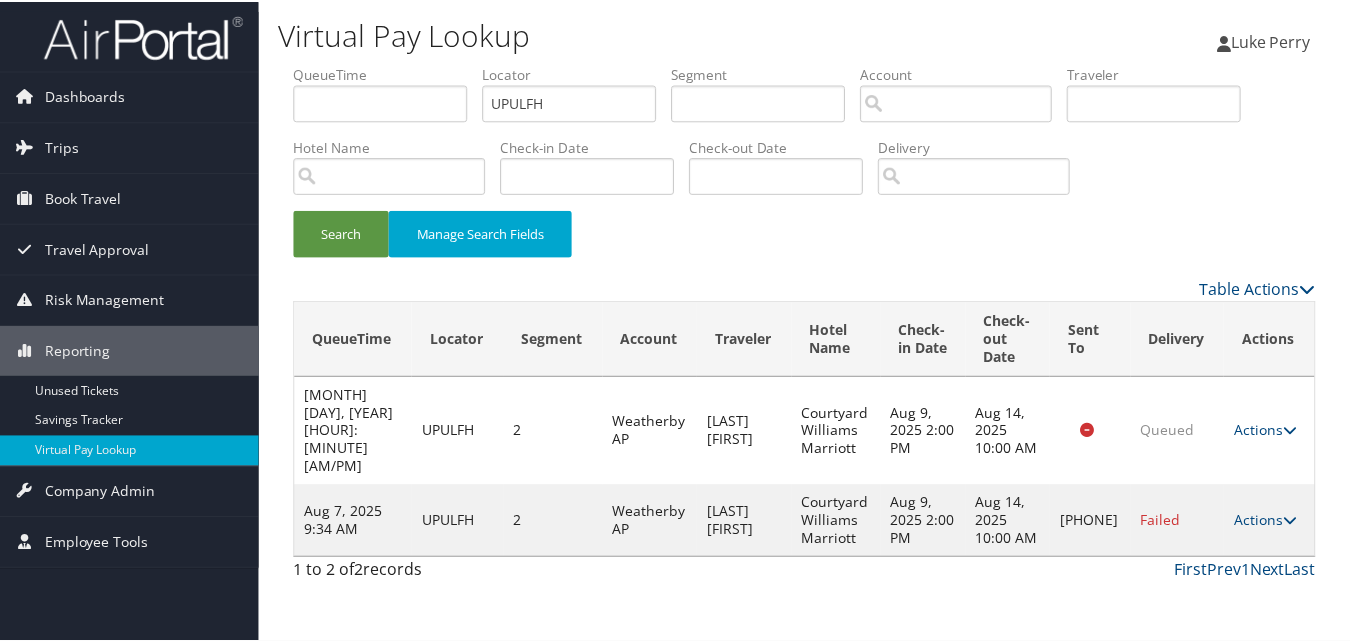 scroll, scrollTop: 1, scrollLeft: 0, axis: vertical 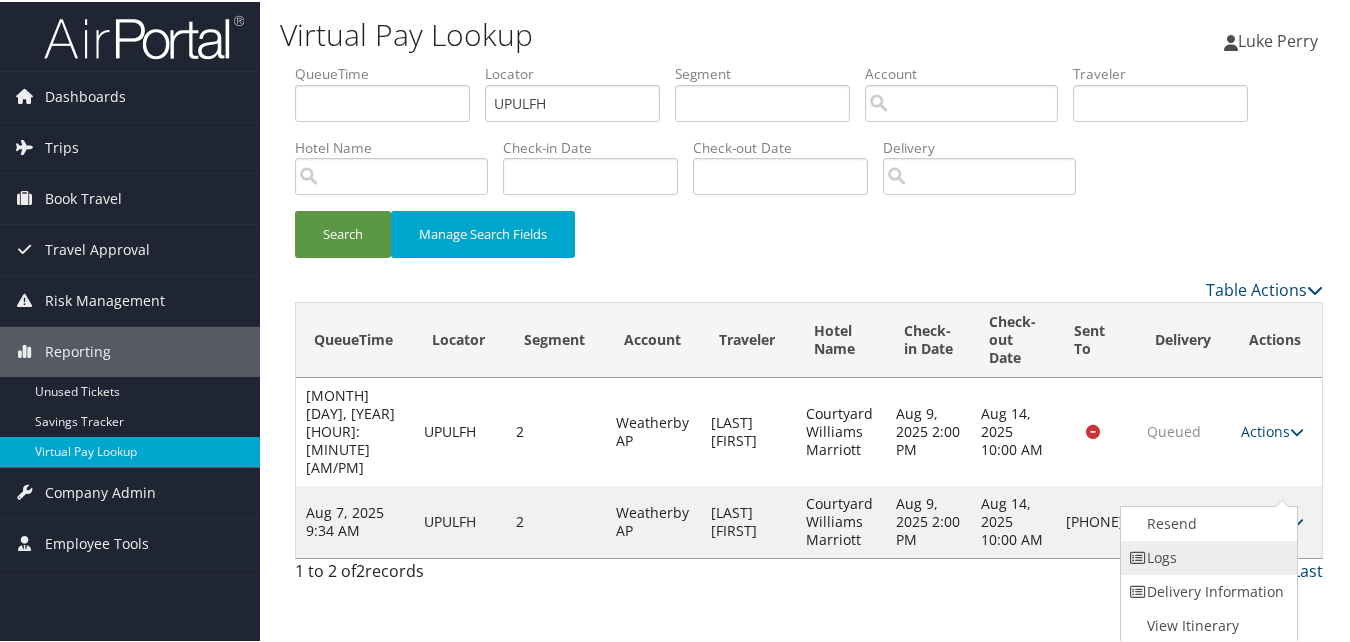 click on "Logs" at bounding box center (1206, 556) 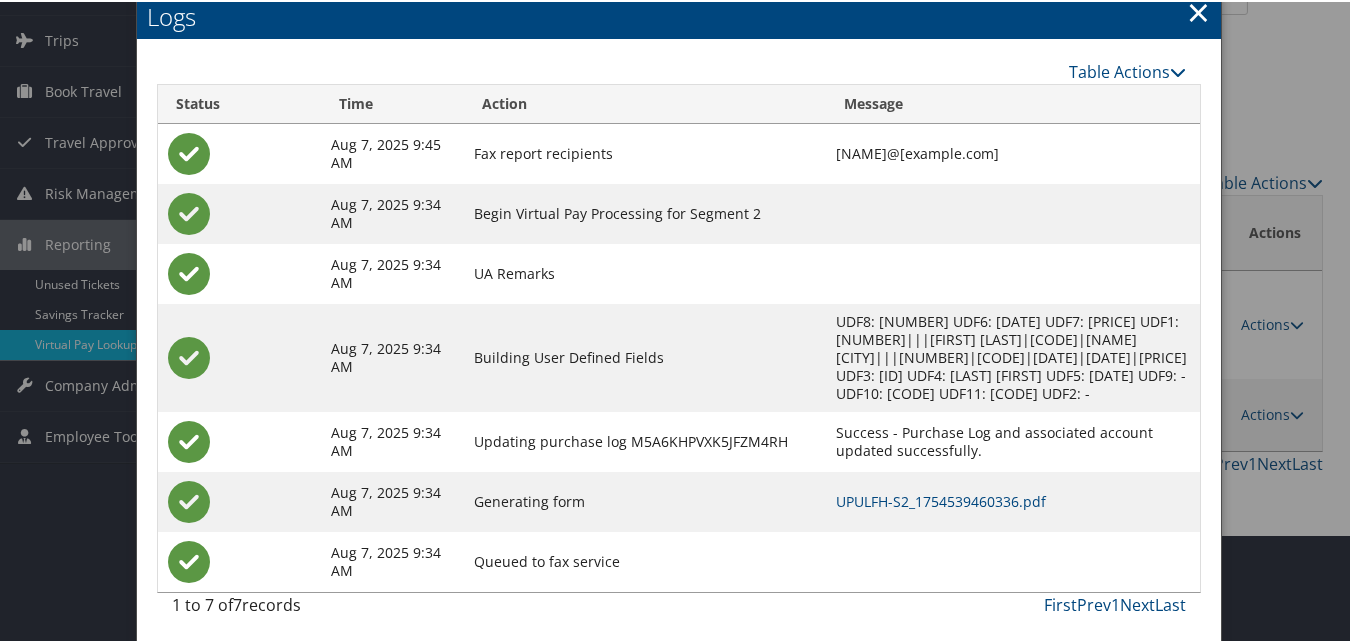 scroll, scrollTop: 112, scrollLeft: 0, axis: vertical 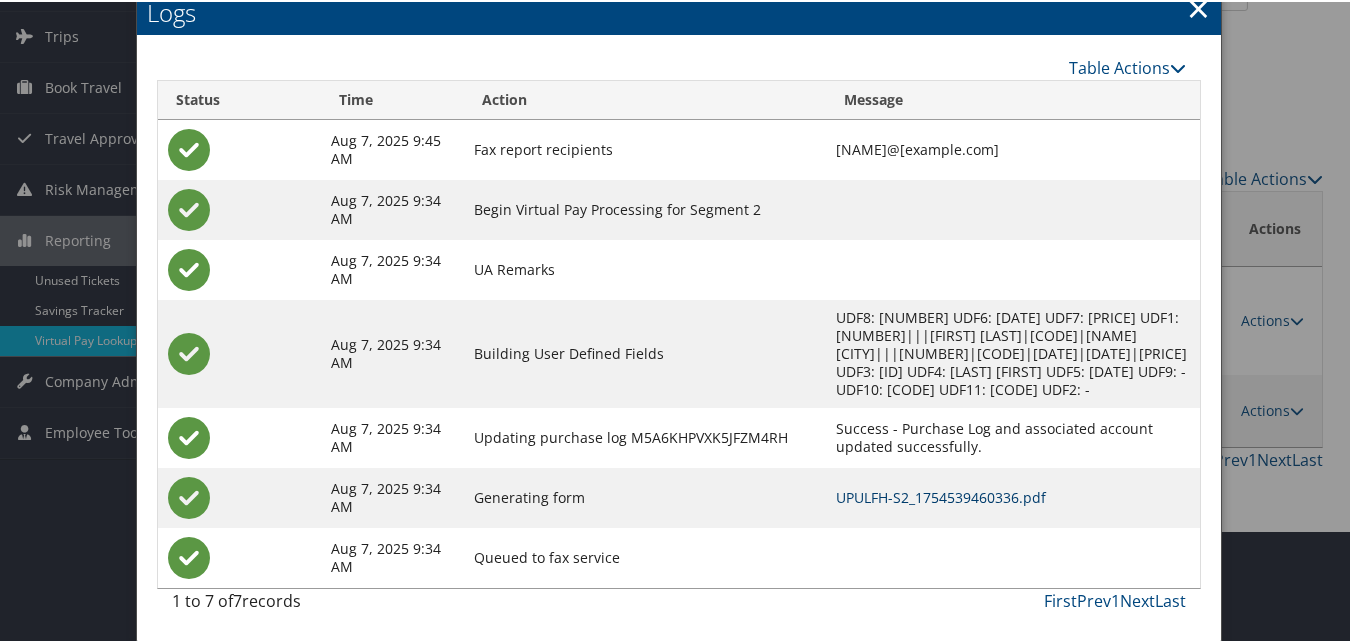 click on "UPULFH-S2_1754539460336.pdf" at bounding box center (941, 495) 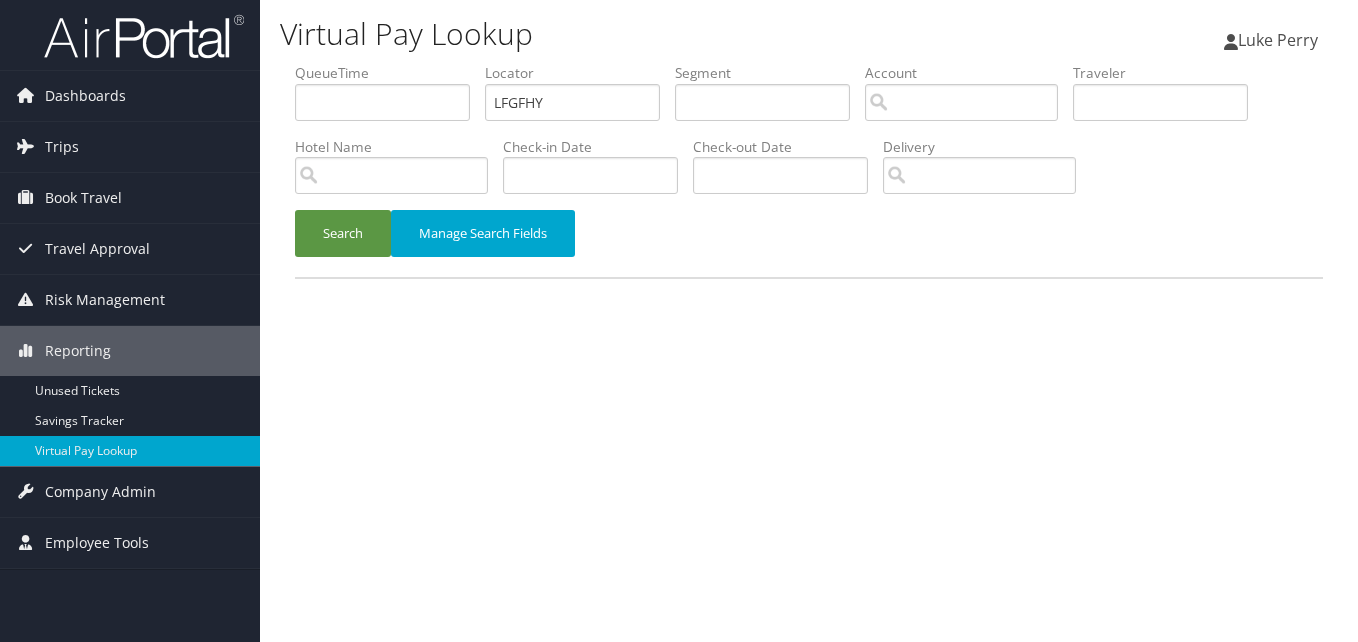 scroll, scrollTop: 0, scrollLeft: 0, axis: both 